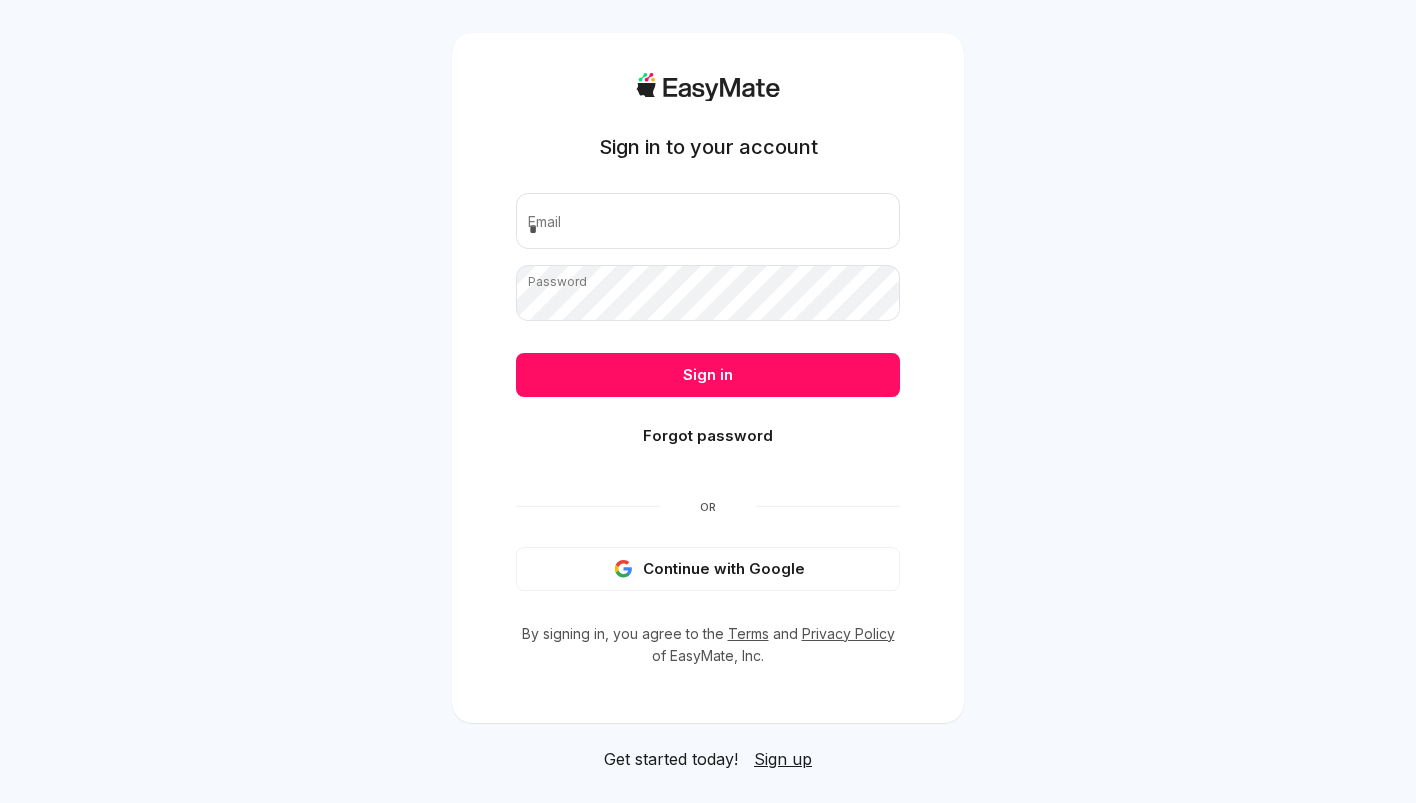 scroll, scrollTop: 0, scrollLeft: 0, axis: both 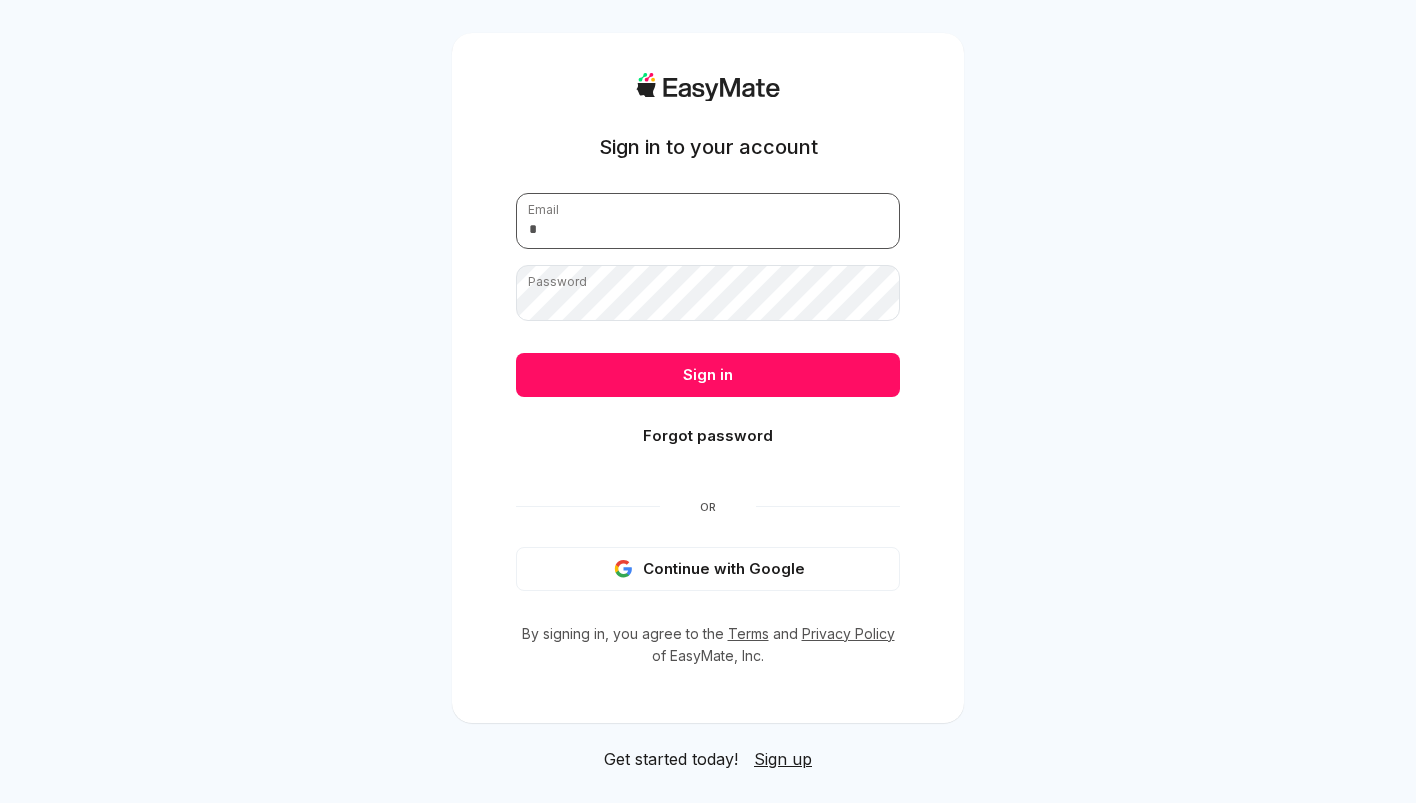 click at bounding box center (708, 221) 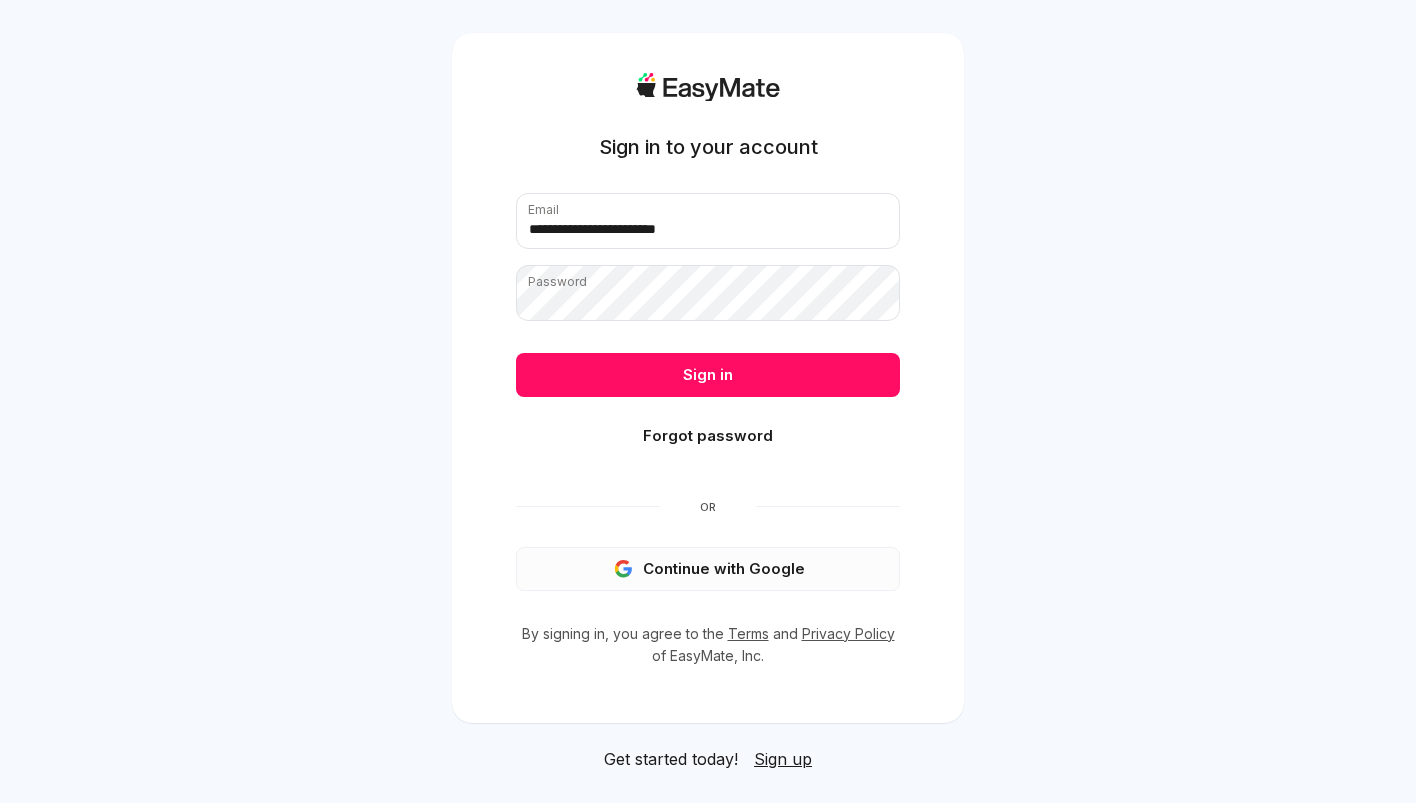 click on "Continue with Google" at bounding box center (708, 569) 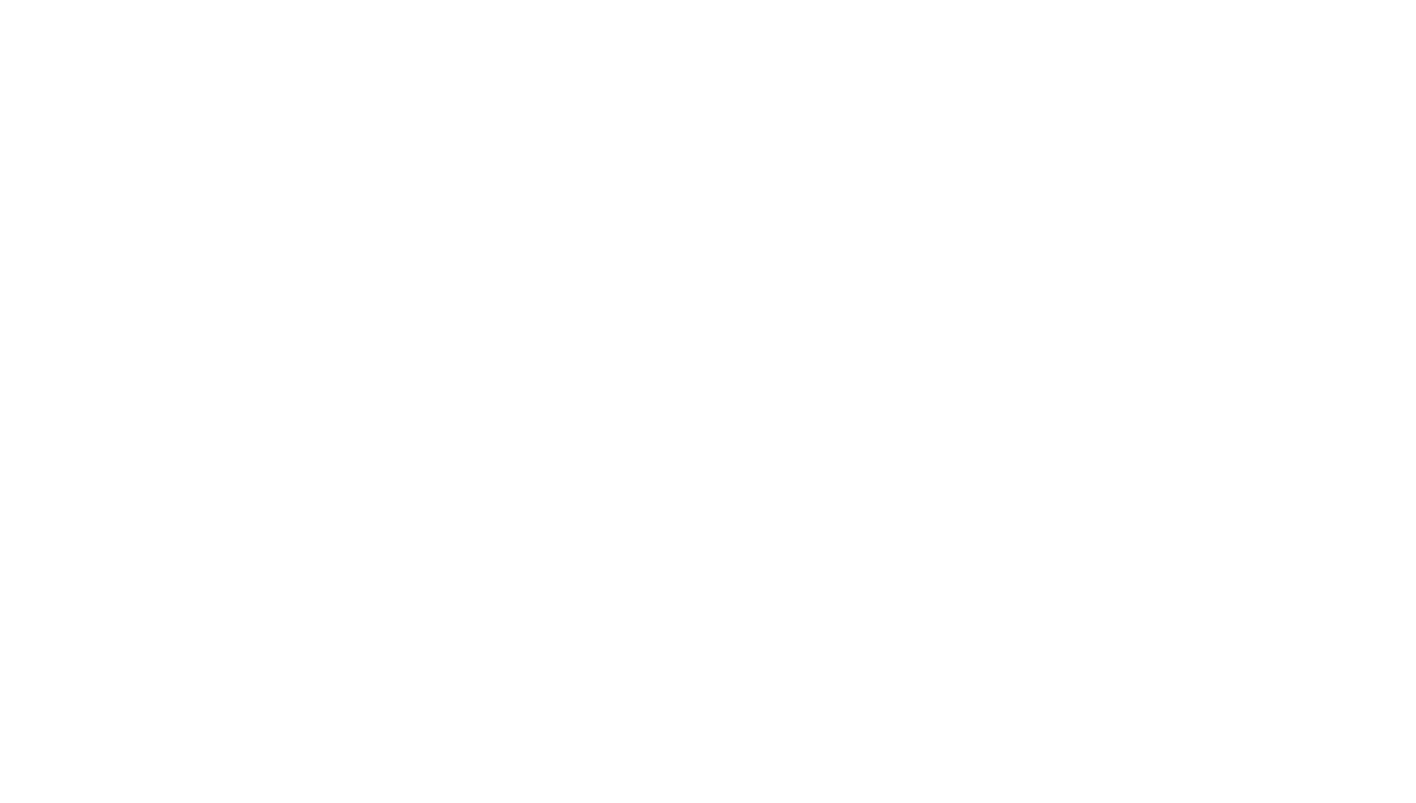scroll, scrollTop: 0, scrollLeft: 0, axis: both 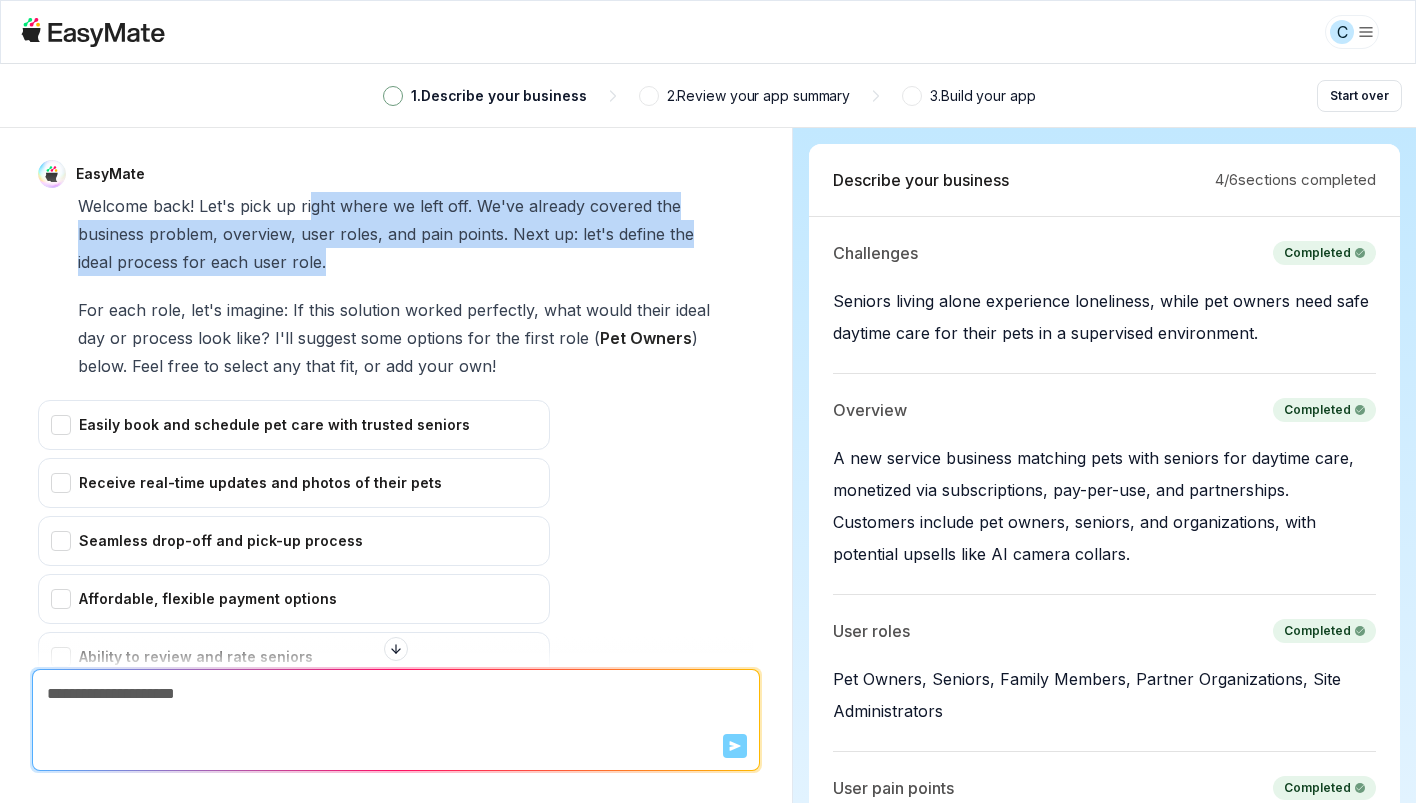 drag, startPoint x: 312, startPoint y: 205, endPoint x: 430, endPoint y: 247, distance: 125.25175 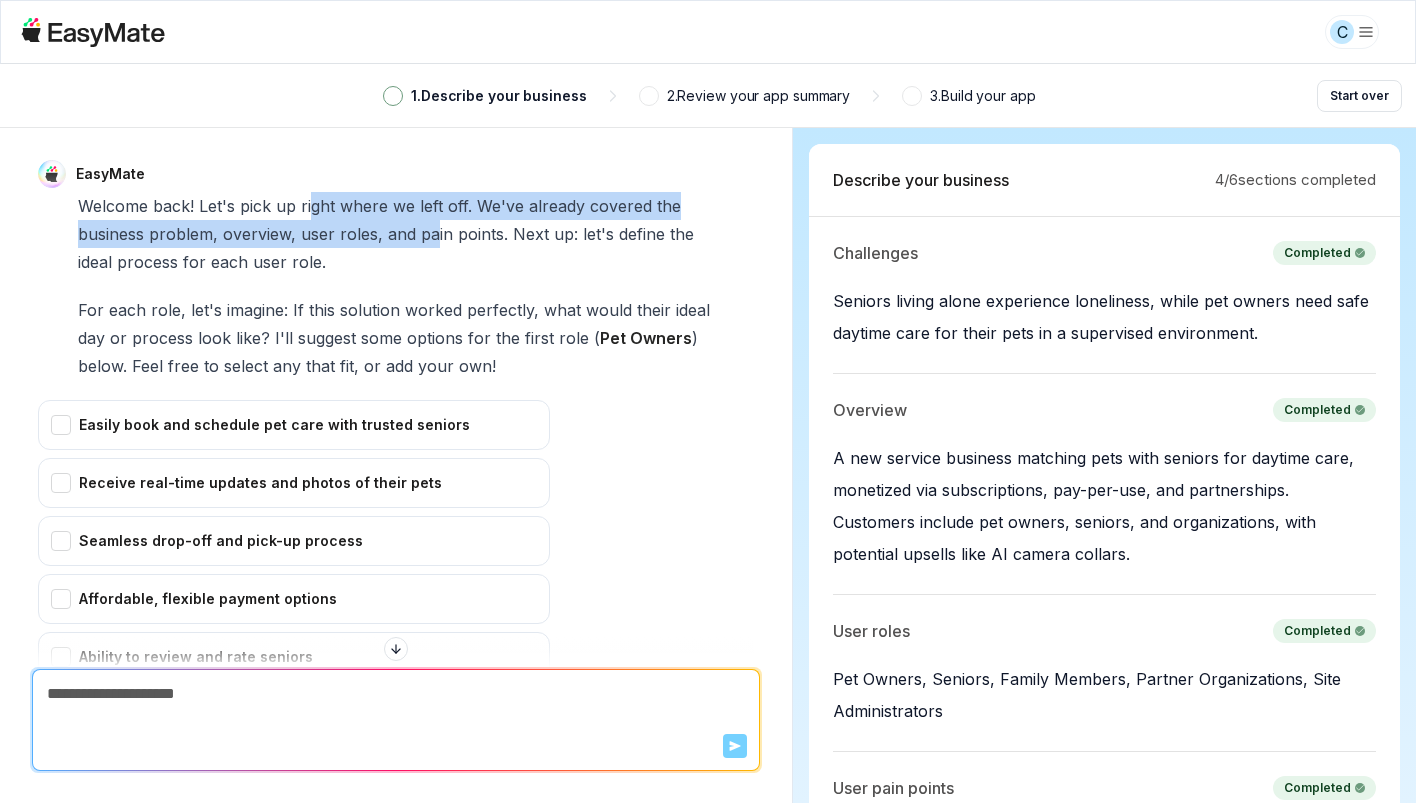 click on "pain" at bounding box center [437, 234] 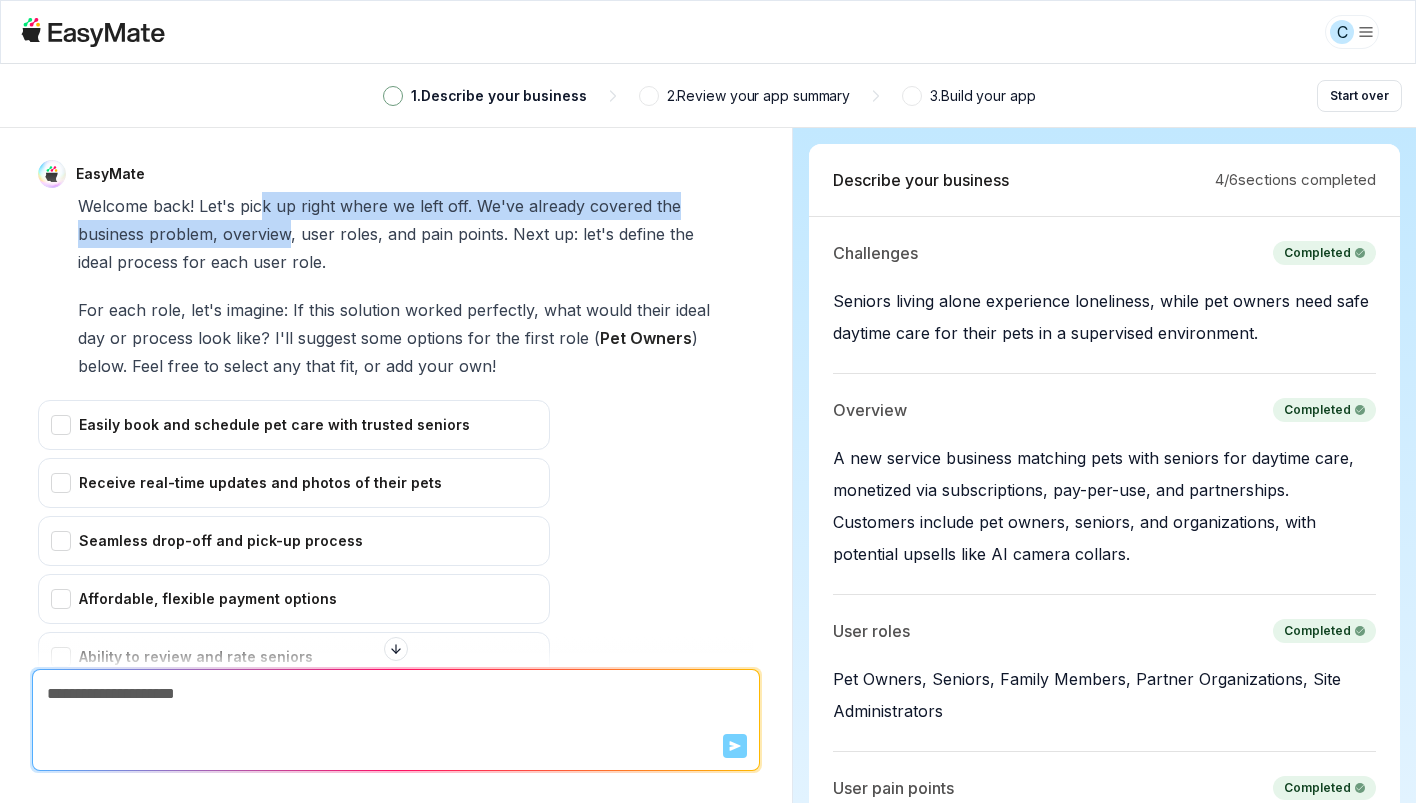 drag, startPoint x: 266, startPoint y: 195, endPoint x: 285, endPoint y: 242, distance: 50.695168 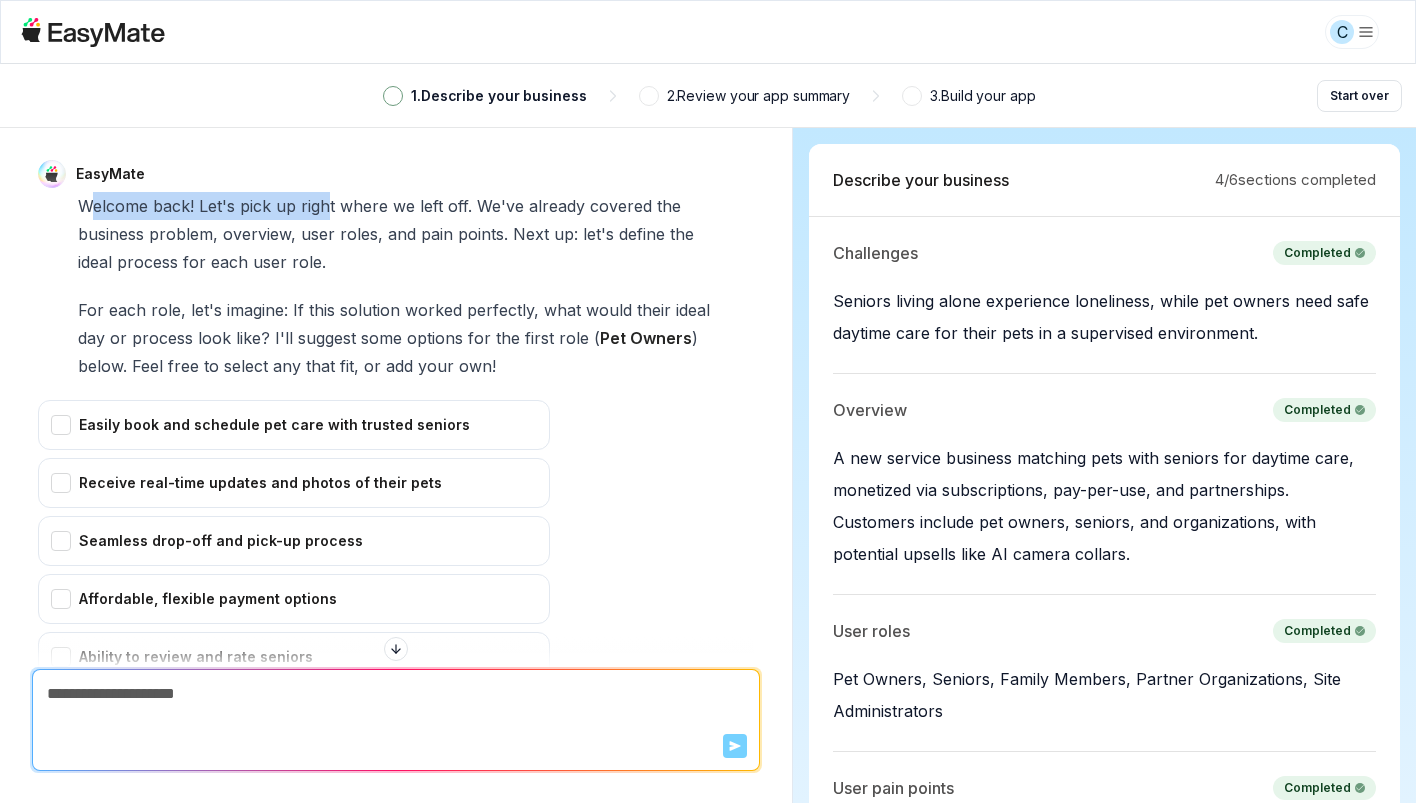 drag, startPoint x: 86, startPoint y: 202, endPoint x: 330, endPoint y: 213, distance: 244.24782 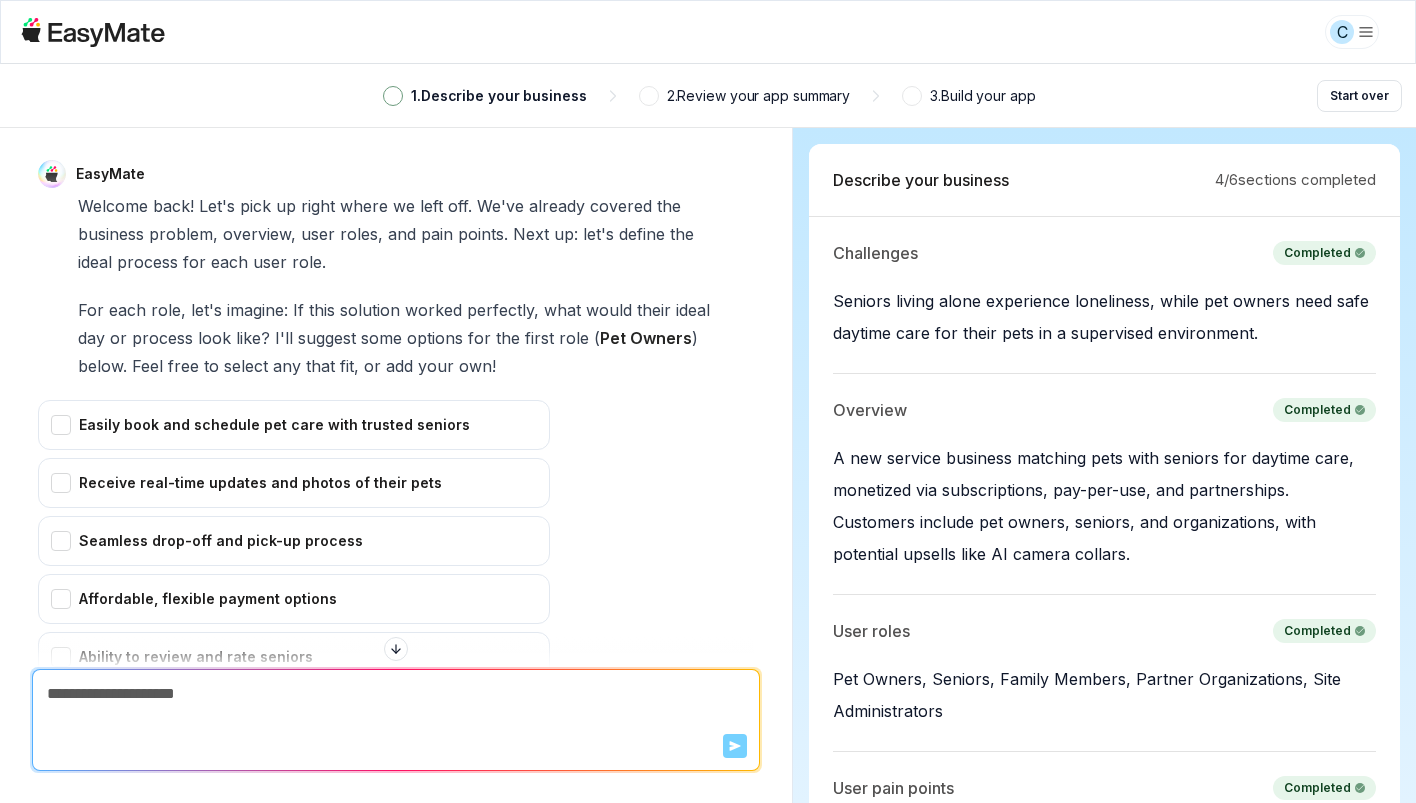 click on "roles," at bounding box center [361, 234] 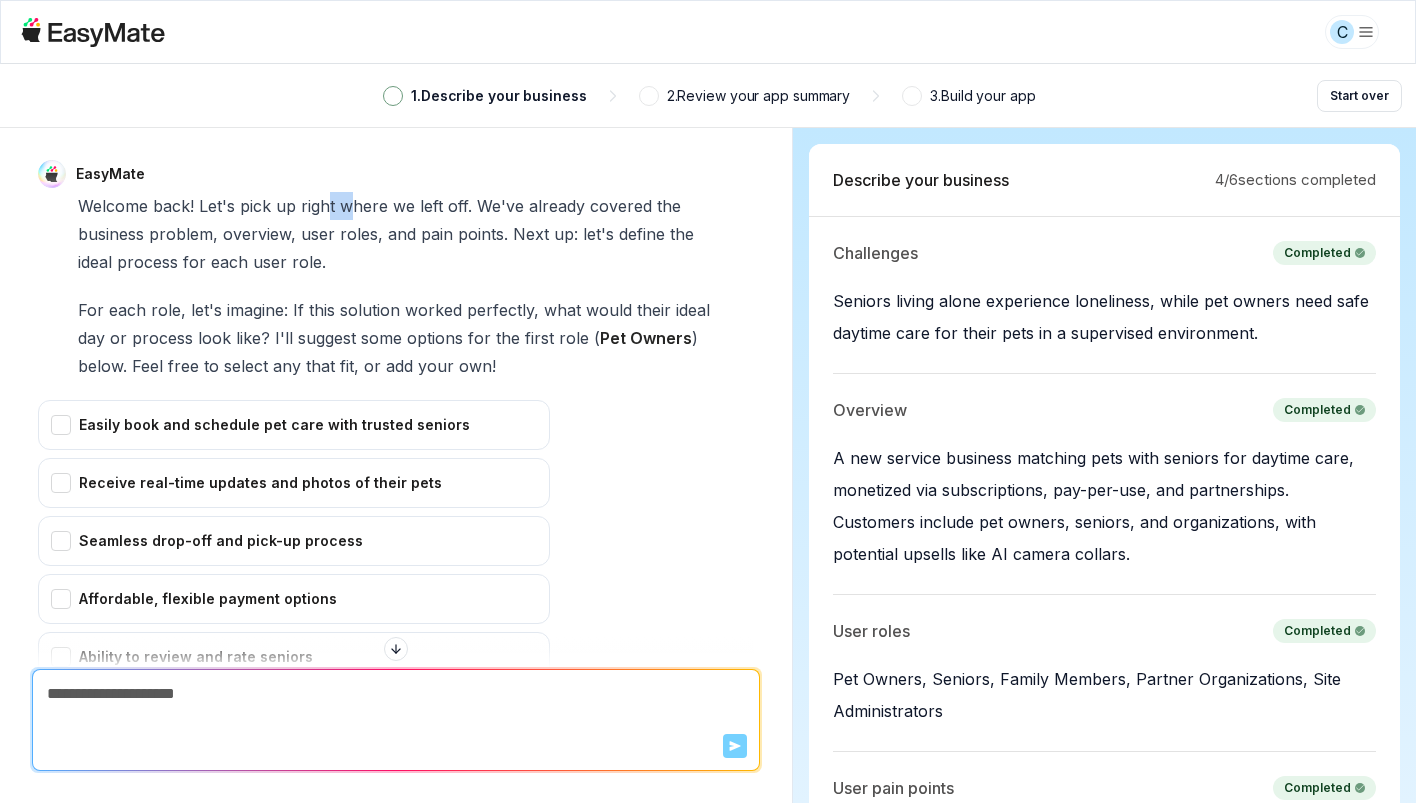 drag, startPoint x: 325, startPoint y: 203, endPoint x: 350, endPoint y: 218, distance: 29.15476 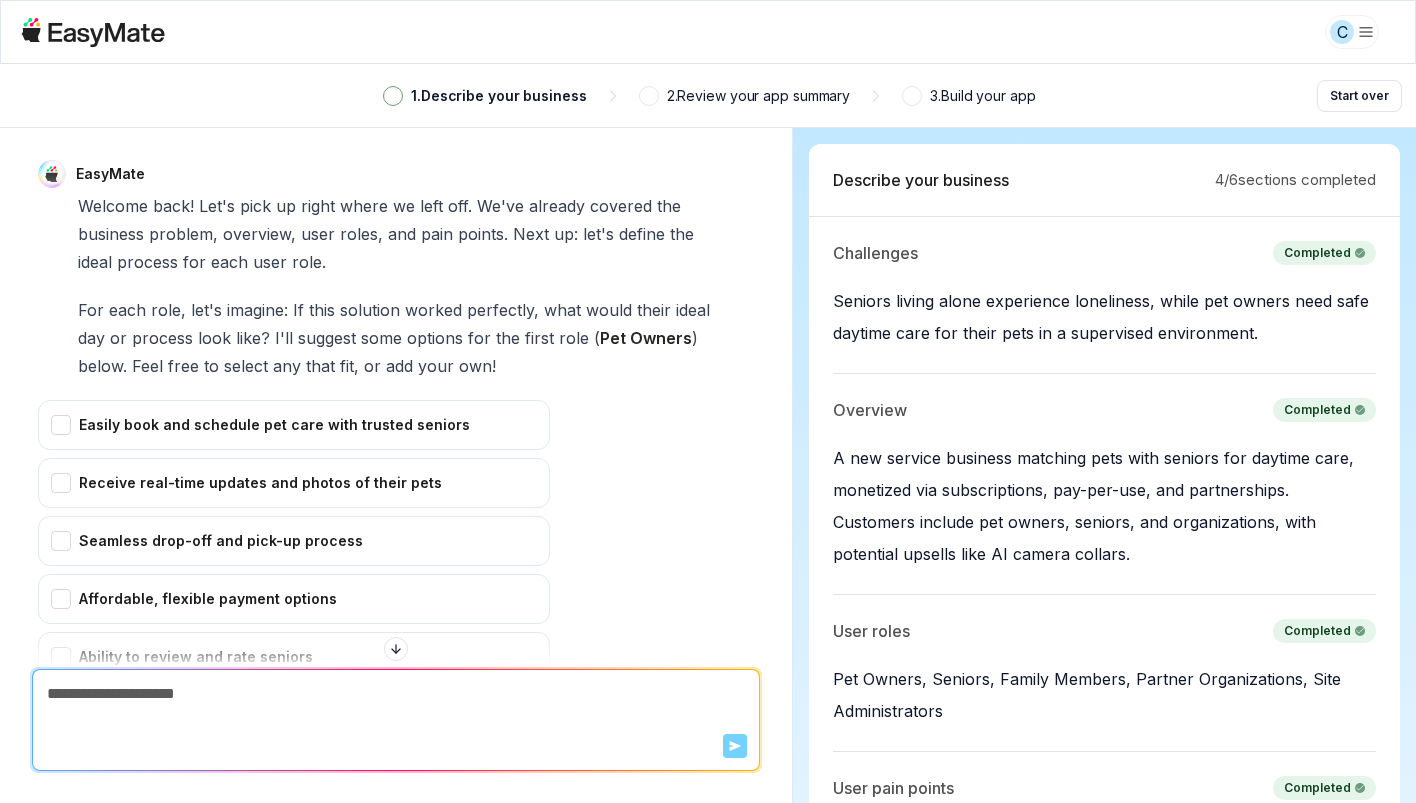 click on "roles," at bounding box center (361, 234) 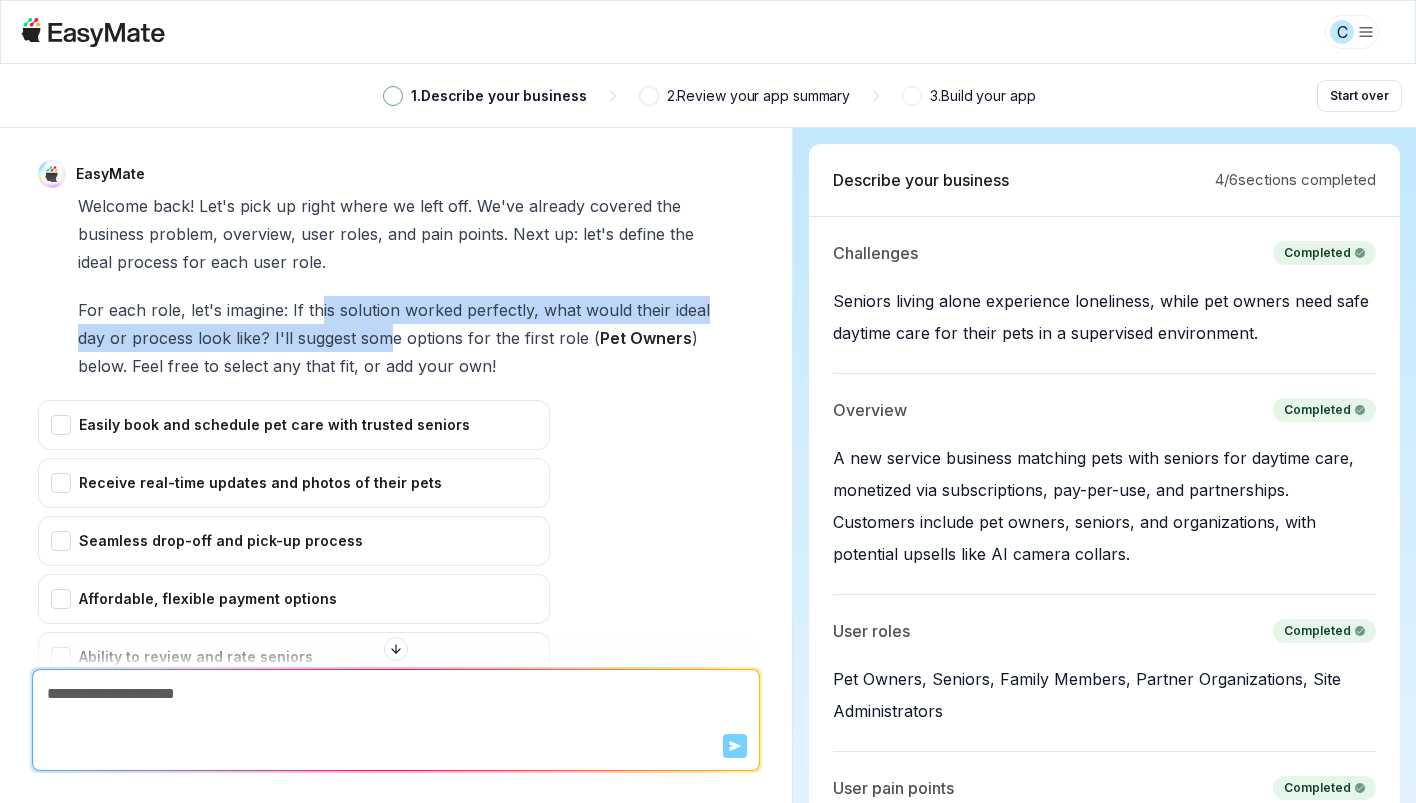 drag, startPoint x: 320, startPoint y: 310, endPoint x: 384, endPoint y: 341, distance: 71.11259 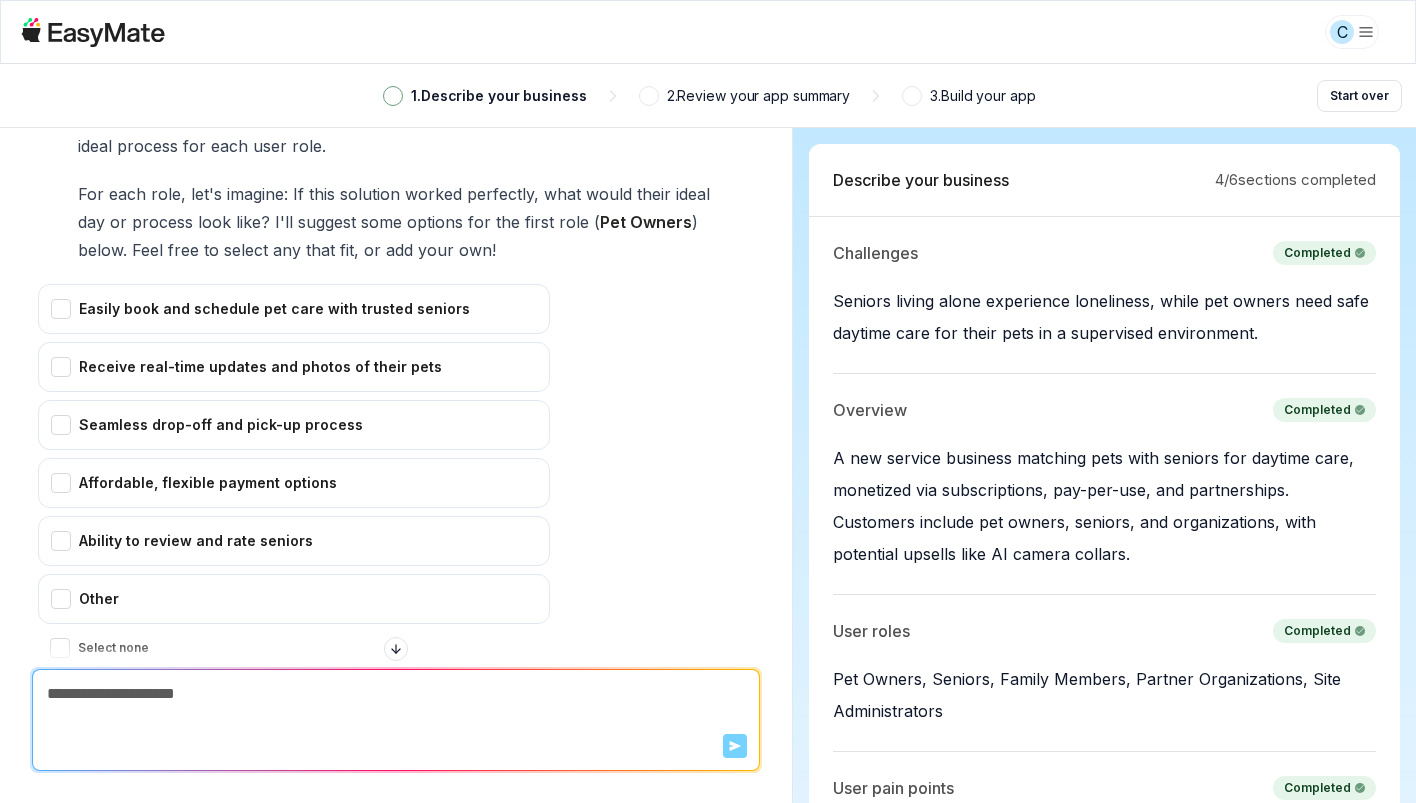 scroll, scrollTop: 120, scrollLeft: 0, axis: vertical 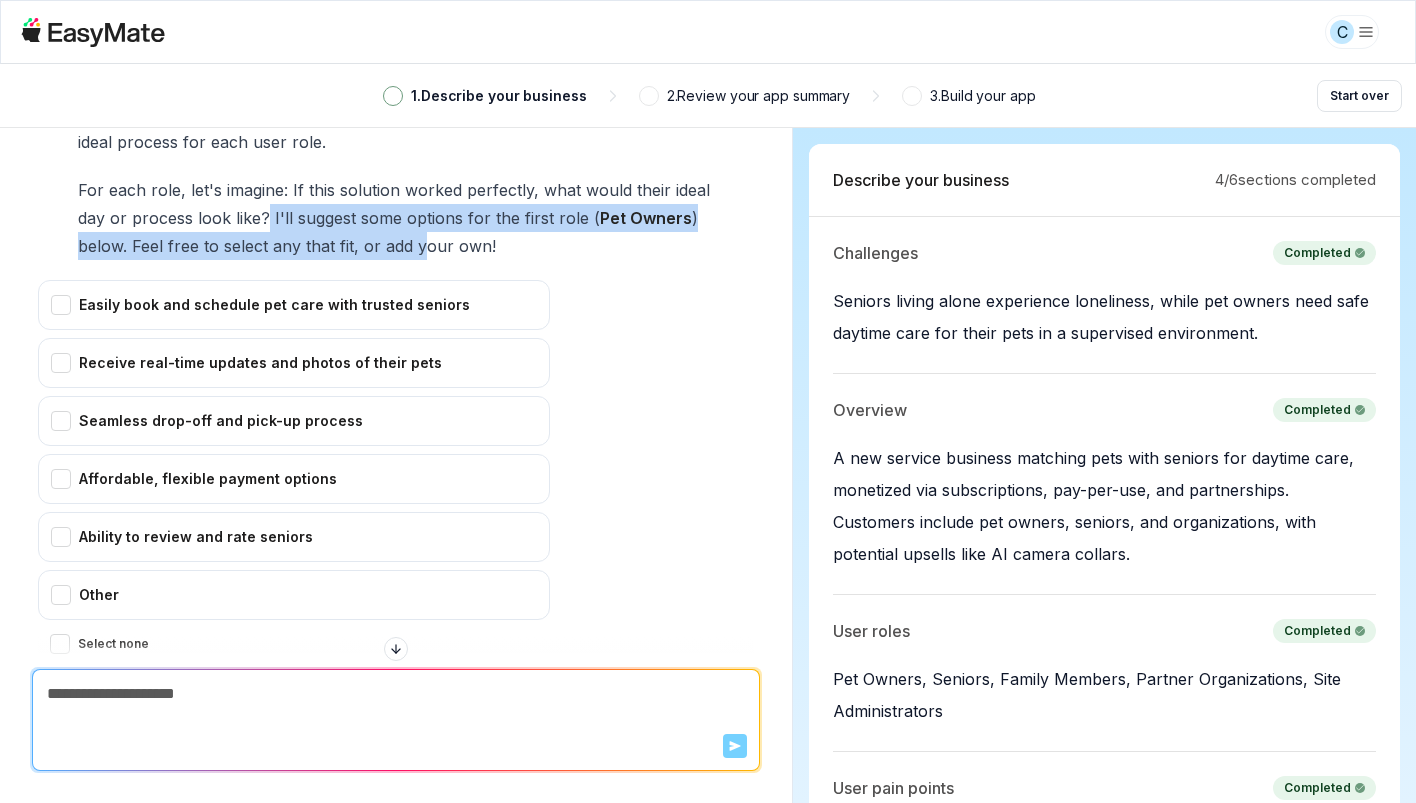 drag, startPoint x: 264, startPoint y: 215, endPoint x: 423, endPoint y: 241, distance: 161.11176 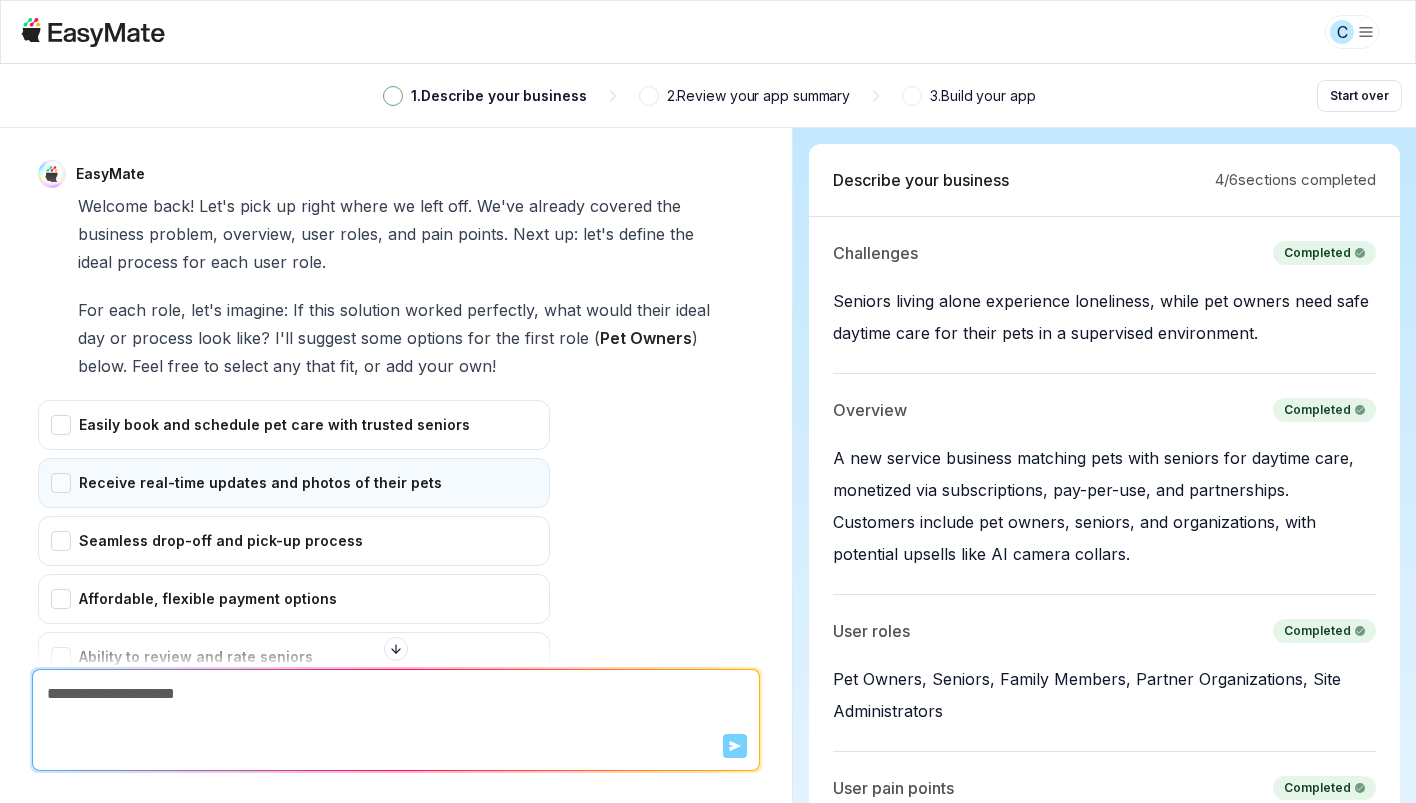 scroll, scrollTop: 1, scrollLeft: 0, axis: vertical 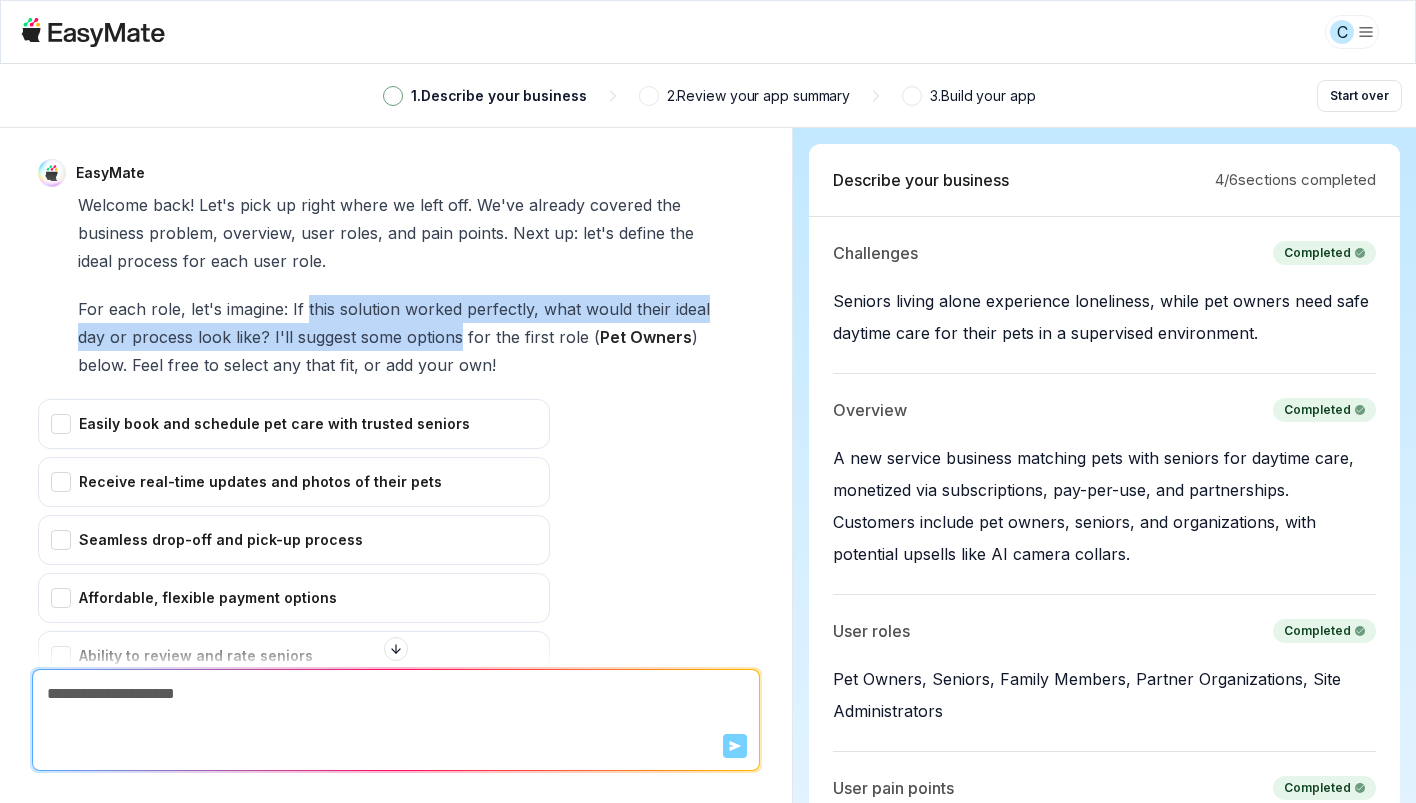 drag, startPoint x: 303, startPoint y: 305, endPoint x: 457, endPoint y: 323, distance: 155.04839 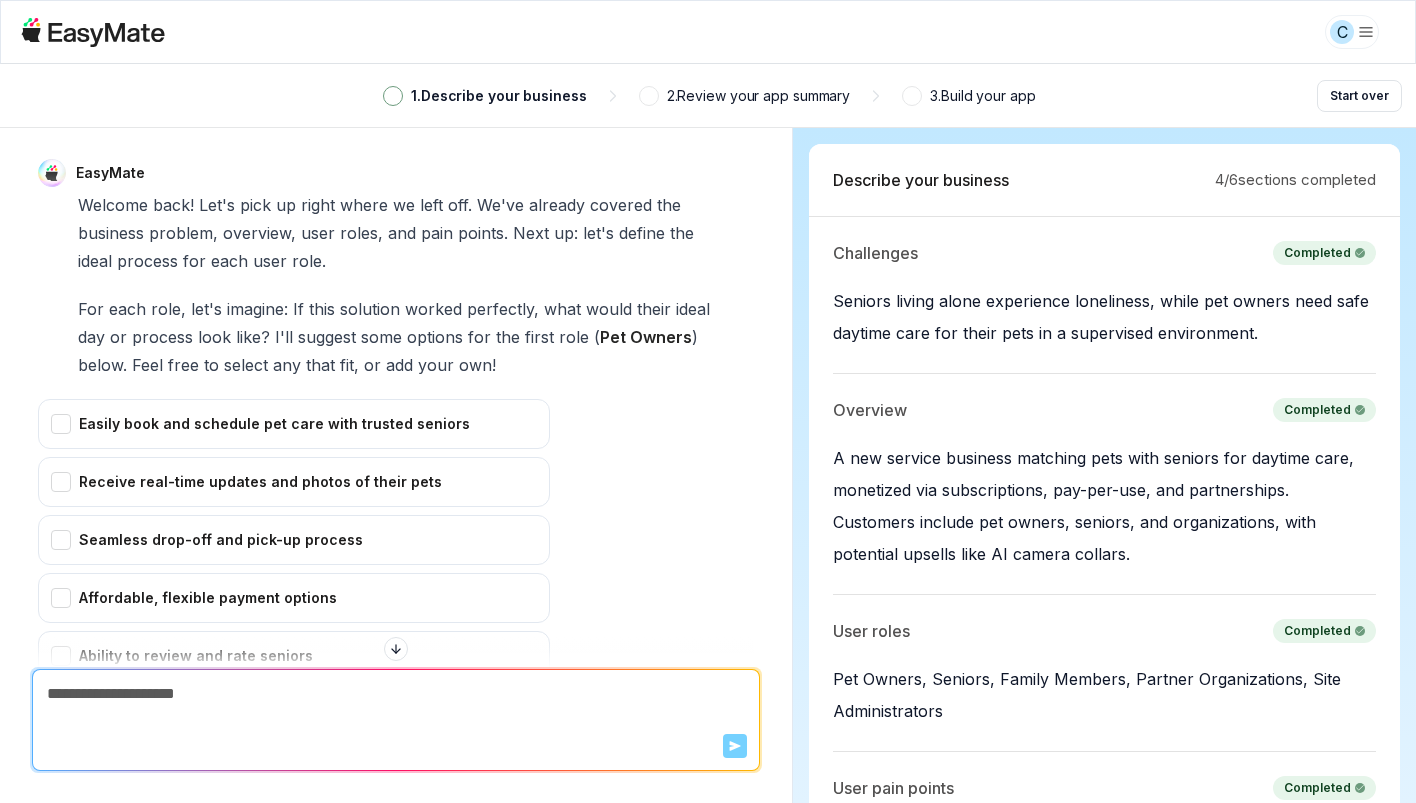 click on "own!" at bounding box center (477, 365) 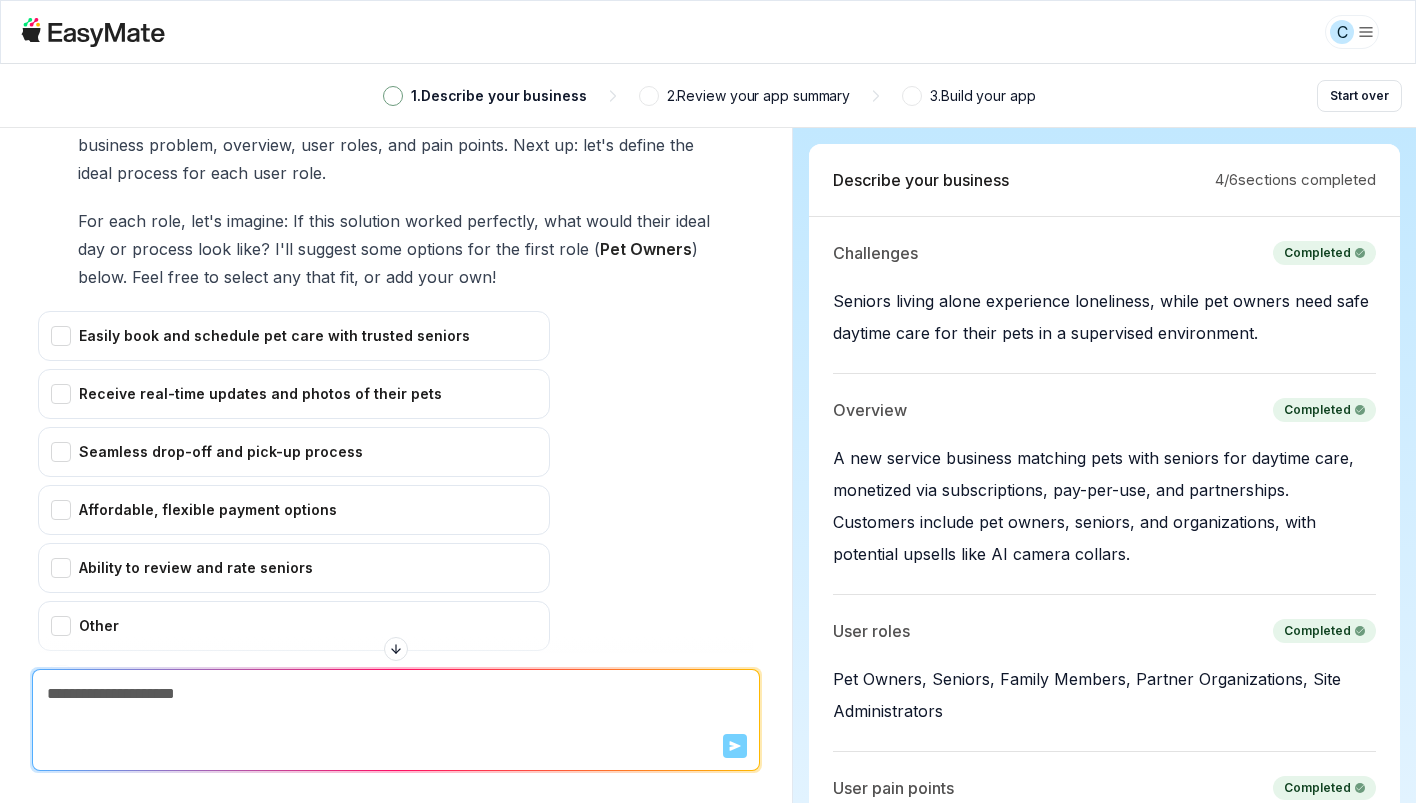 scroll, scrollTop: 90, scrollLeft: 0, axis: vertical 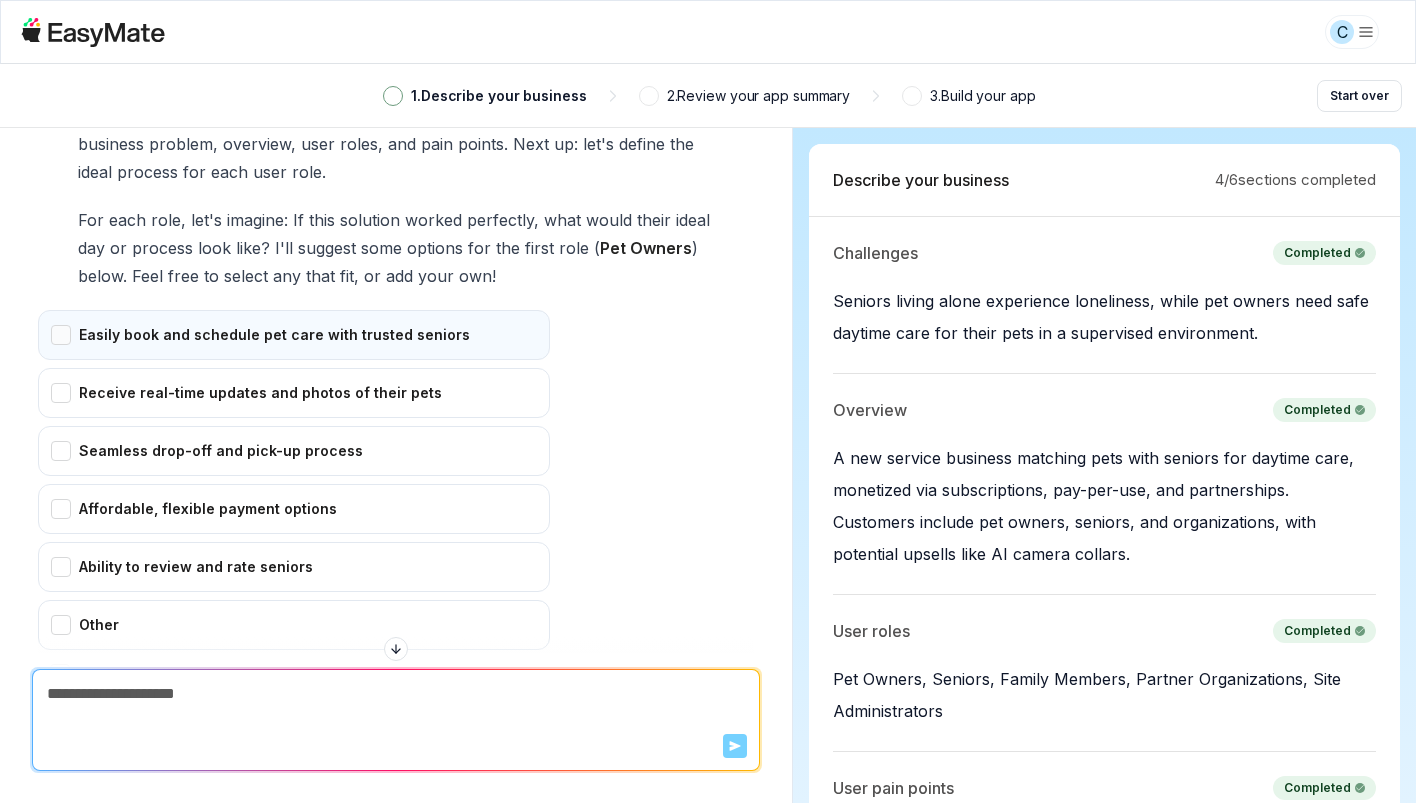 click on "Easily book and schedule pet care with trusted seniors" at bounding box center [294, 335] 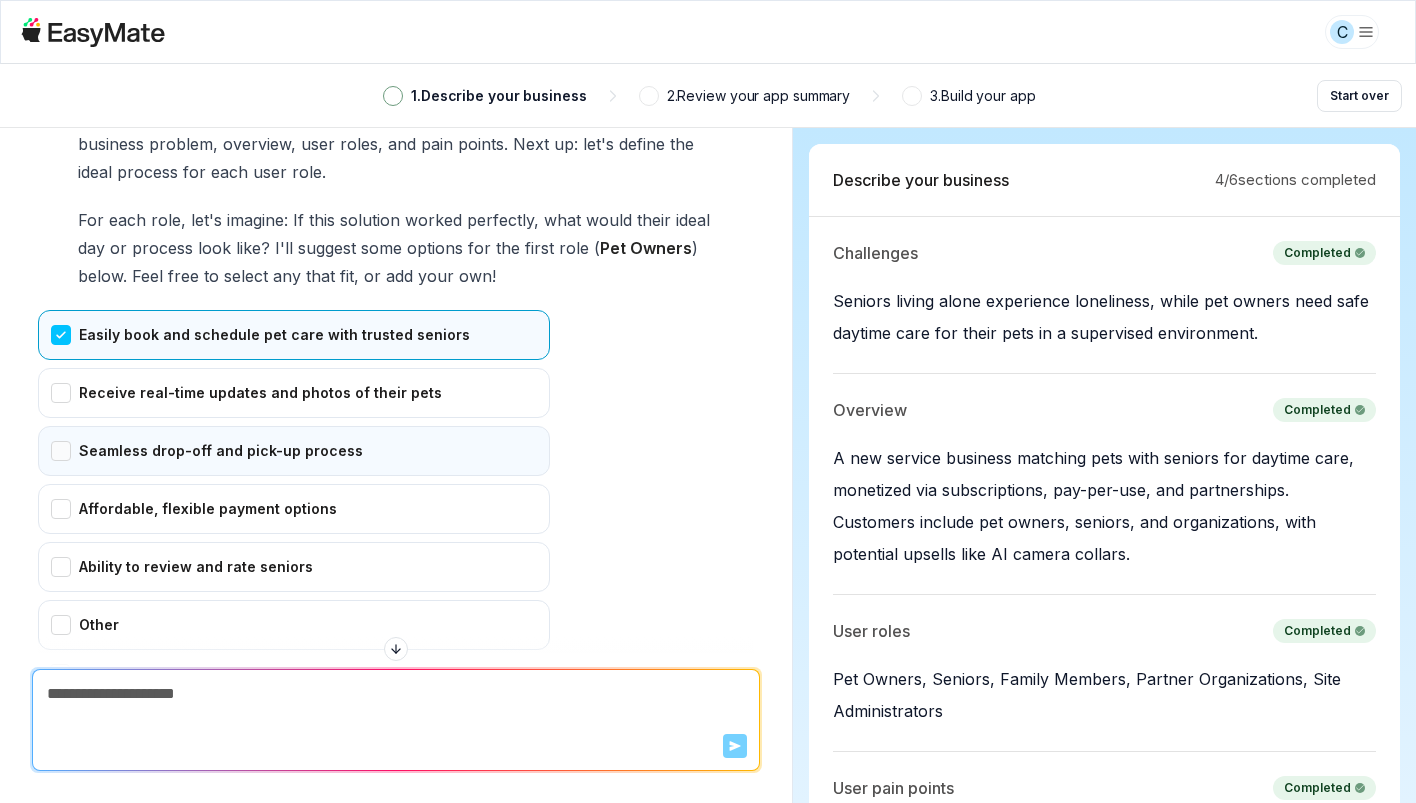 click on "Seamless drop-off and pick-up process" at bounding box center (294, 451) 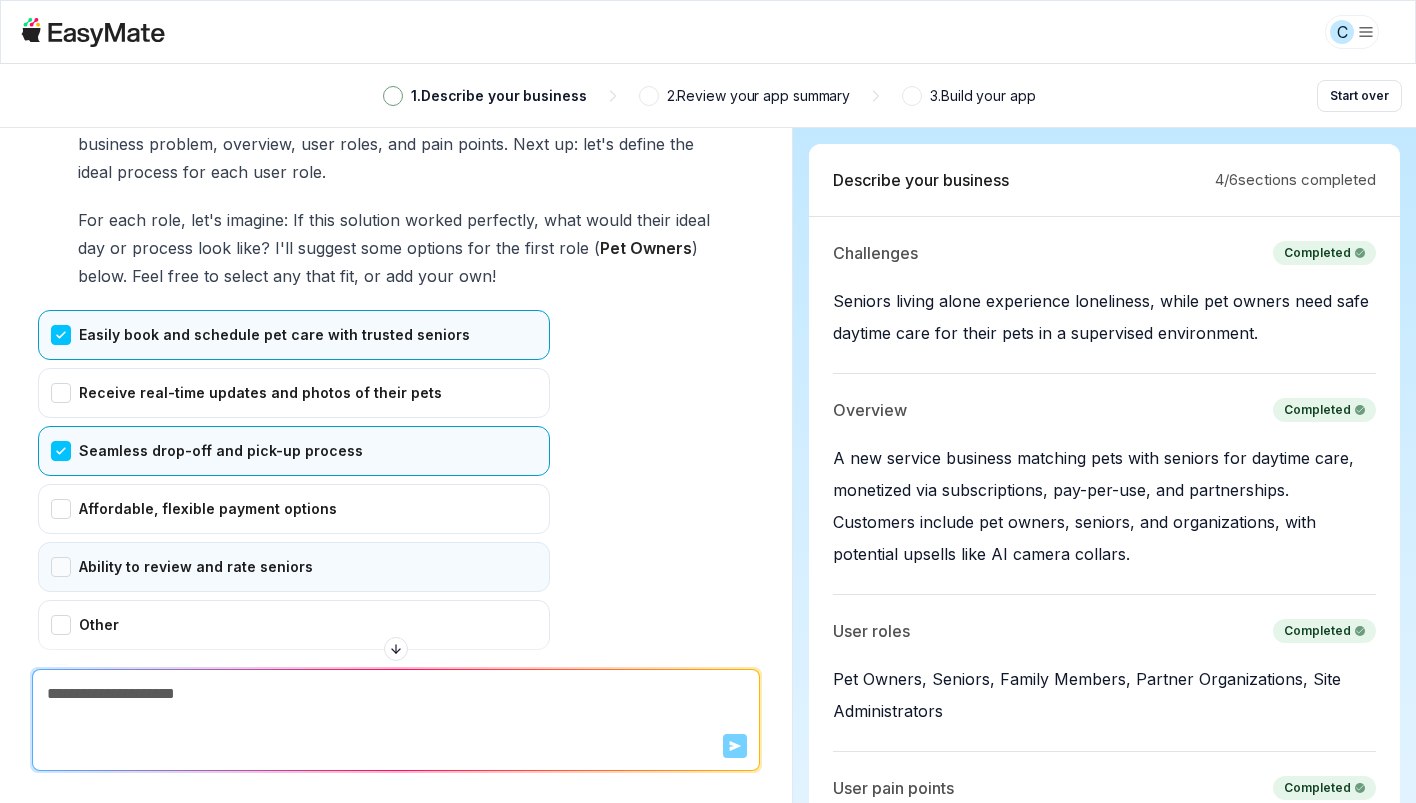 click on "Ability to review and rate seniors" at bounding box center (294, 567) 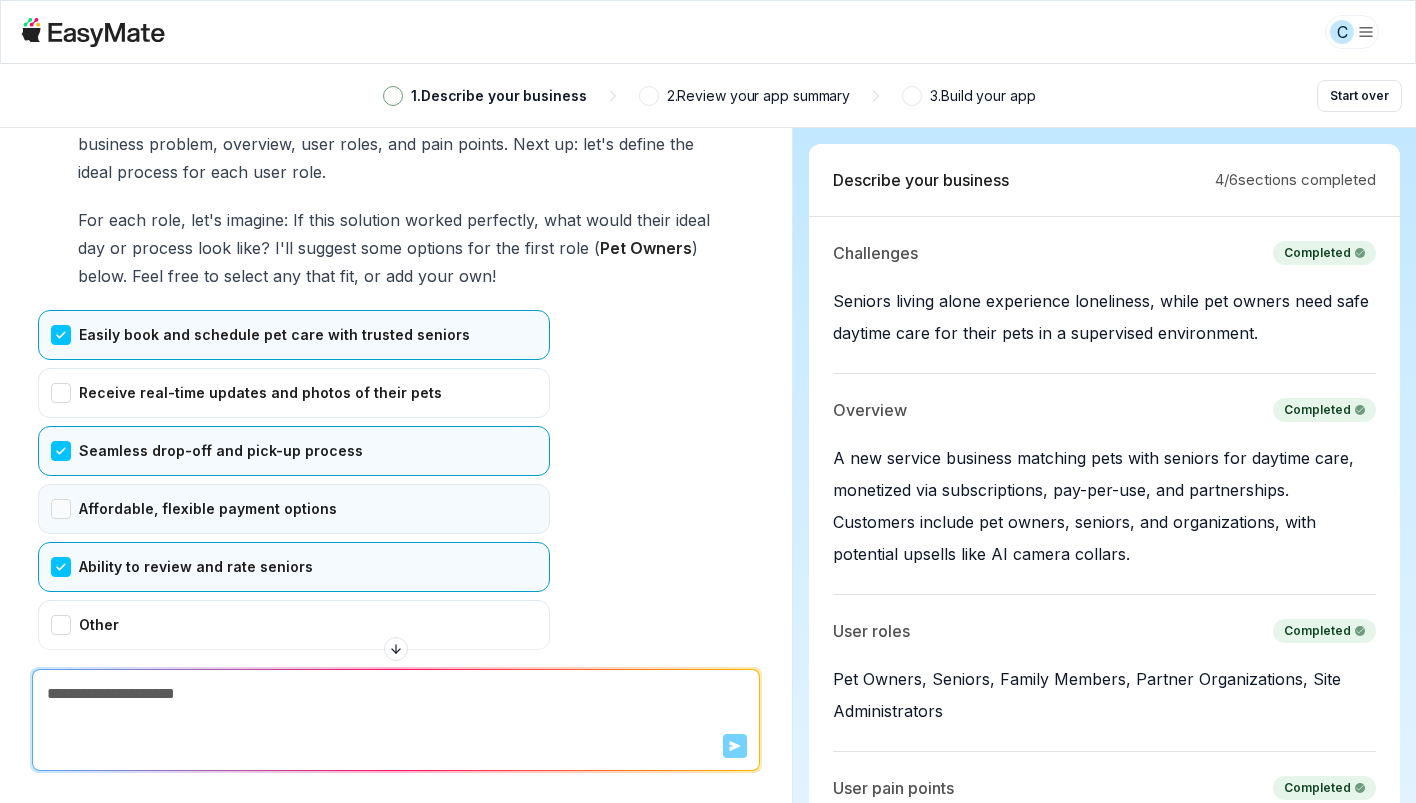 click on "Affordable, flexible payment options" at bounding box center (294, 509) 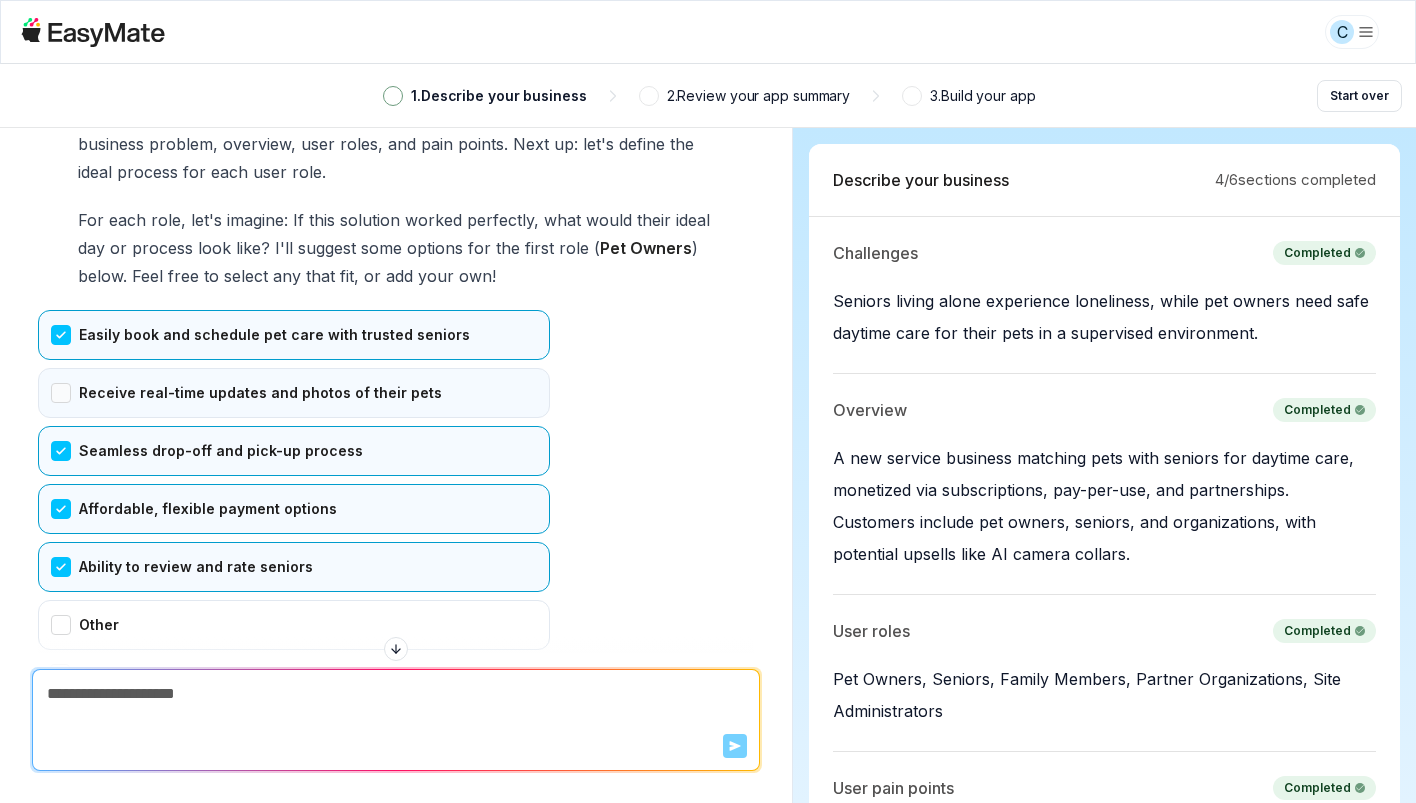 click on "Receive real-time updates and photos of their pets" at bounding box center [294, 393] 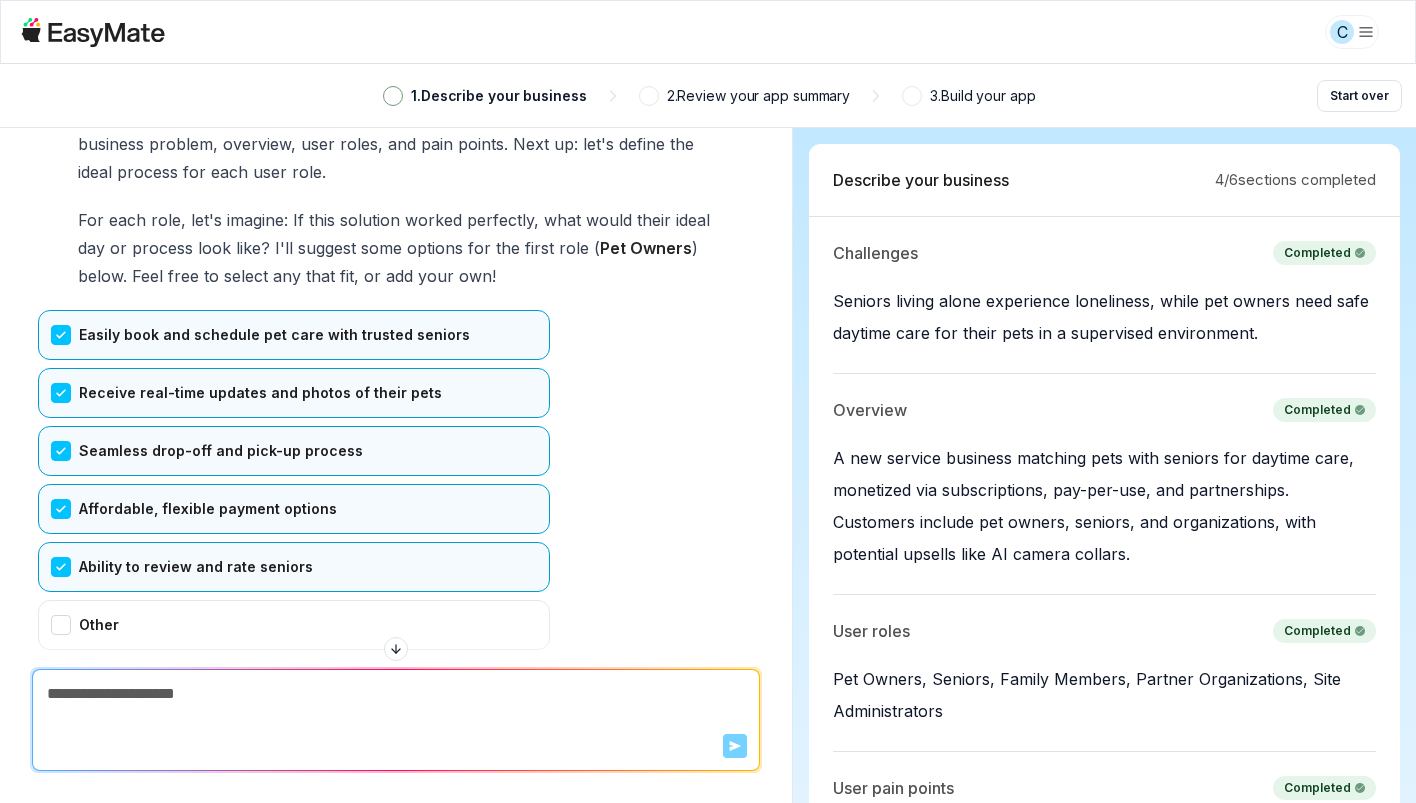 scroll, scrollTop: 219, scrollLeft: 0, axis: vertical 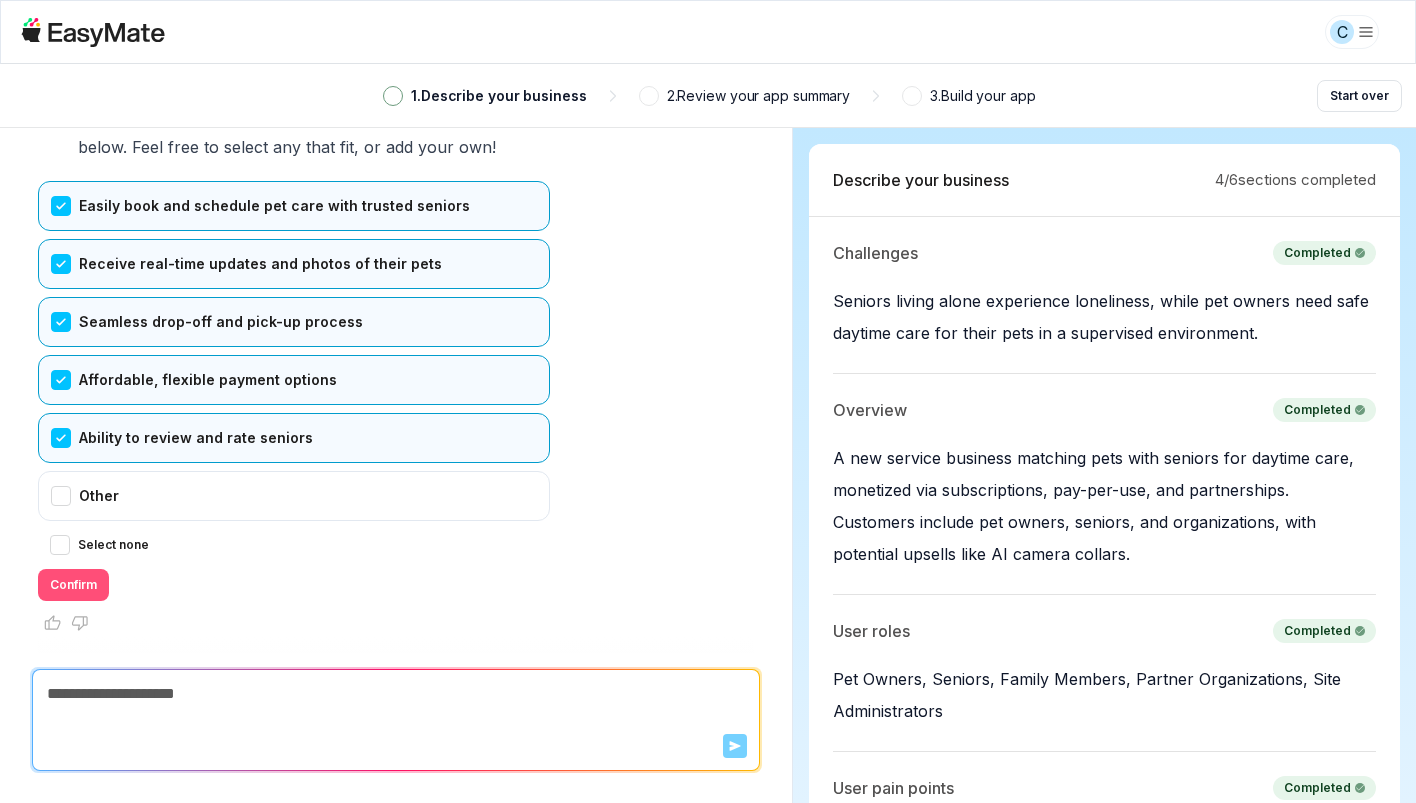 click on "Confirm" at bounding box center [73, 585] 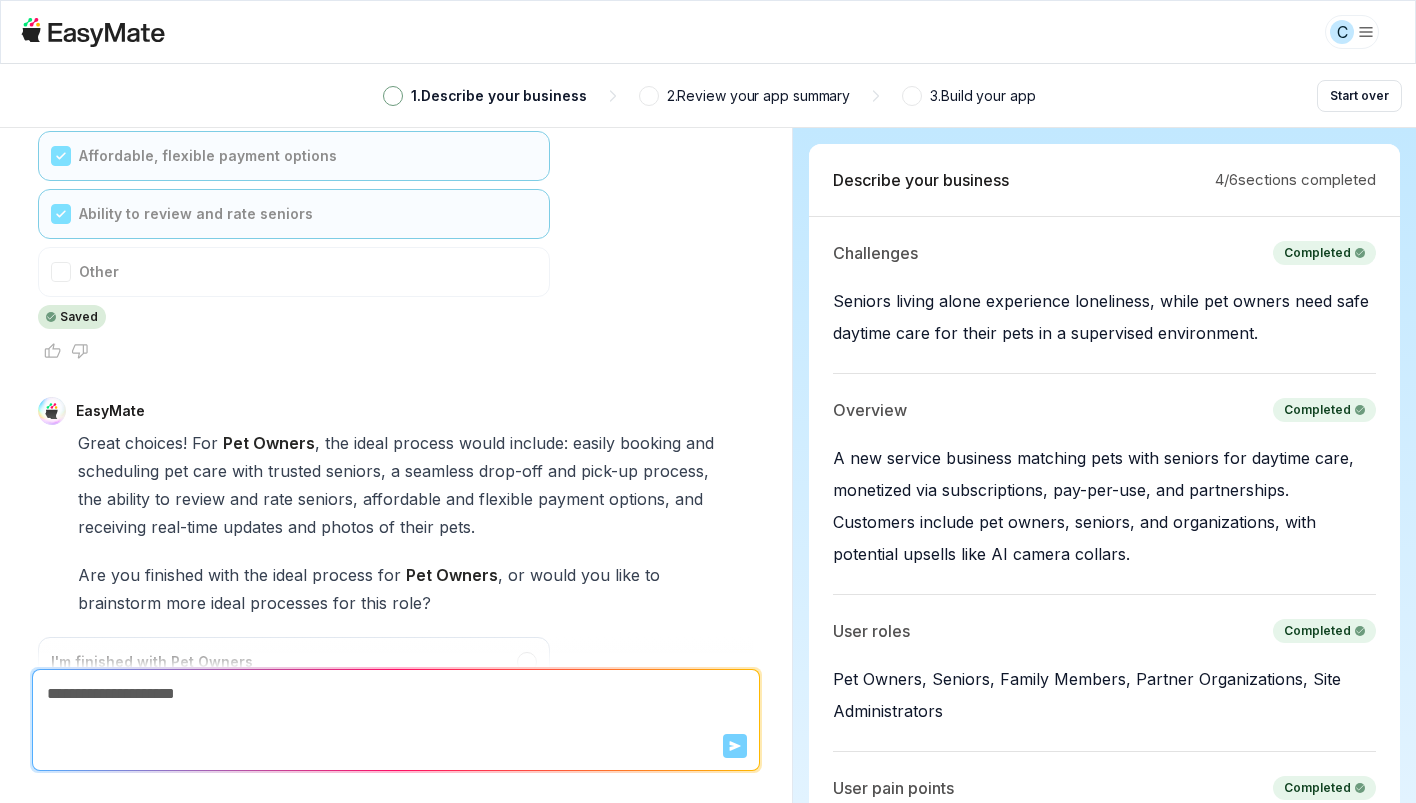 scroll, scrollTop: 587, scrollLeft: 0, axis: vertical 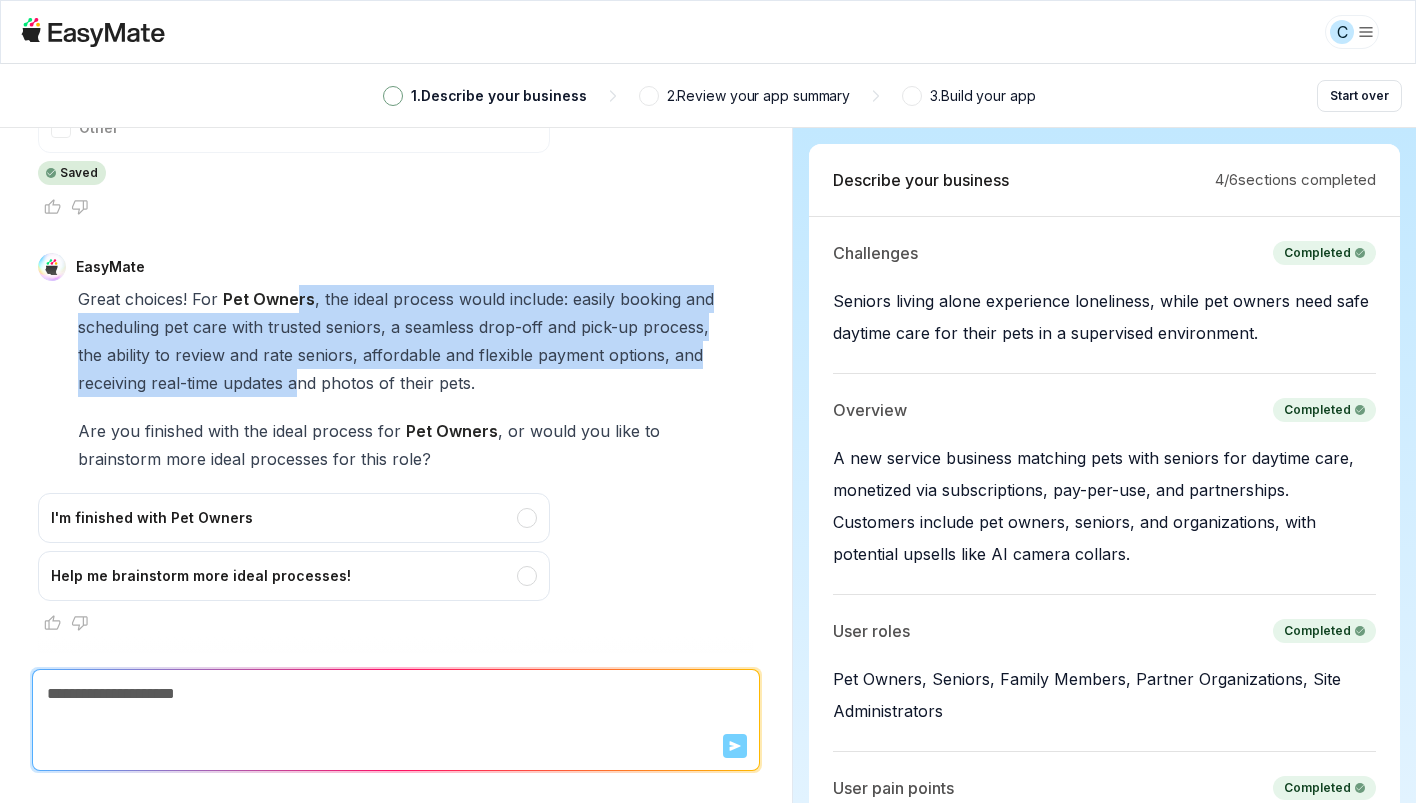 drag, startPoint x: 295, startPoint y: 302, endPoint x: 300, endPoint y: 392, distance: 90.13878 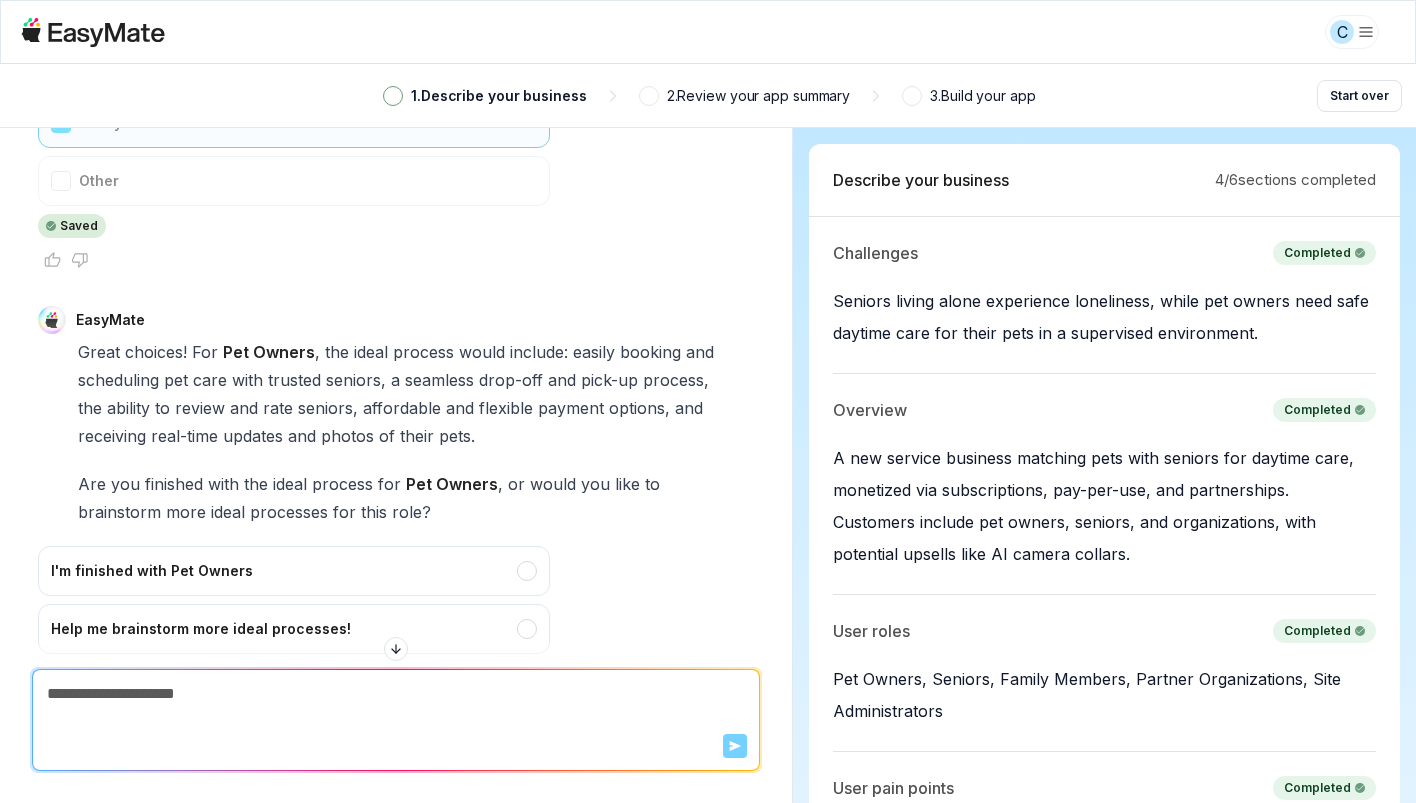 scroll, scrollTop: 539, scrollLeft: 0, axis: vertical 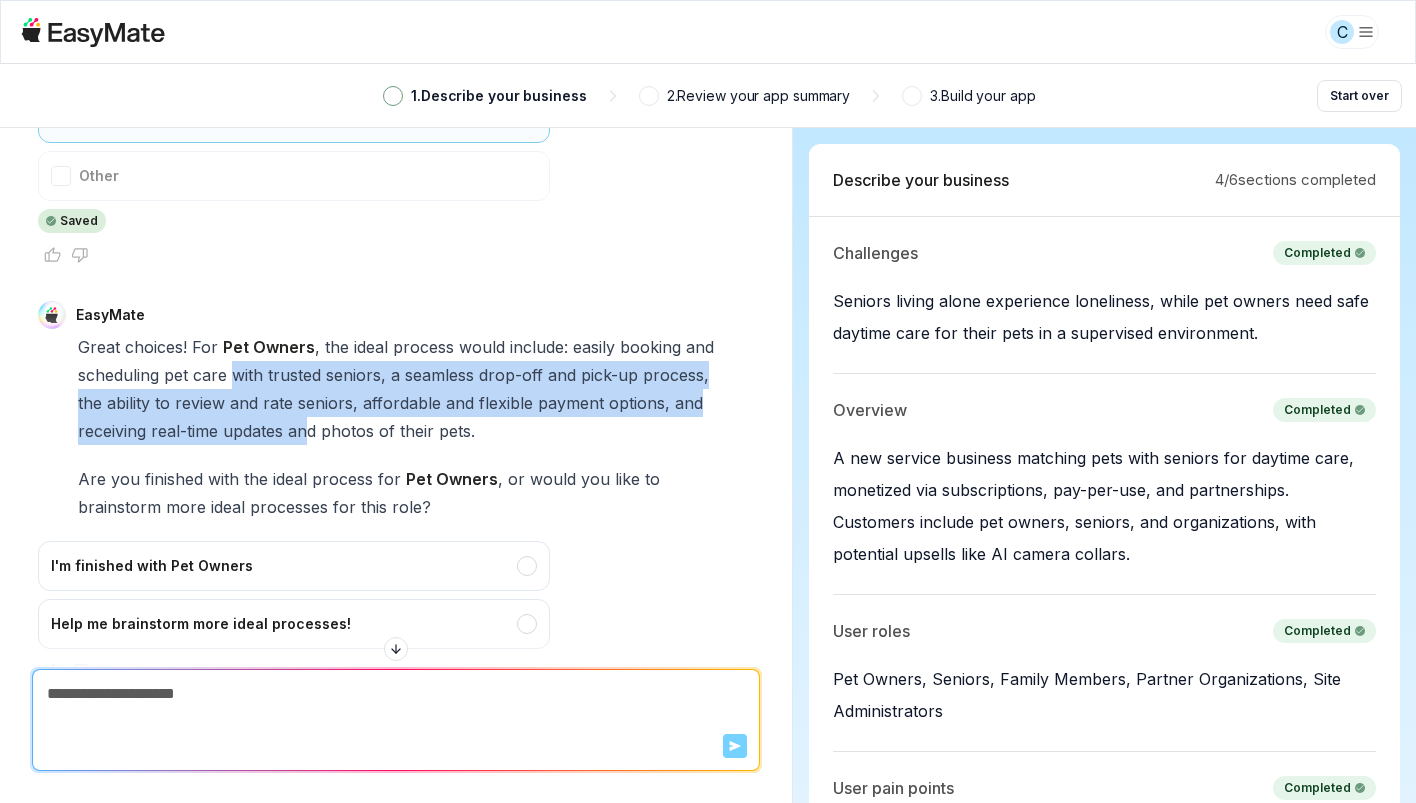 drag, startPoint x: 235, startPoint y: 365, endPoint x: 306, endPoint y: 427, distance: 94.26028 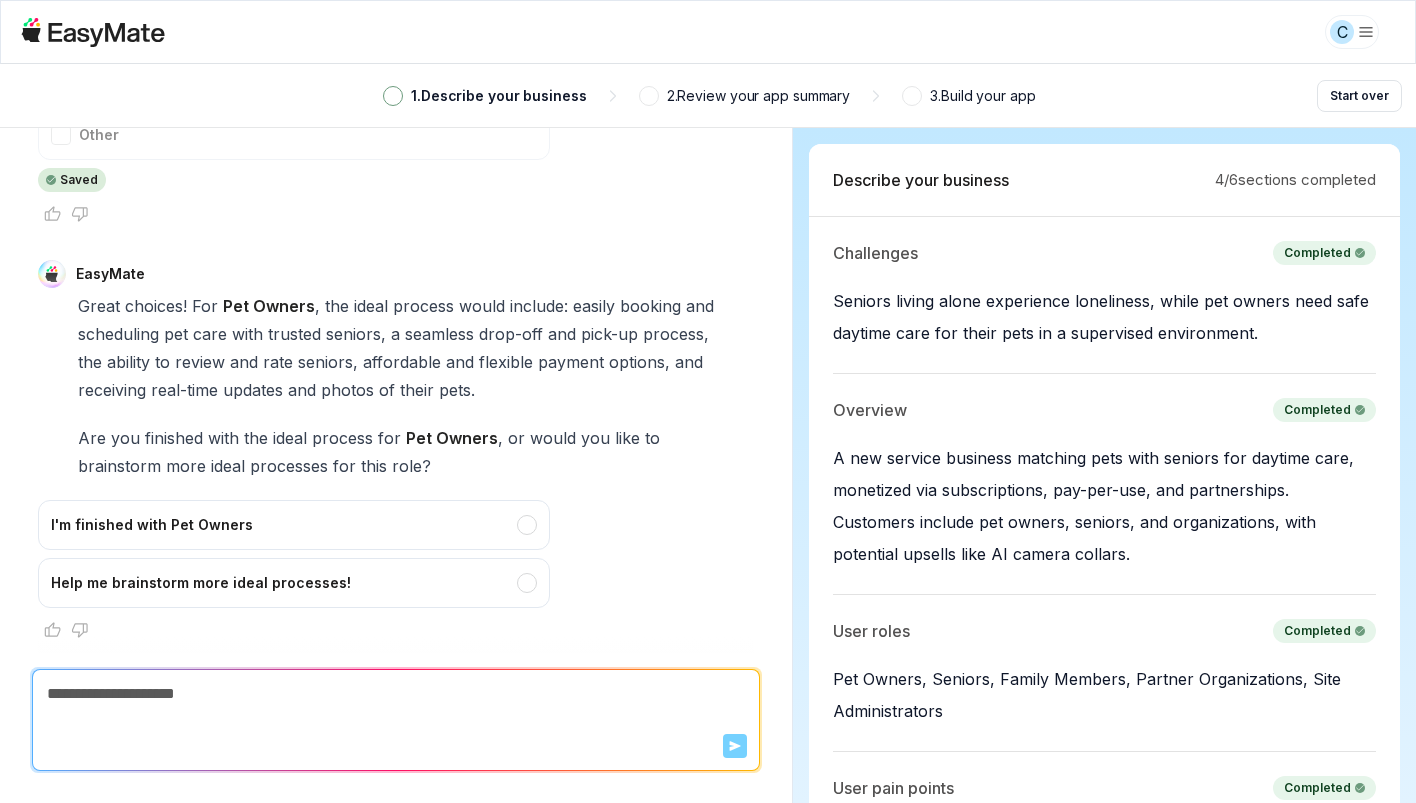 scroll, scrollTop: 587, scrollLeft: 0, axis: vertical 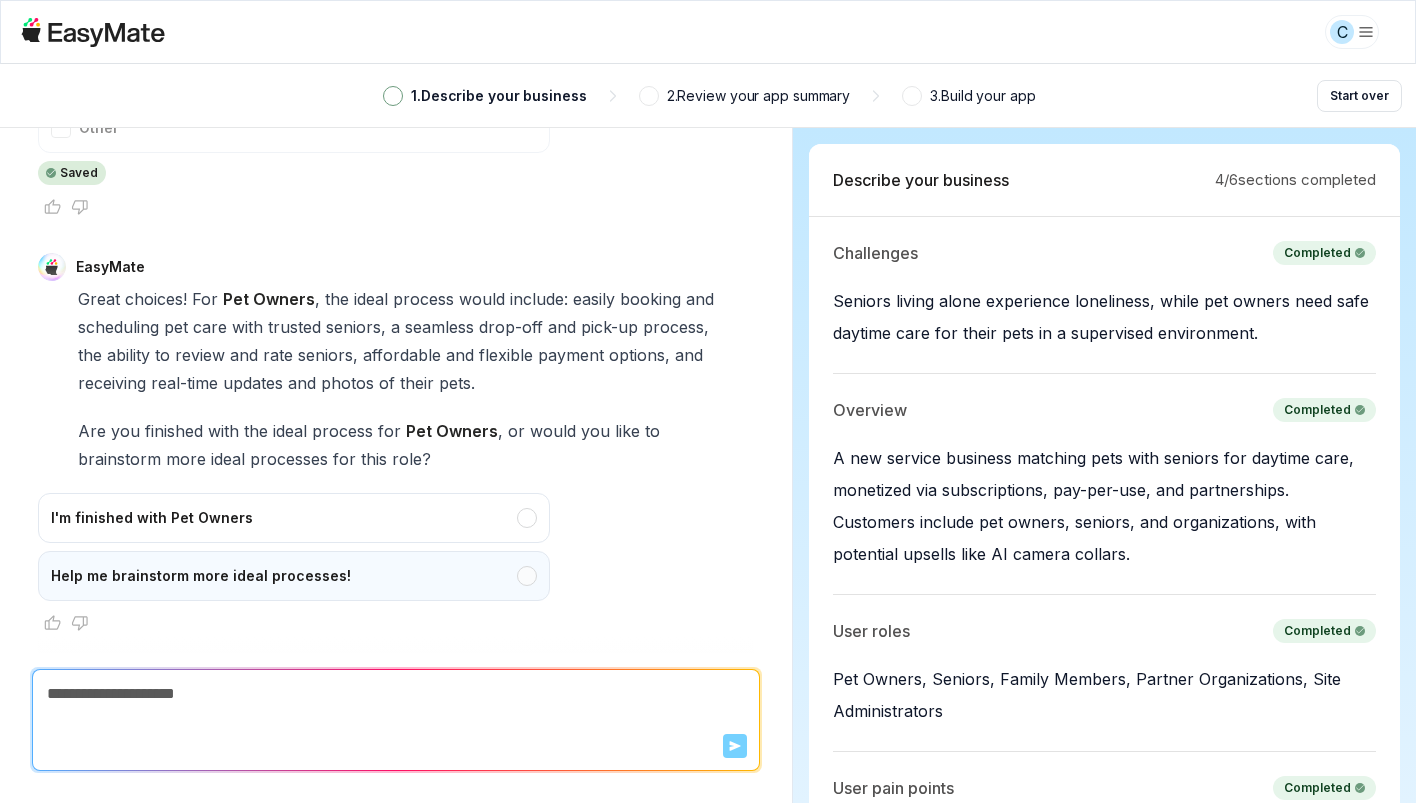 click on "Help me brainstorm more ideal processes!" at bounding box center (294, 576) 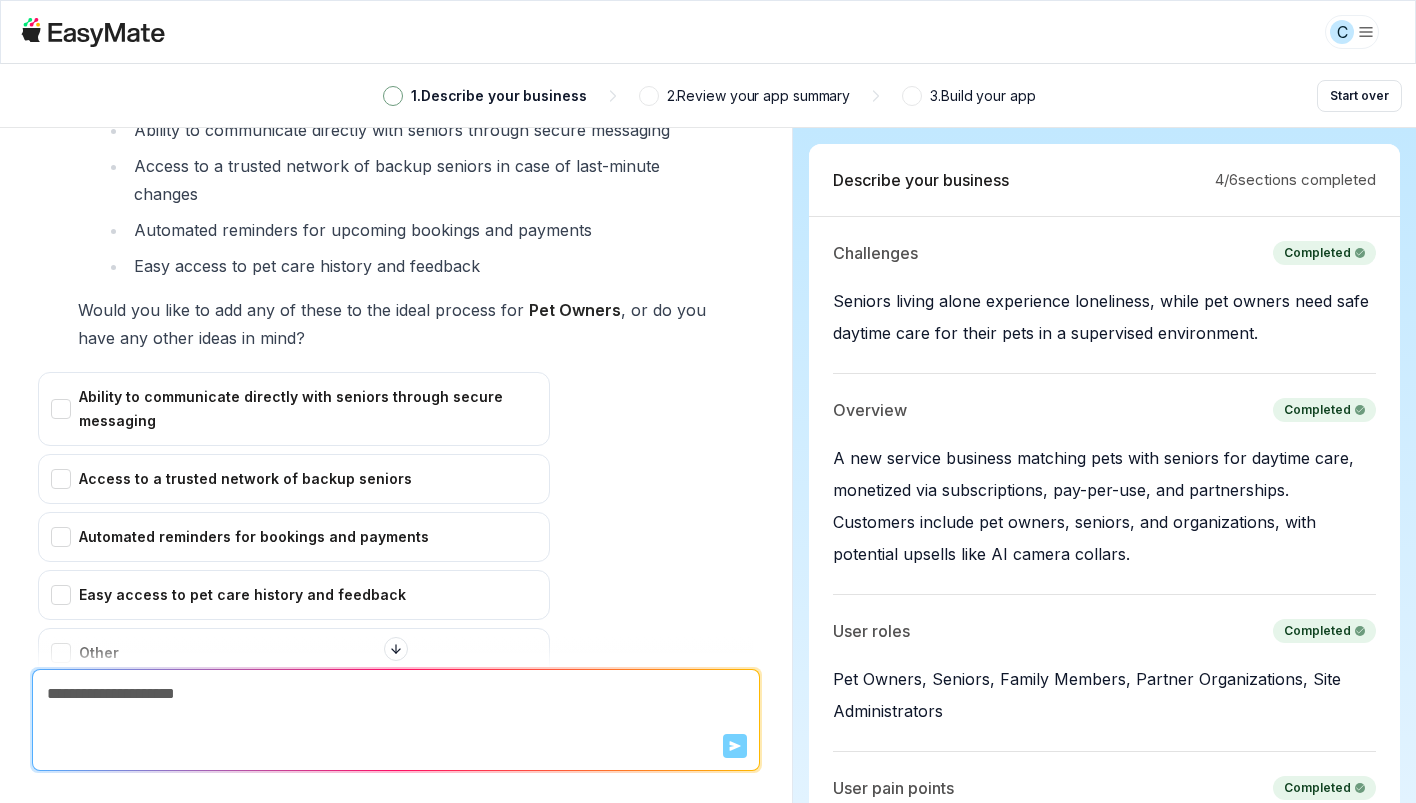 scroll, scrollTop: 1227, scrollLeft: 0, axis: vertical 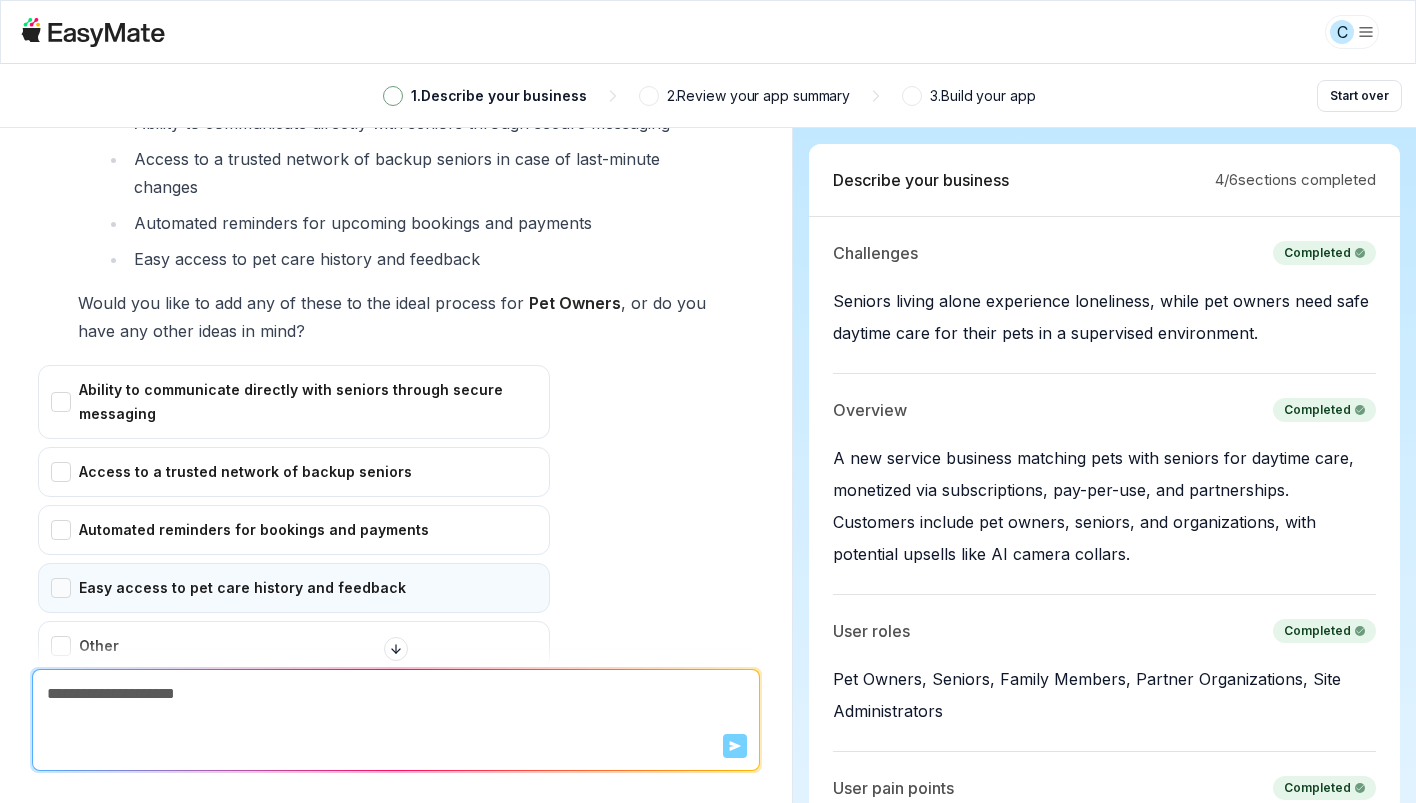 click on "Easy access to pet care history and feedback" at bounding box center [294, 588] 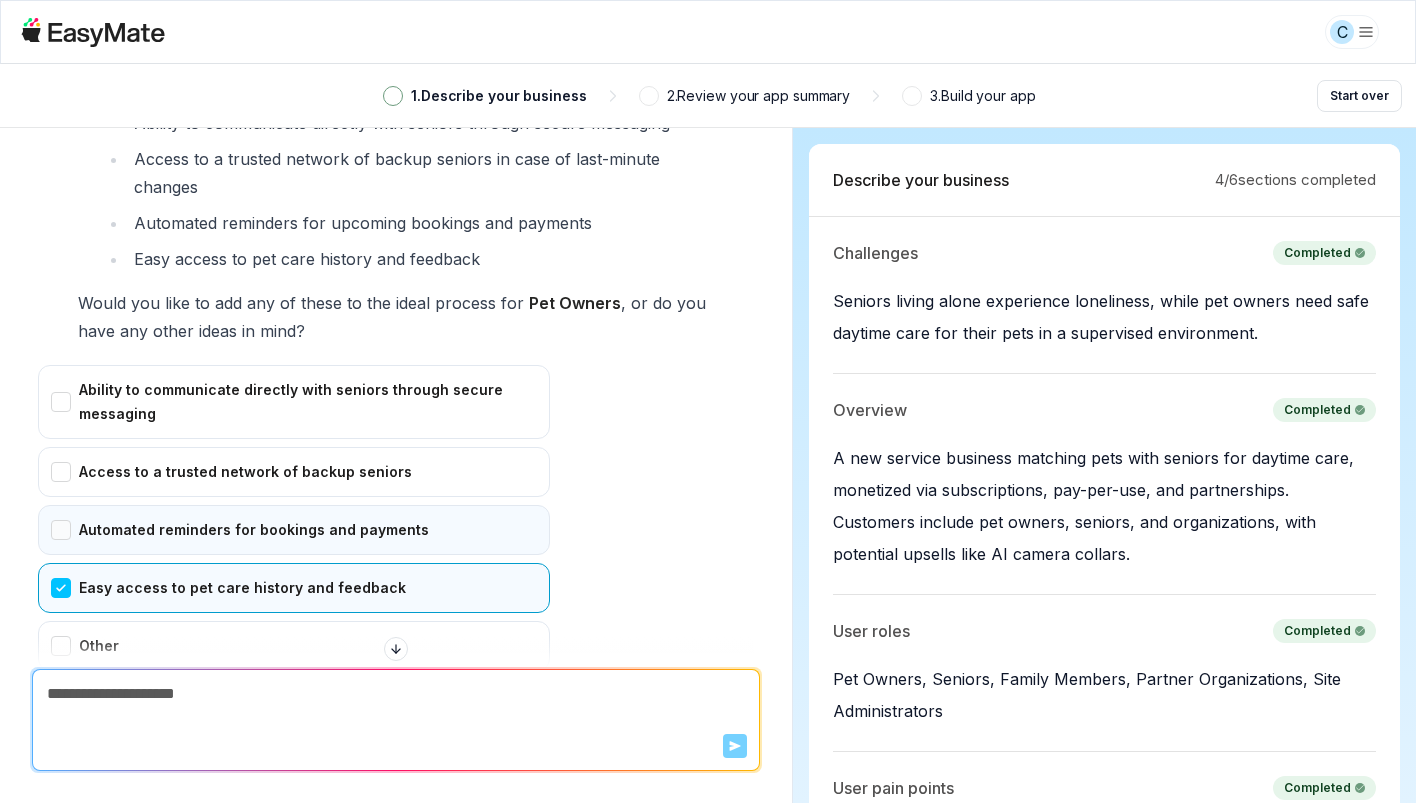 click on "Automated reminders for bookings and payments" at bounding box center [294, 530] 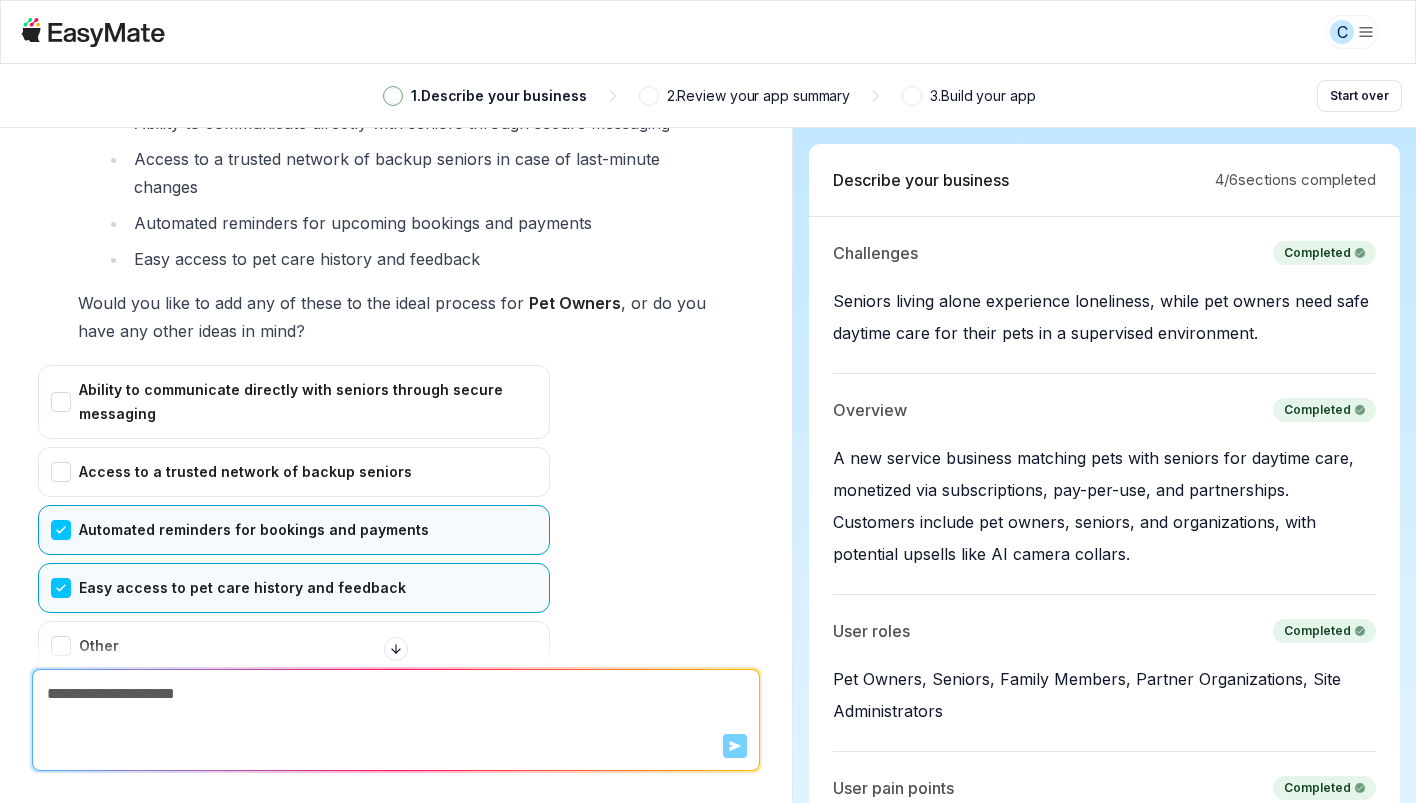 scroll, scrollTop: 1349, scrollLeft: 0, axis: vertical 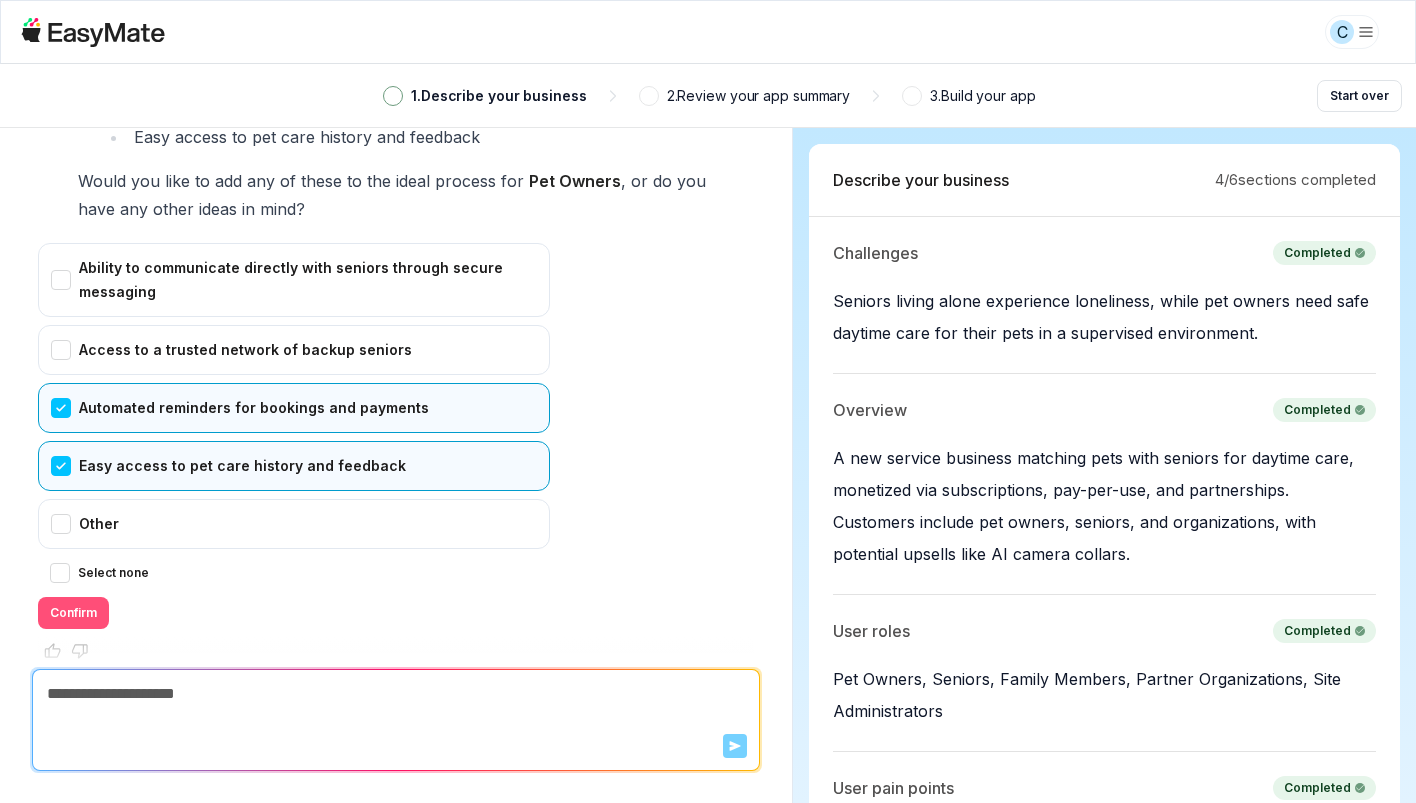 click on "Confirm" at bounding box center (73, 613) 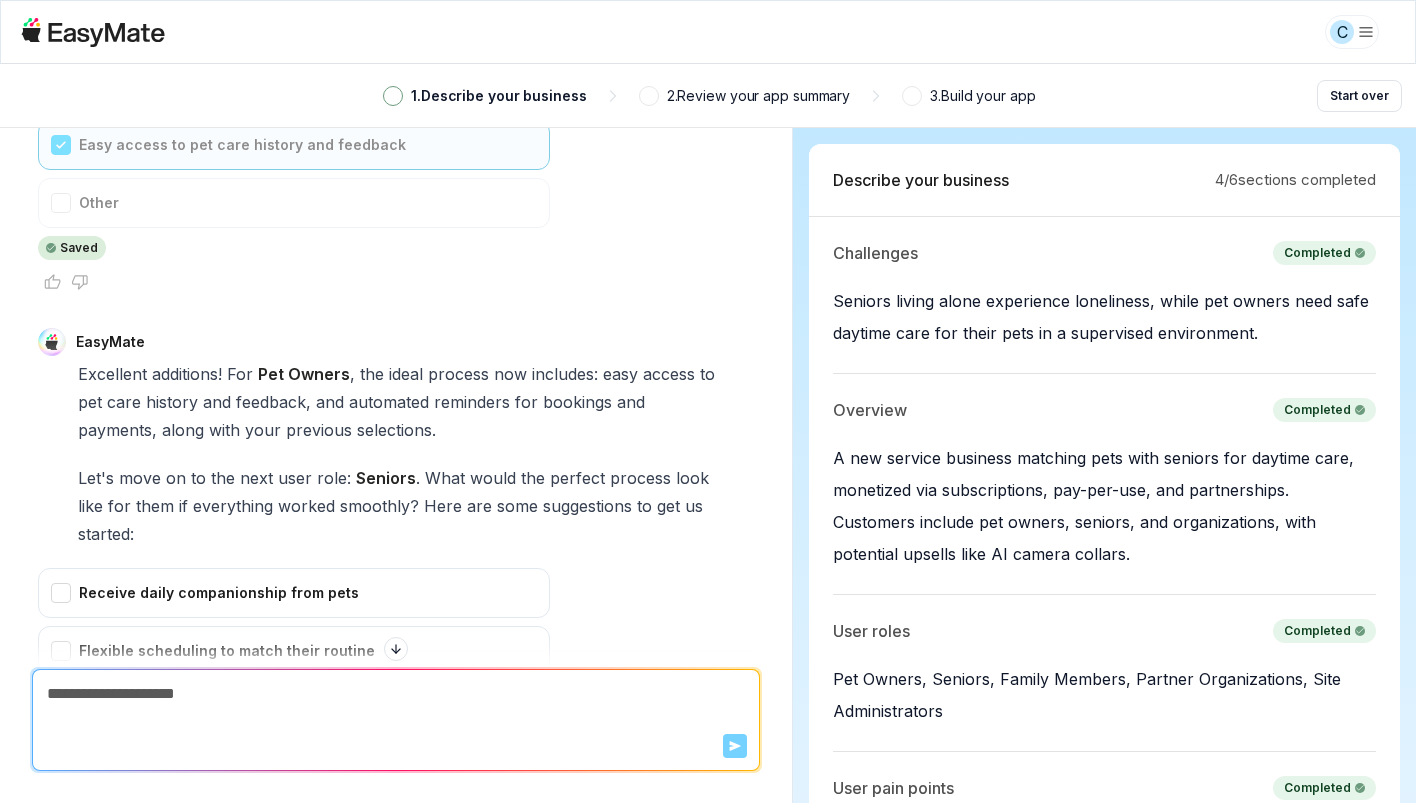 scroll, scrollTop: 1709, scrollLeft: 0, axis: vertical 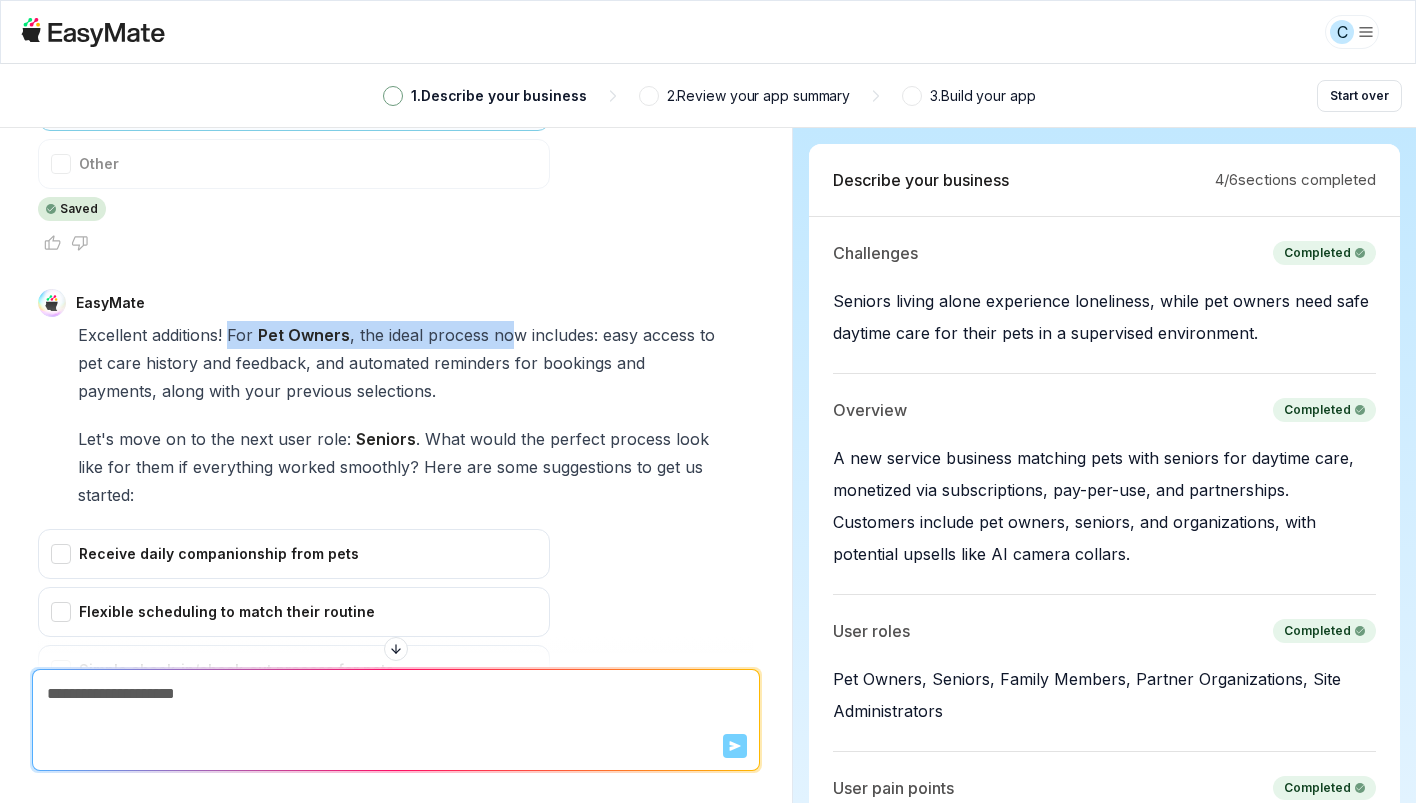 drag, startPoint x: 228, startPoint y: 306, endPoint x: 510, endPoint y: 301, distance: 282.0443 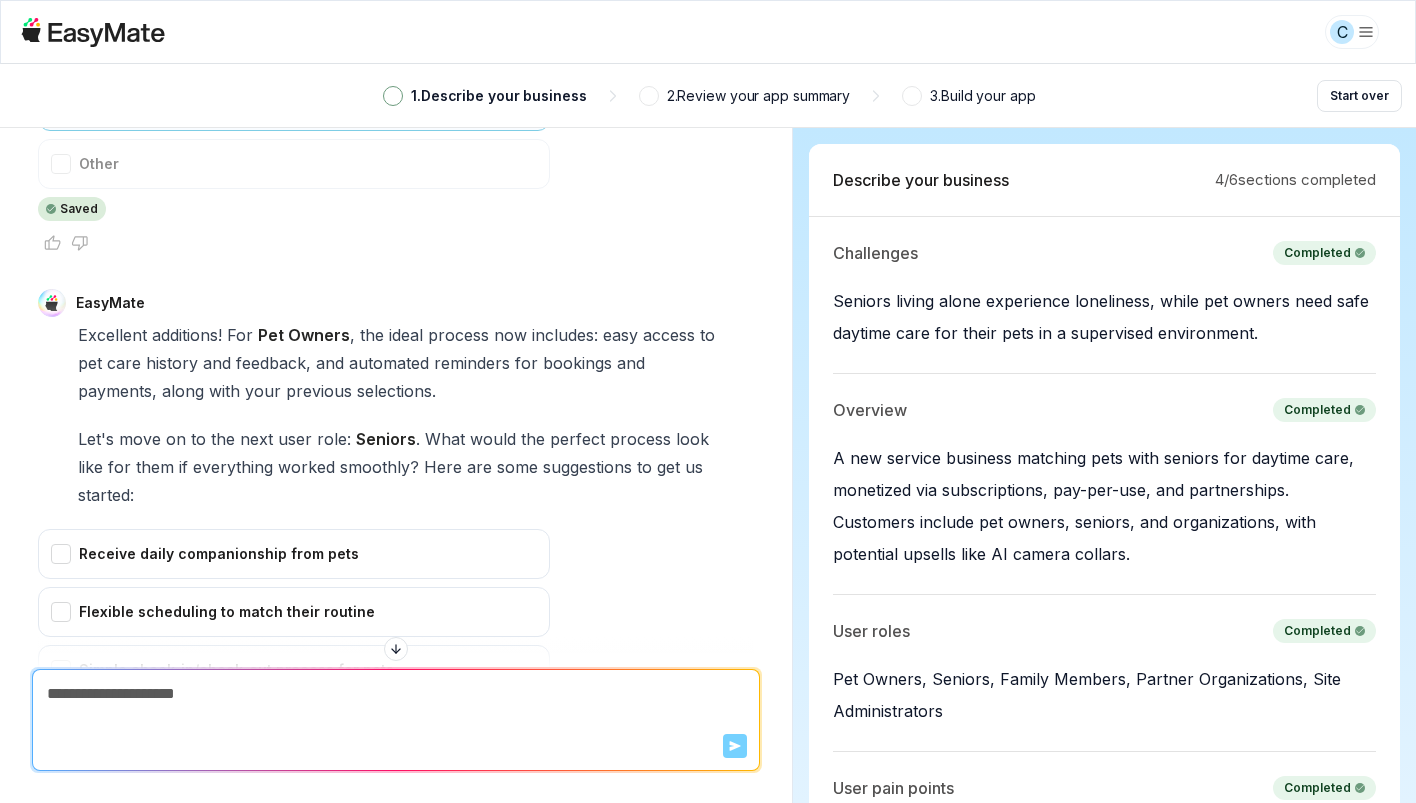 click on "are" at bounding box center [479, 467] 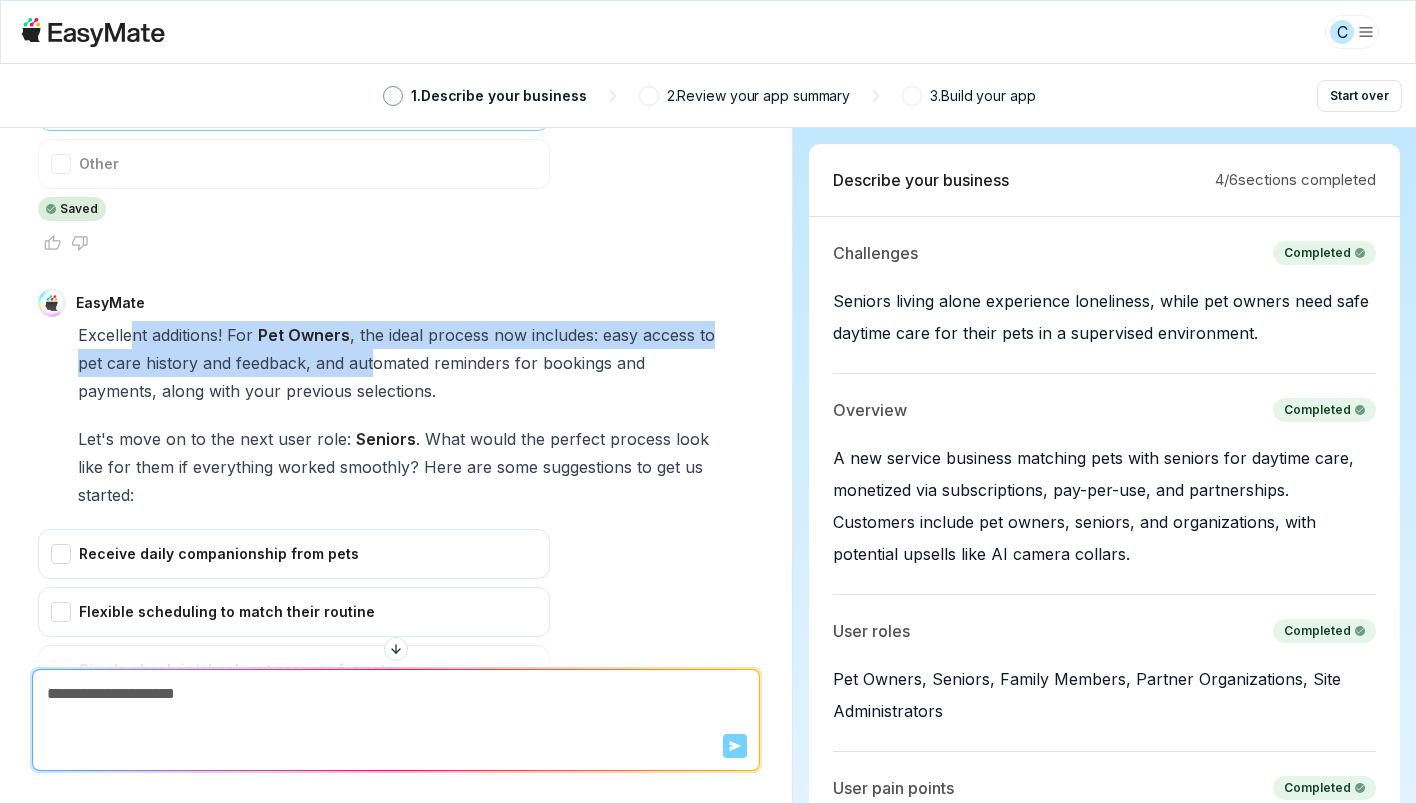 drag, startPoint x: 134, startPoint y: 309, endPoint x: 369, endPoint y: 329, distance: 235.84953 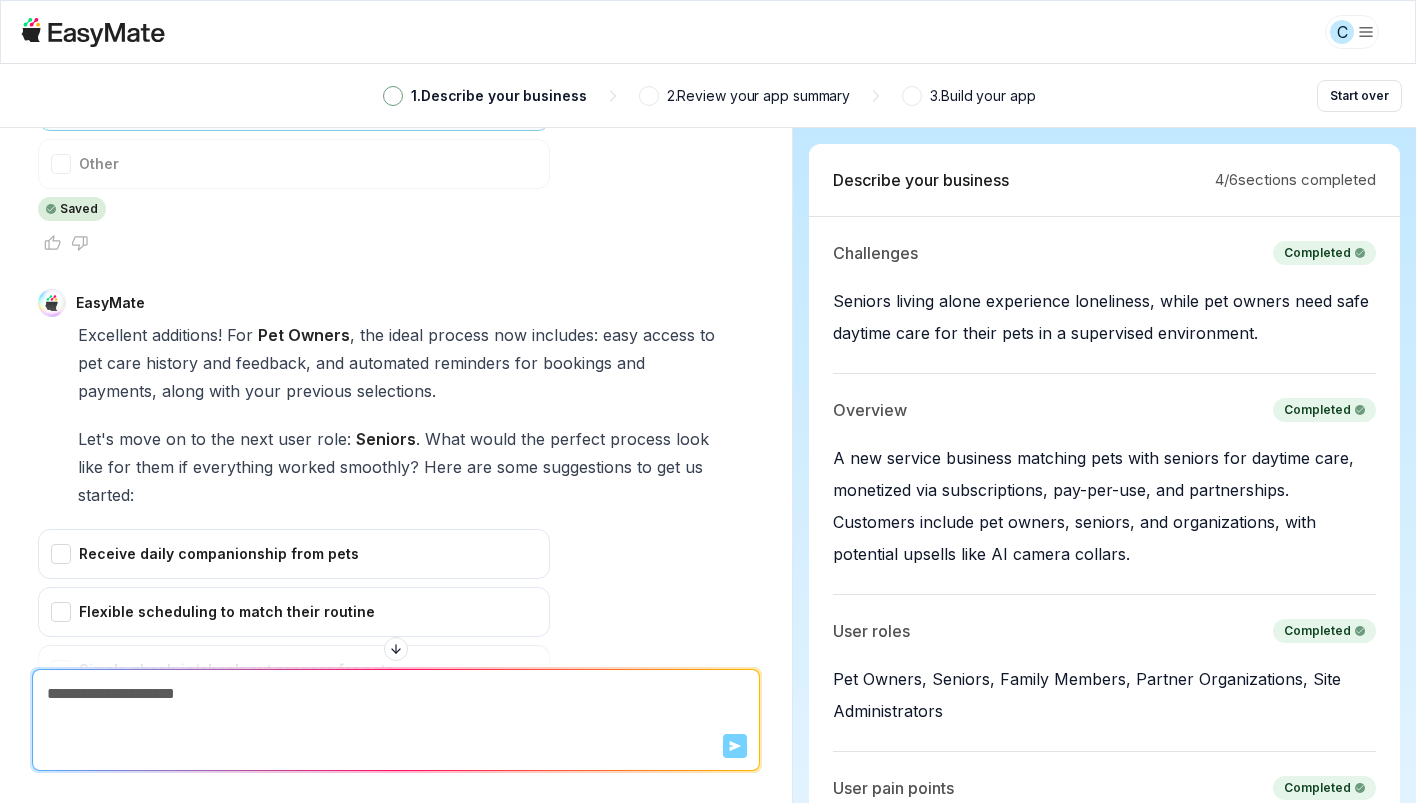 click on "role:" at bounding box center (334, 439) 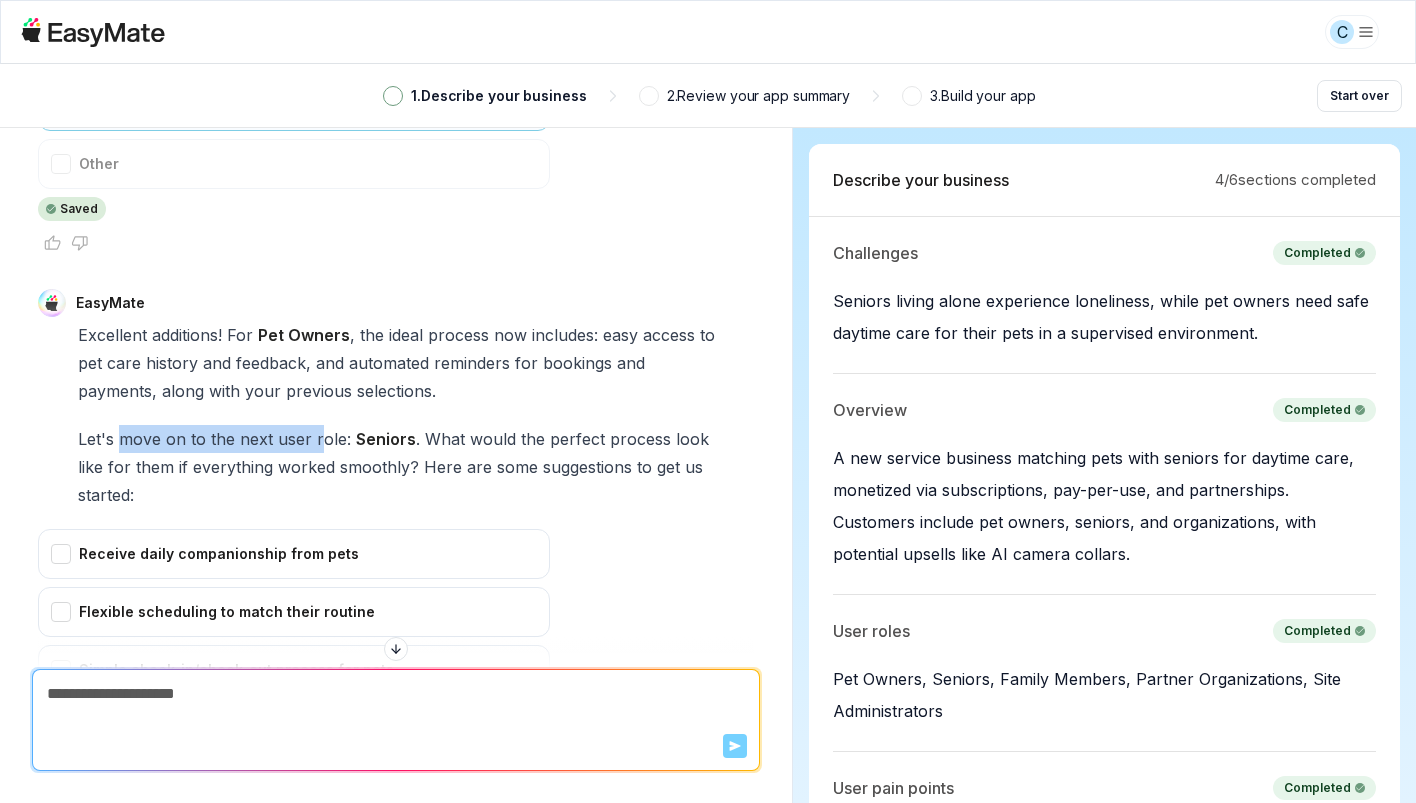 drag, startPoint x: 124, startPoint y: 418, endPoint x: 315, endPoint y: 402, distance: 191.66899 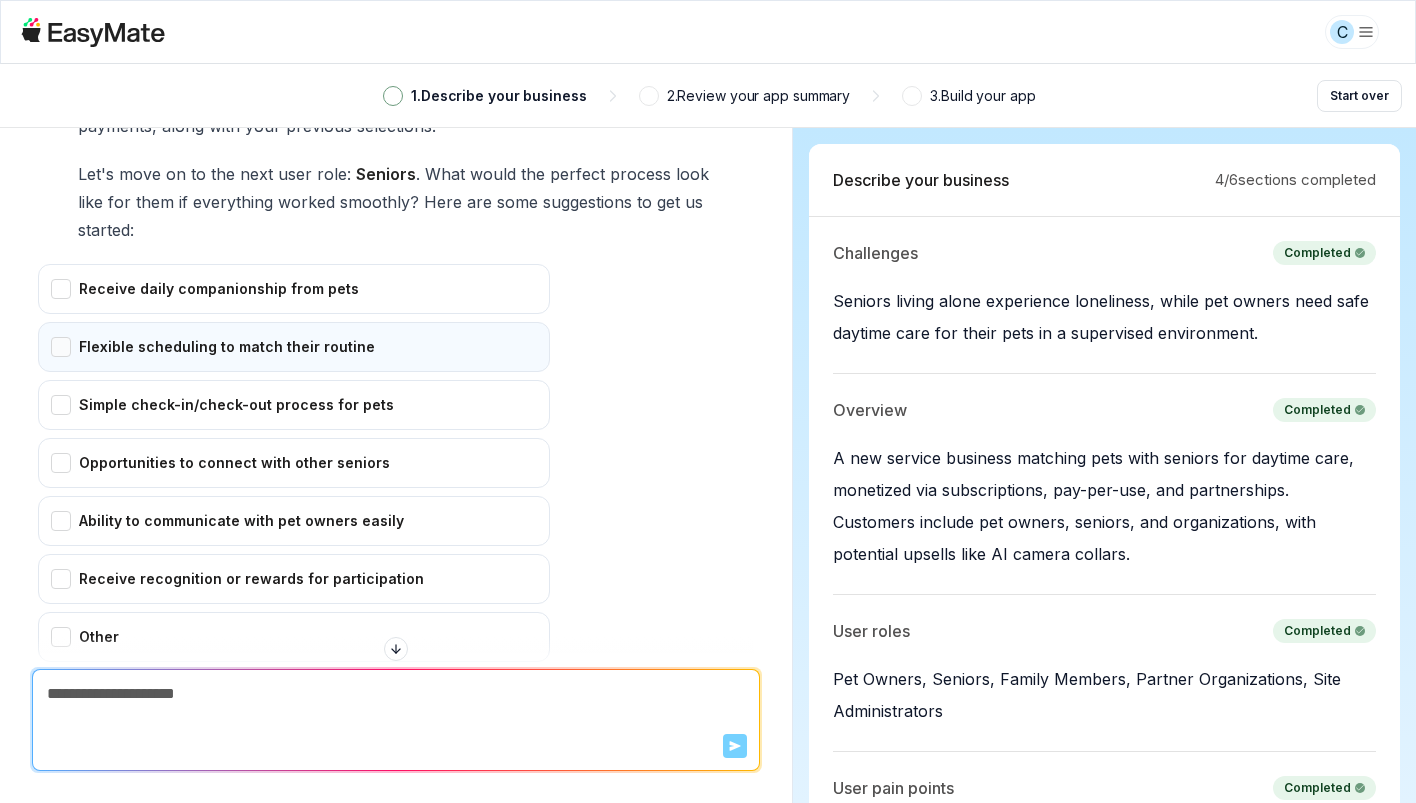 scroll, scrollTop: 1992, scrollLeft: 0, axis: vertical 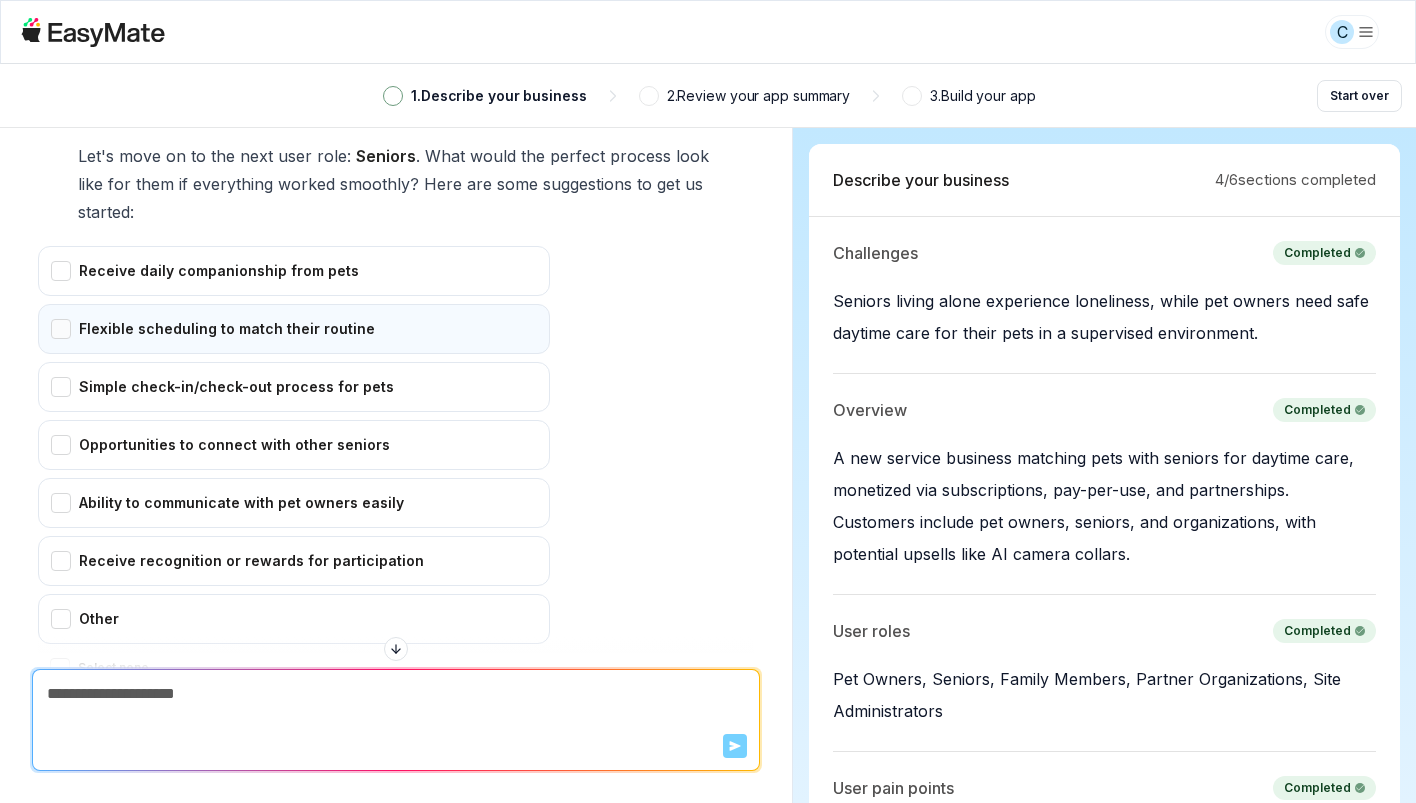 click on "Flexible scheduling to match their routine" at bounding box center (294, 329) 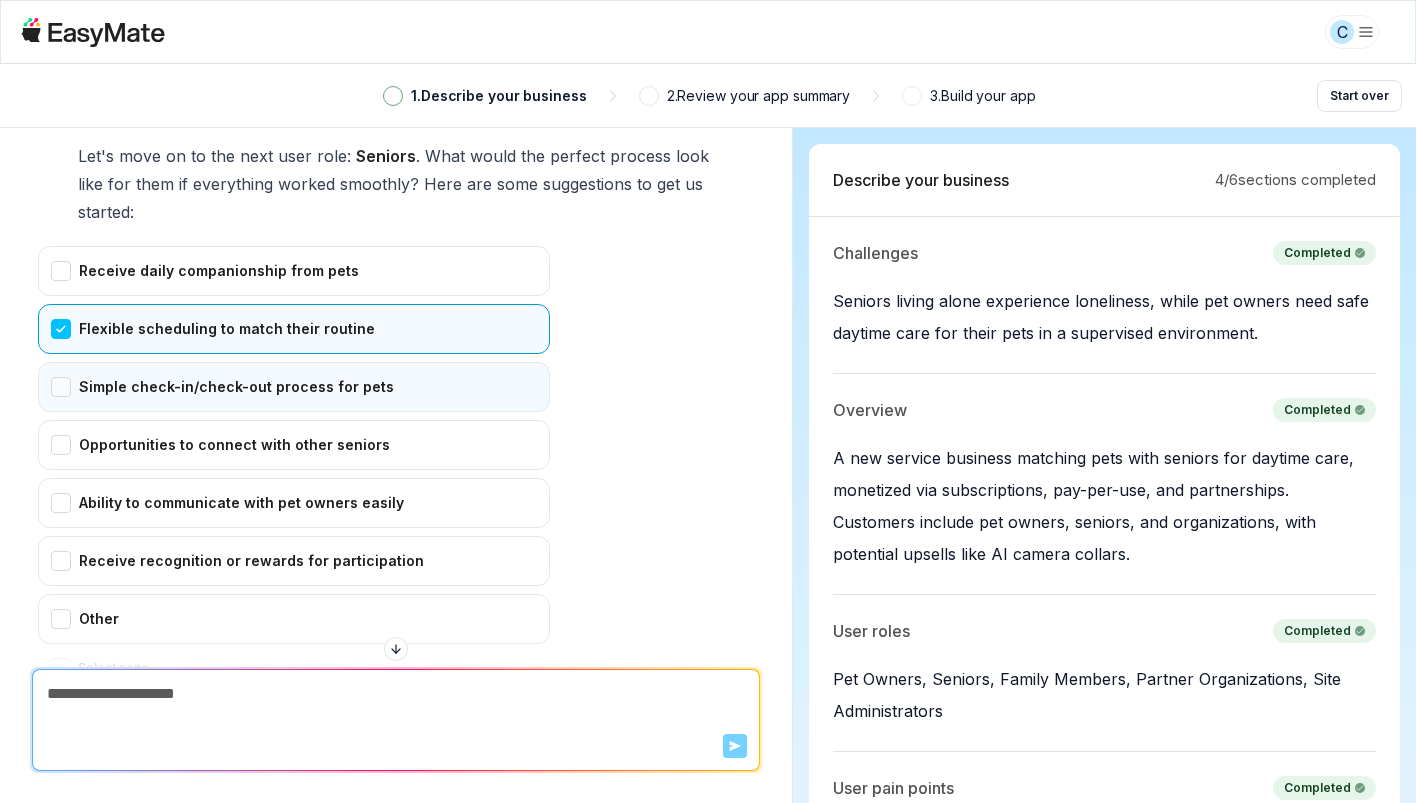 click on "Simple check-in/check-out process for pets" at bounding box center (294, 387) 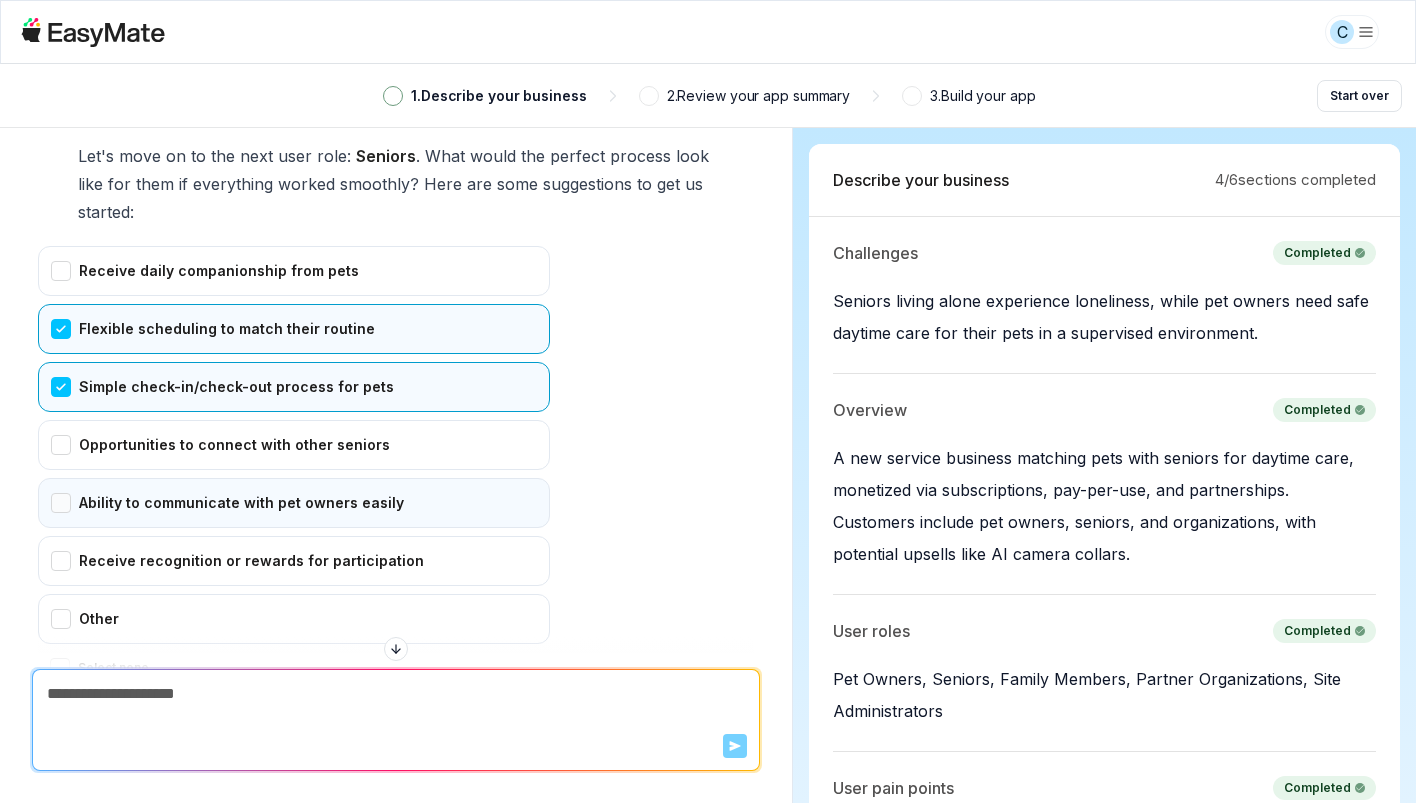 click on "Ability to communicate with pet owners easily" at bounding box center [294, 503] 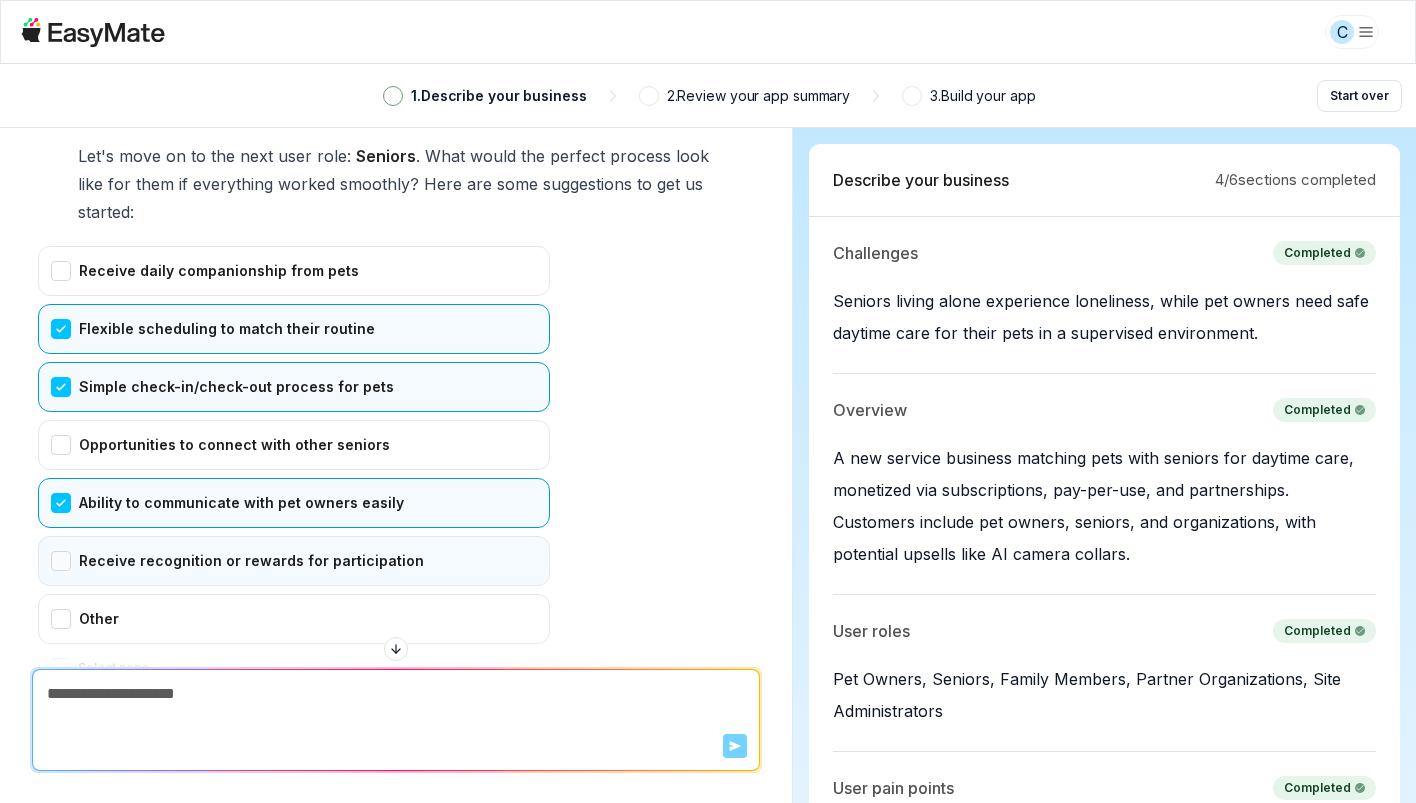 click on "Receive recognition or rewards for participation" at bounding box center (294, 561) 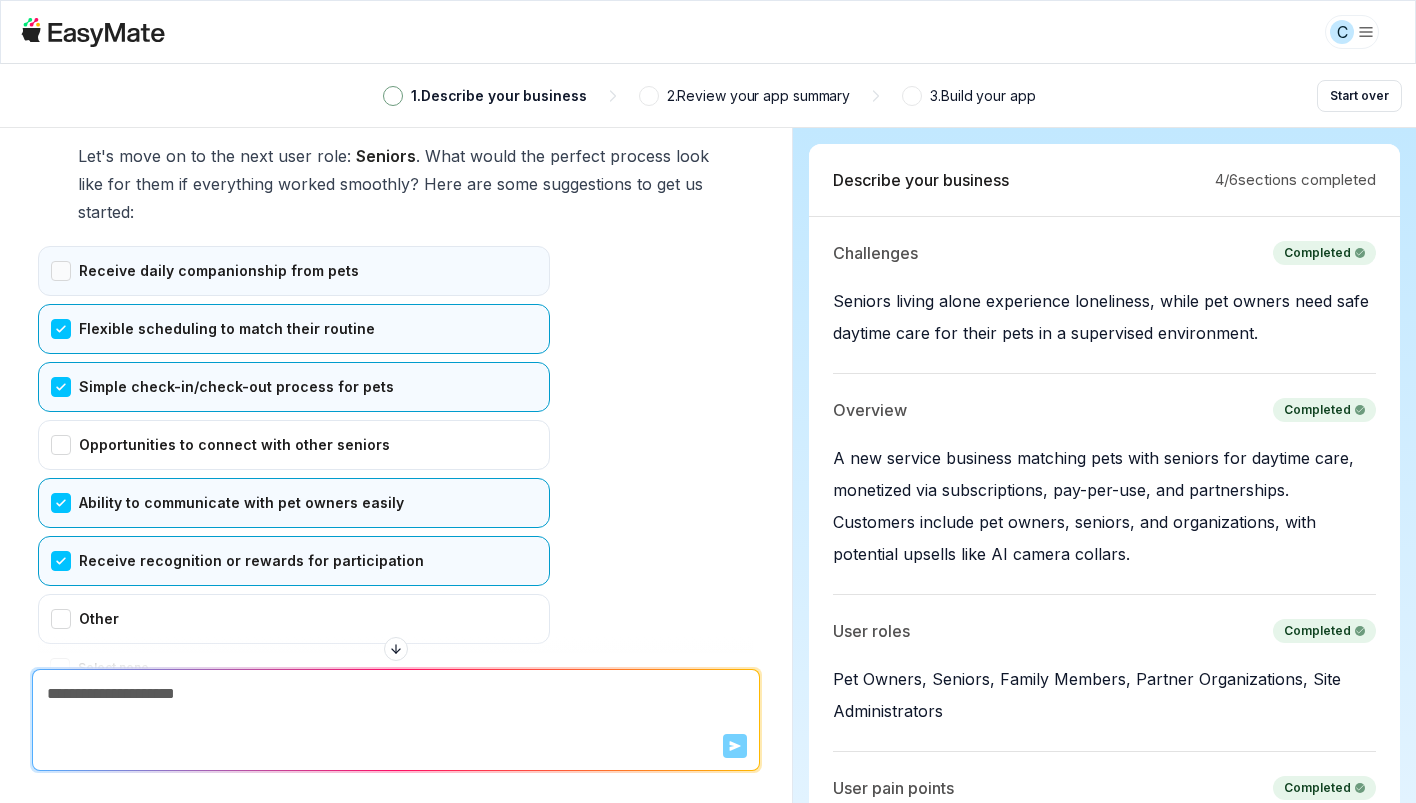 click on "Receive daily companionship from pets" at bounding box center (294, 271) 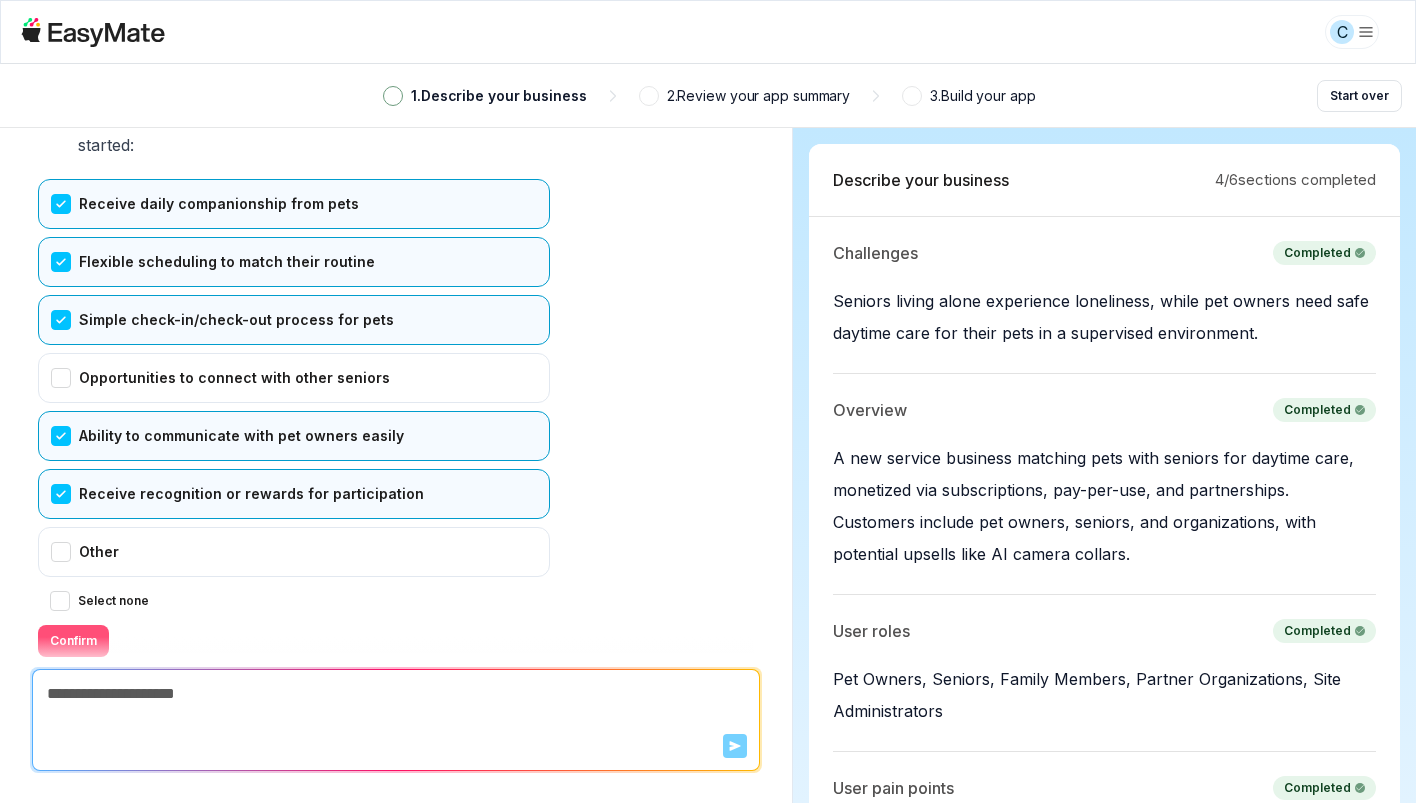 click on "Confirm" at bounding box center (73, 641) 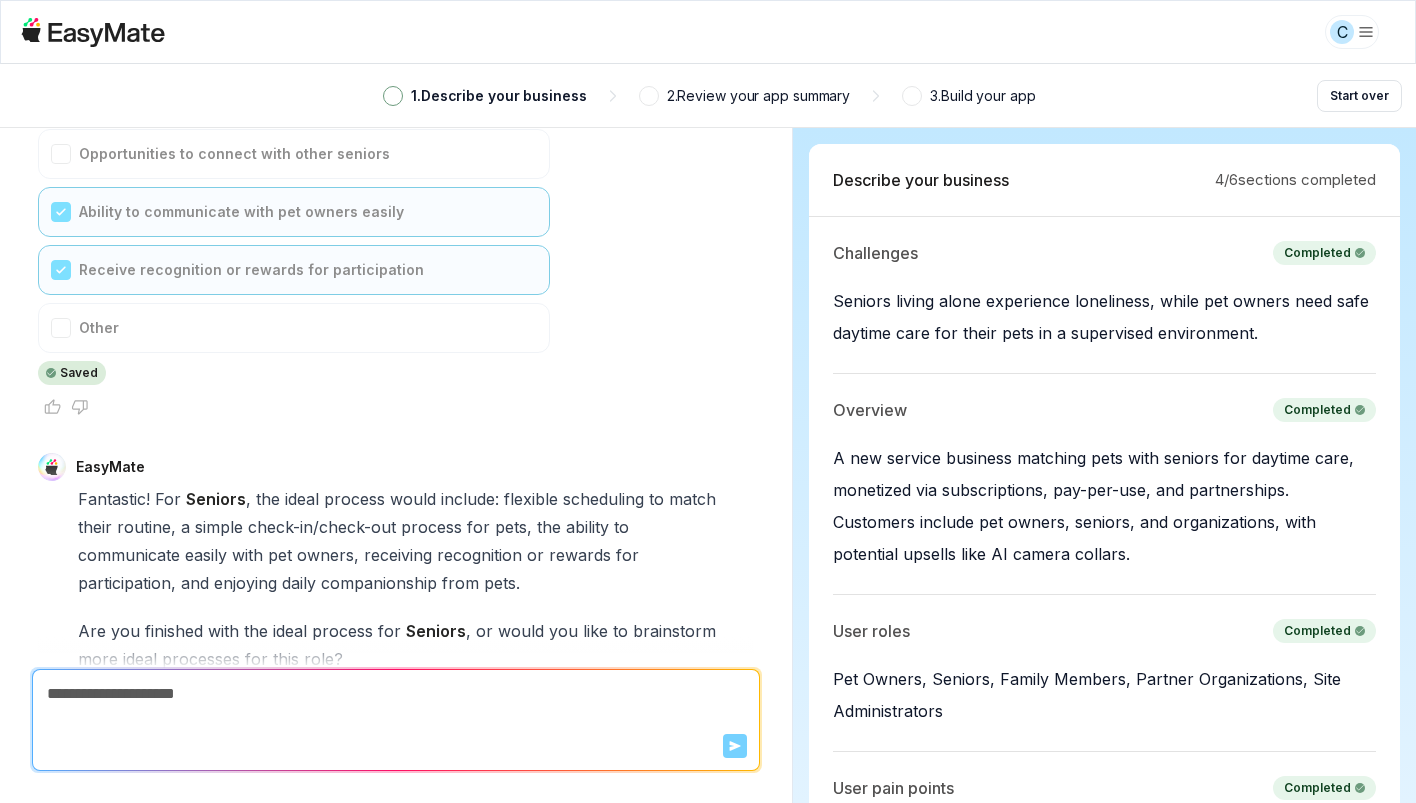 scroll, scrollTop: 2427, scrollLeft: 0, axis: vertical 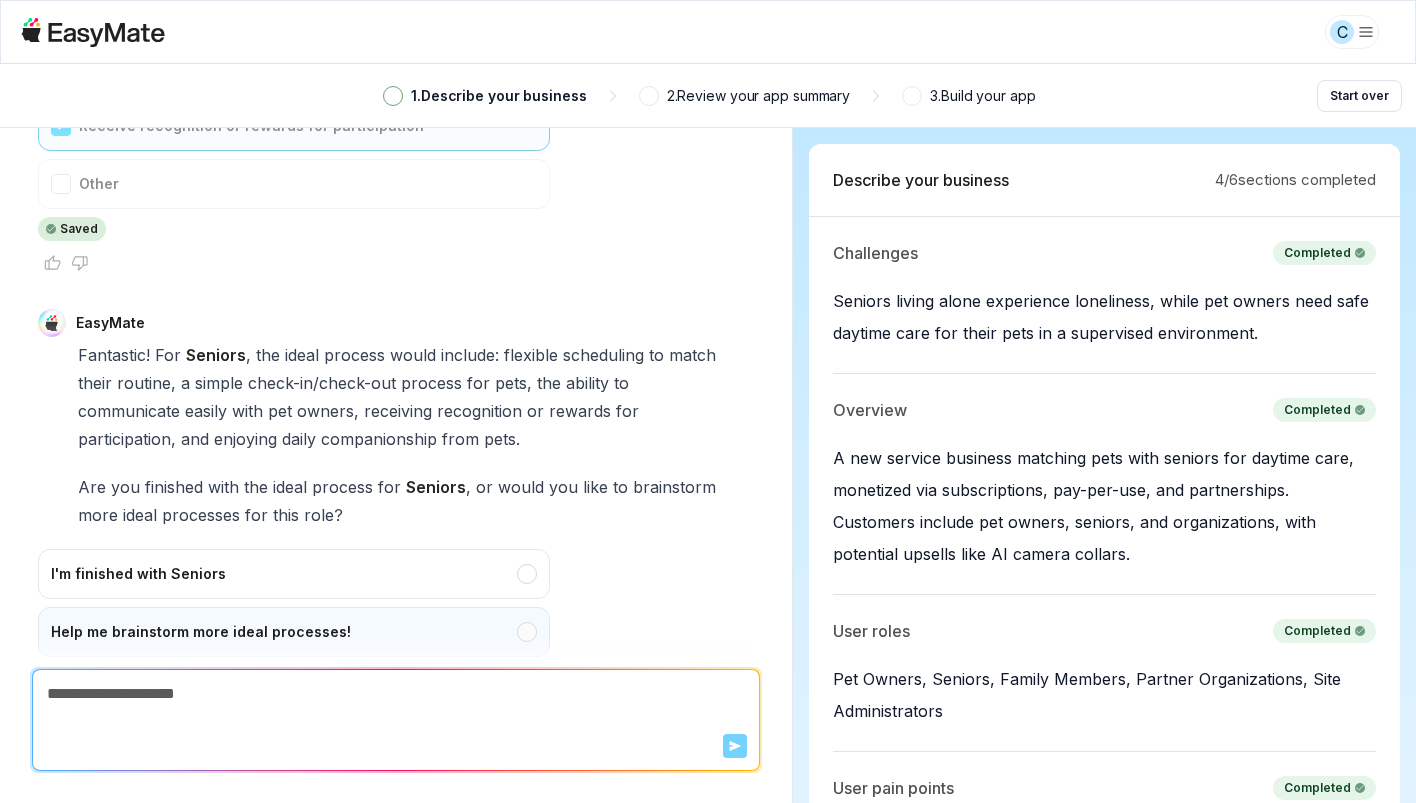 click on "Help me brainstorm more ideal processes!" at bounding box center [294, 632] 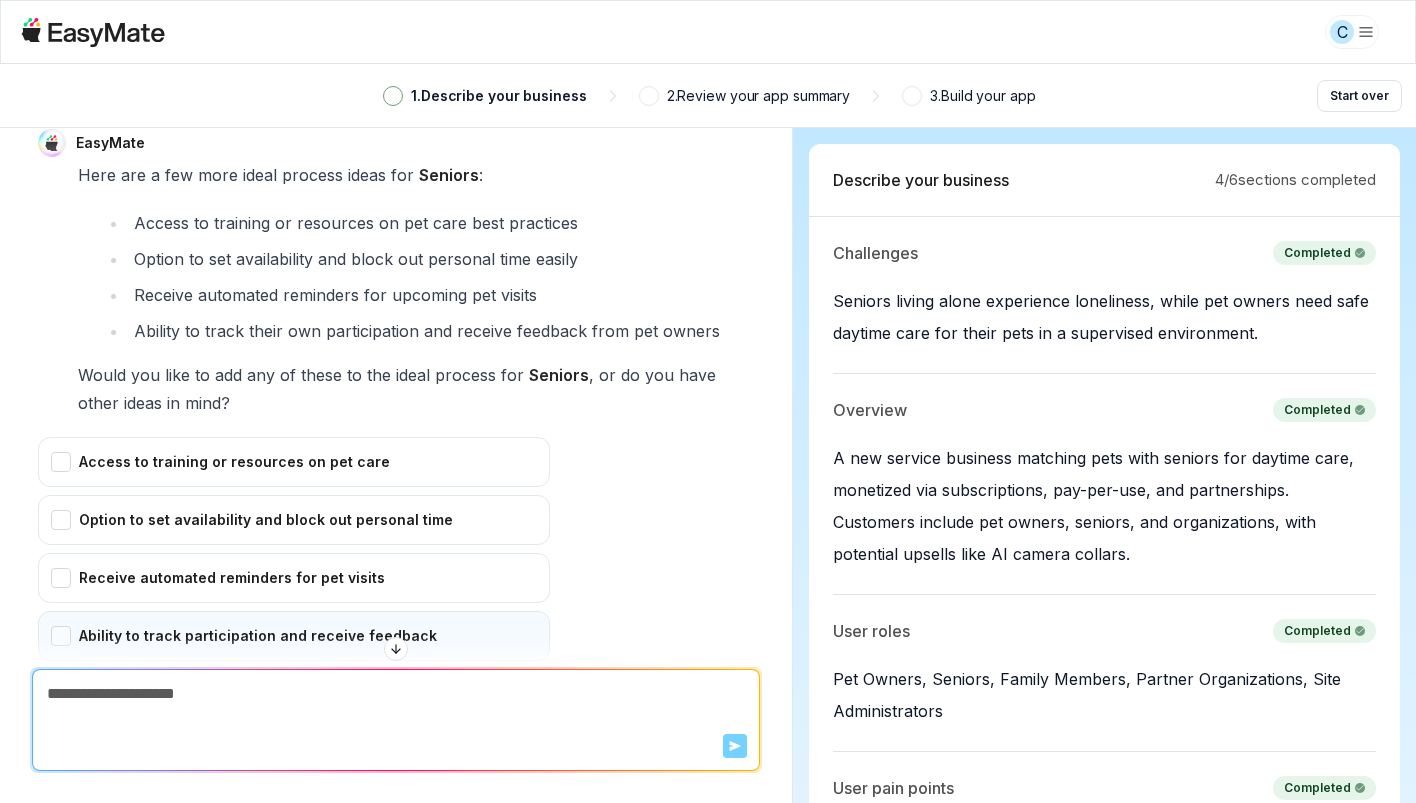 scroll, scrollTop: 3022, scrollLeft: 0, axis: vertical 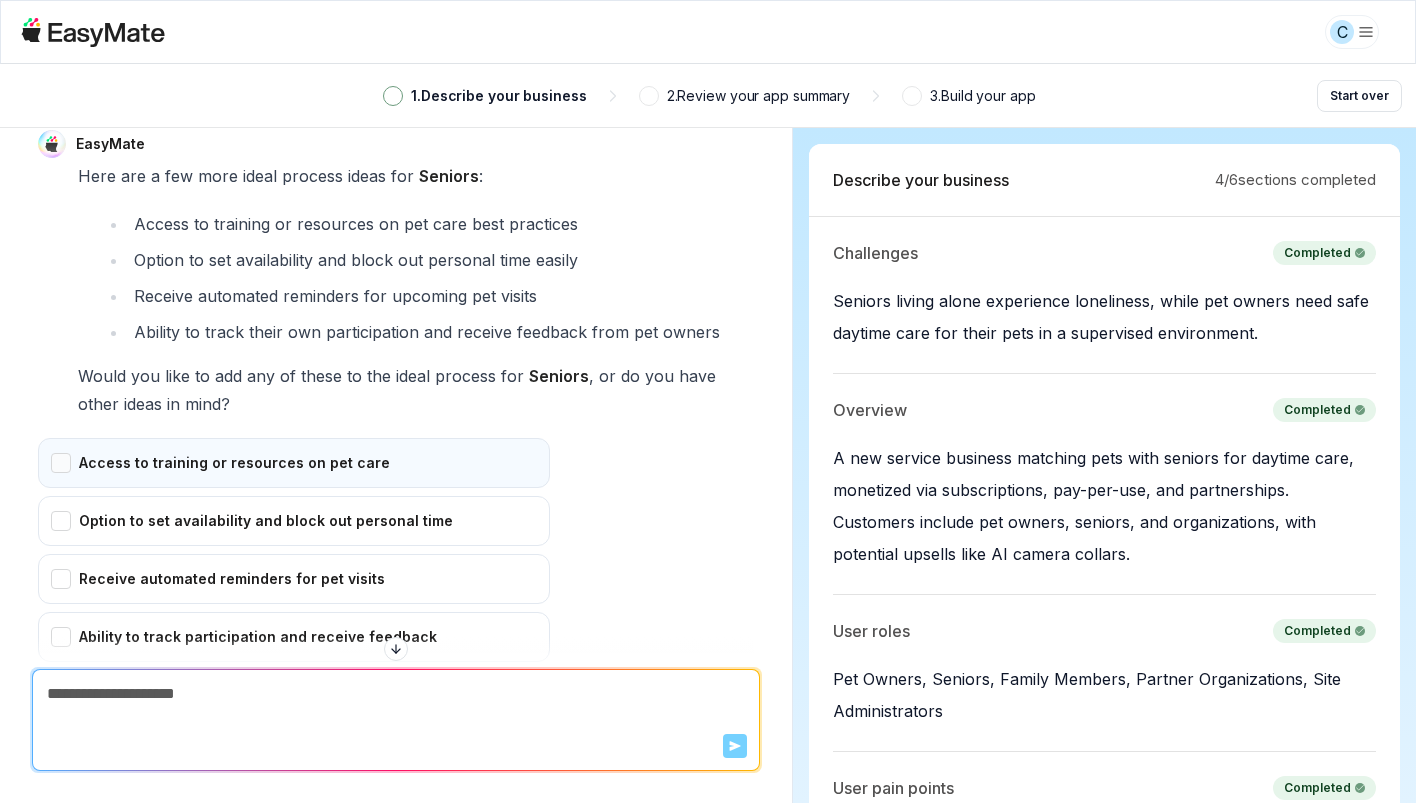 click on "Access to training or resources on pet care" at bounding box center [294, 463] 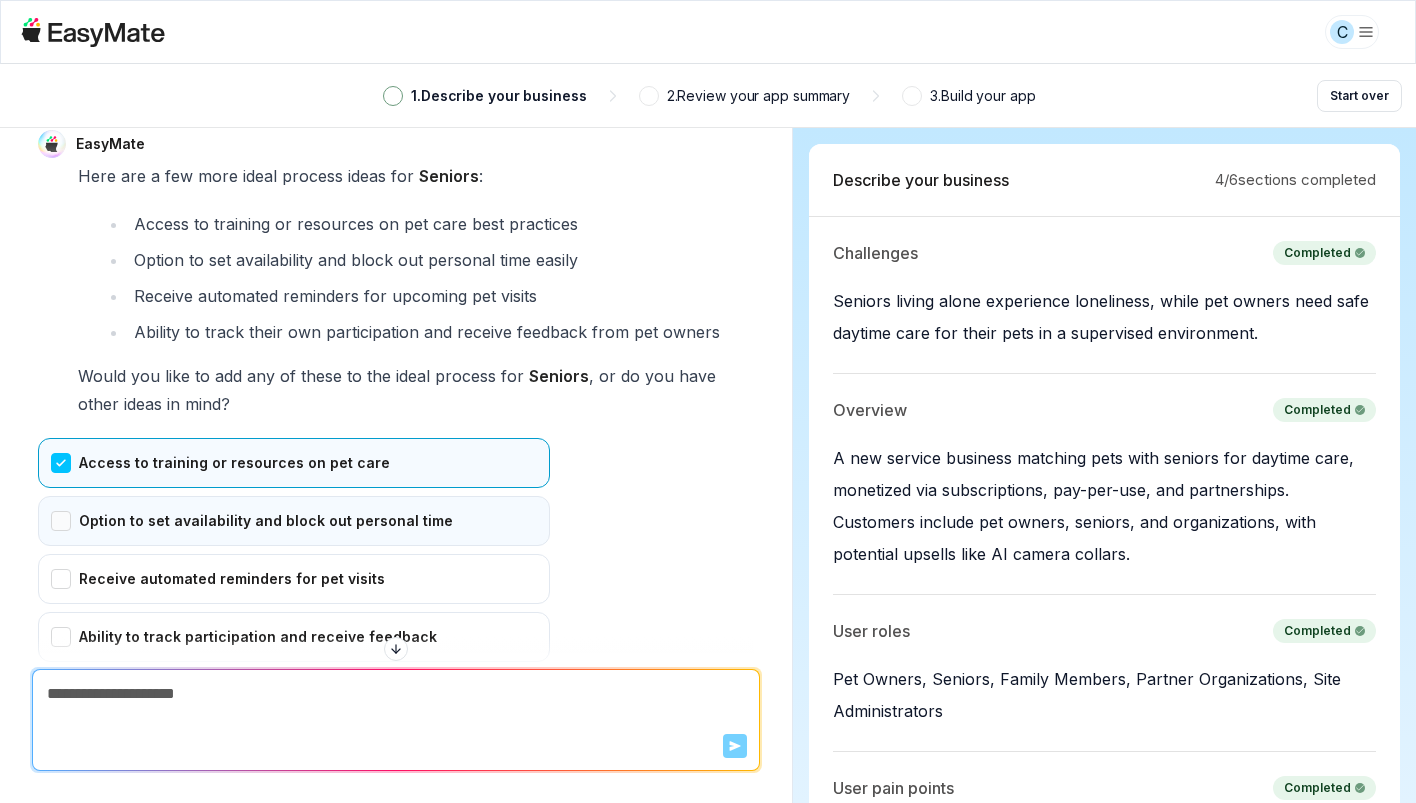 click on "Option to set availability and block out personal time" at bounding box center (294, 521) 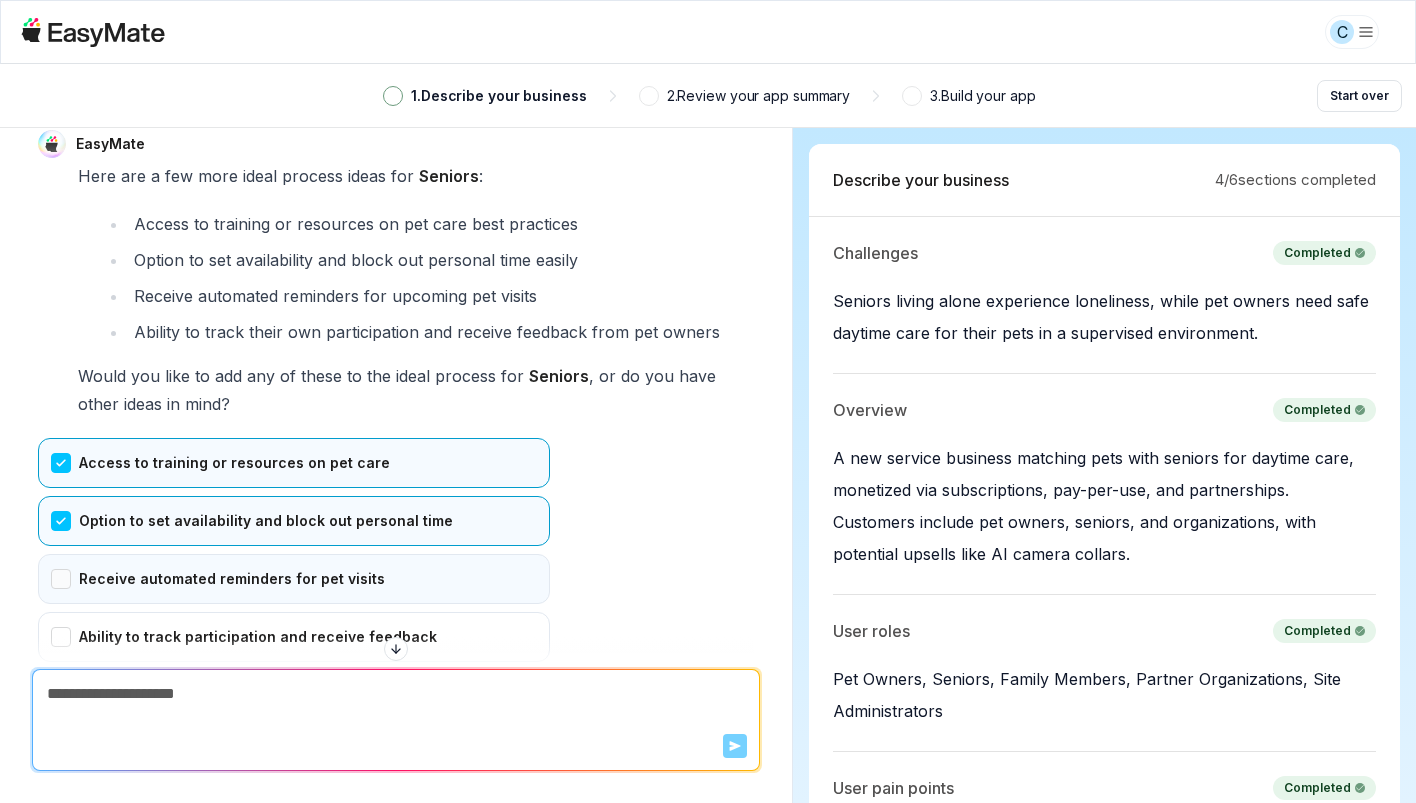 click on "Receive automated reminders for pet visits" at bounding box center (294, 579) 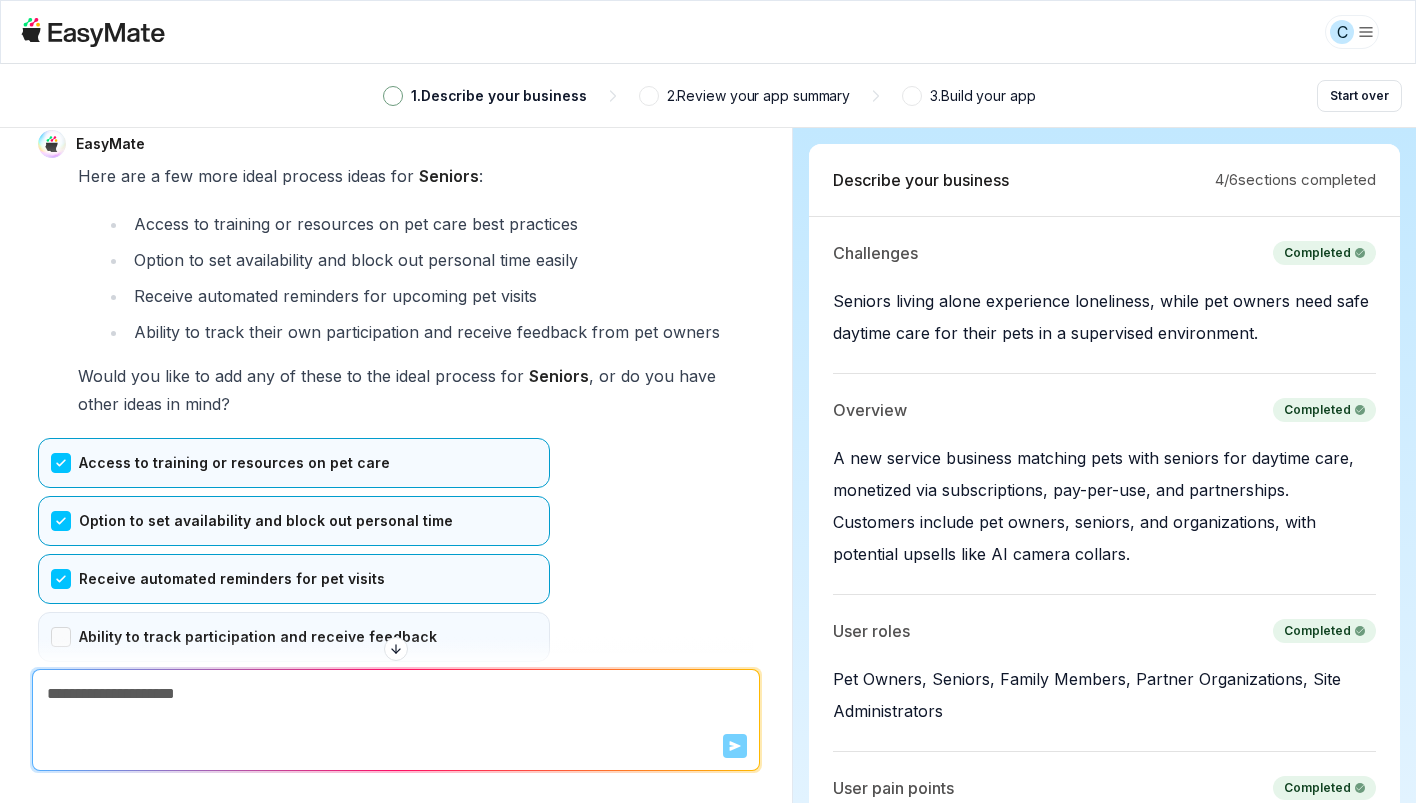 click on "Ability to track participation and receive feedback" at bounding box center [294, 637] 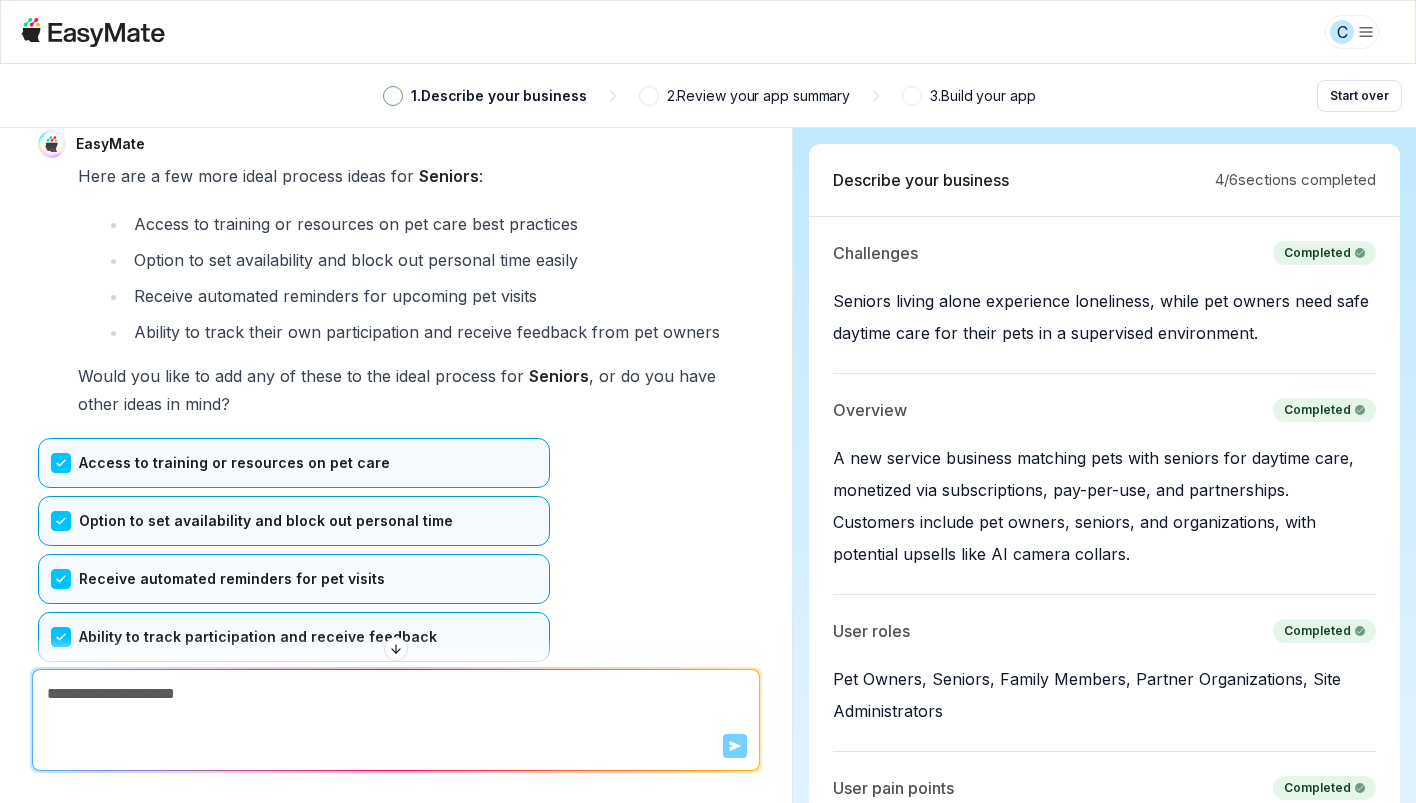 scroll, scrollTop: 3165, scrollLeft: 0, axis: vertical 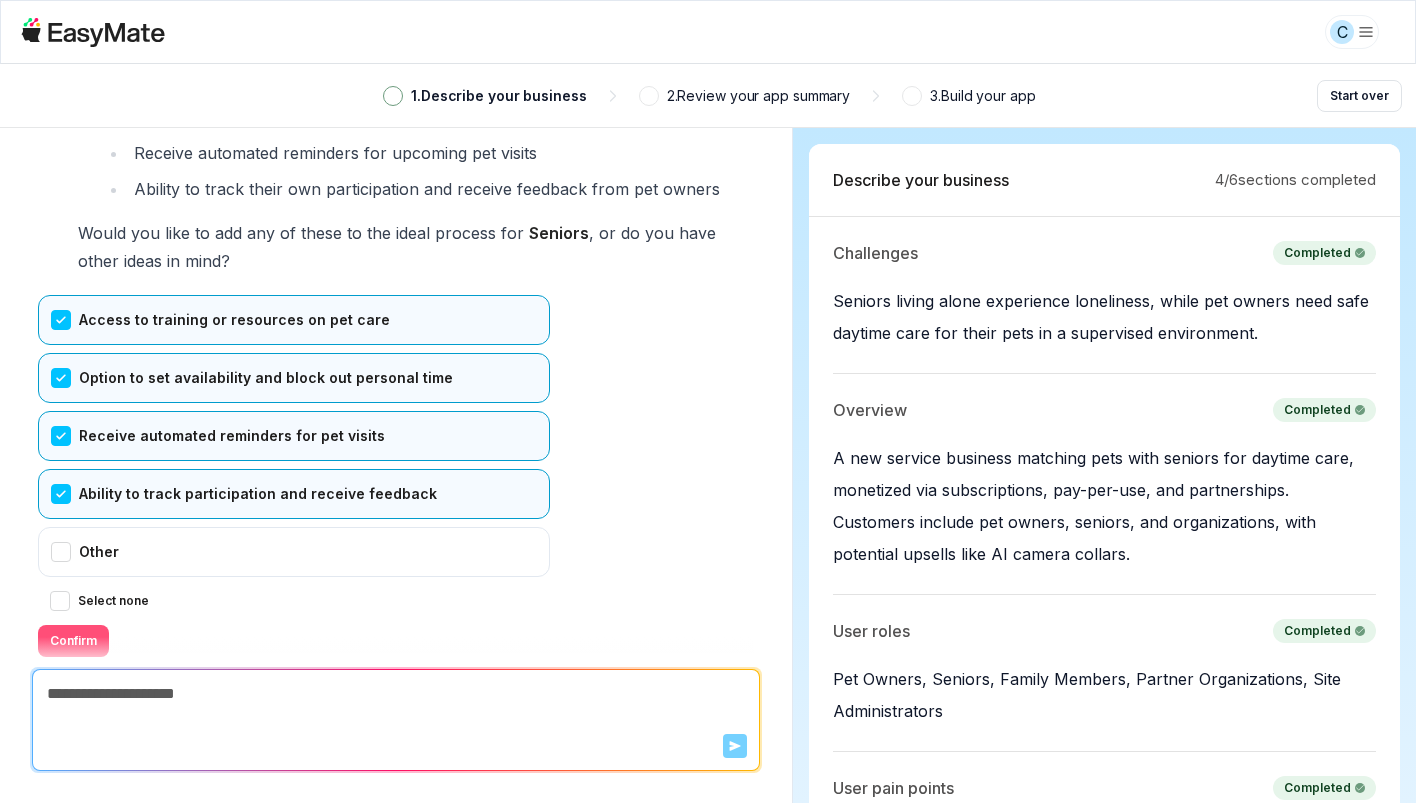 click on "Confirm" at bounding box center (73, 641) 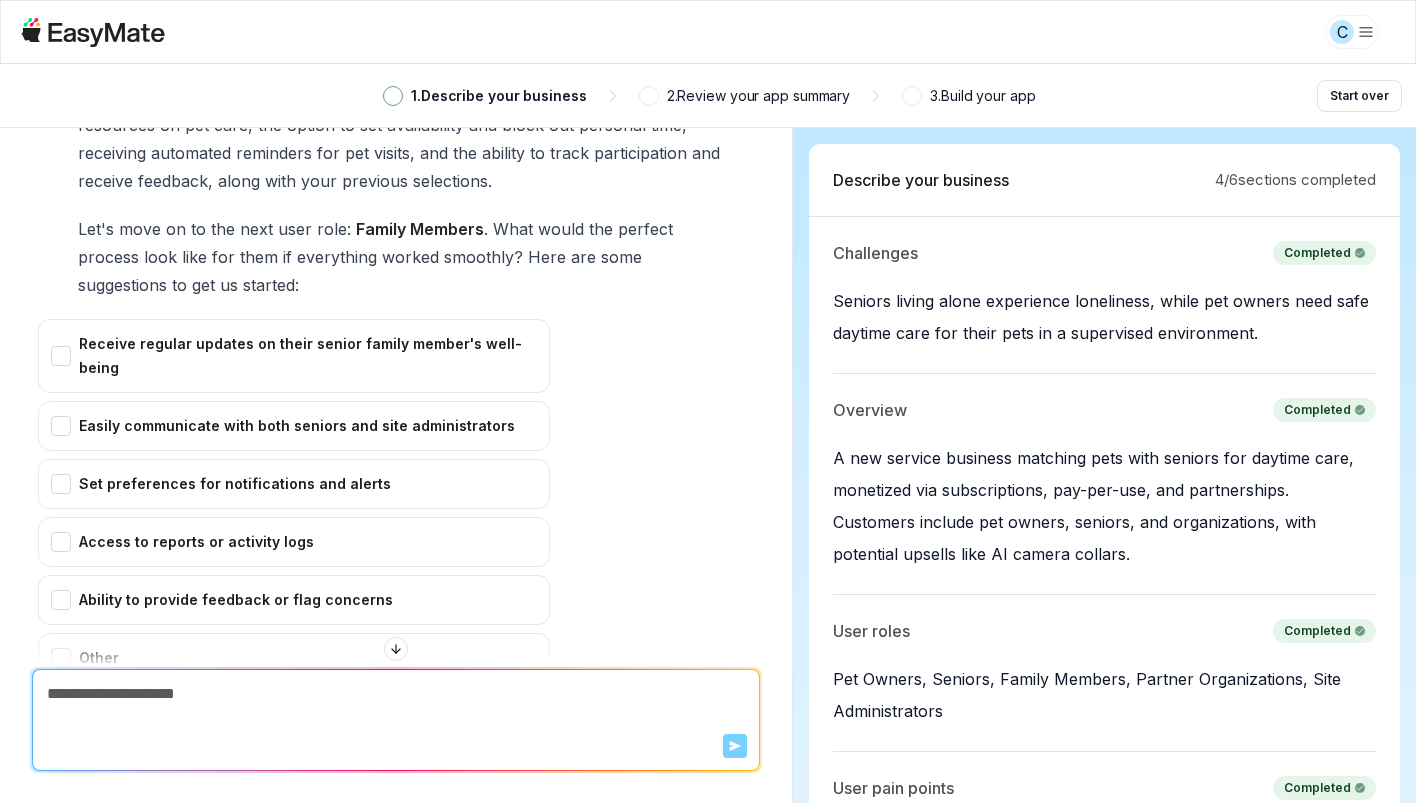 scroll, scrollTop: 3790, scrollLeft: 0, axis: vertical 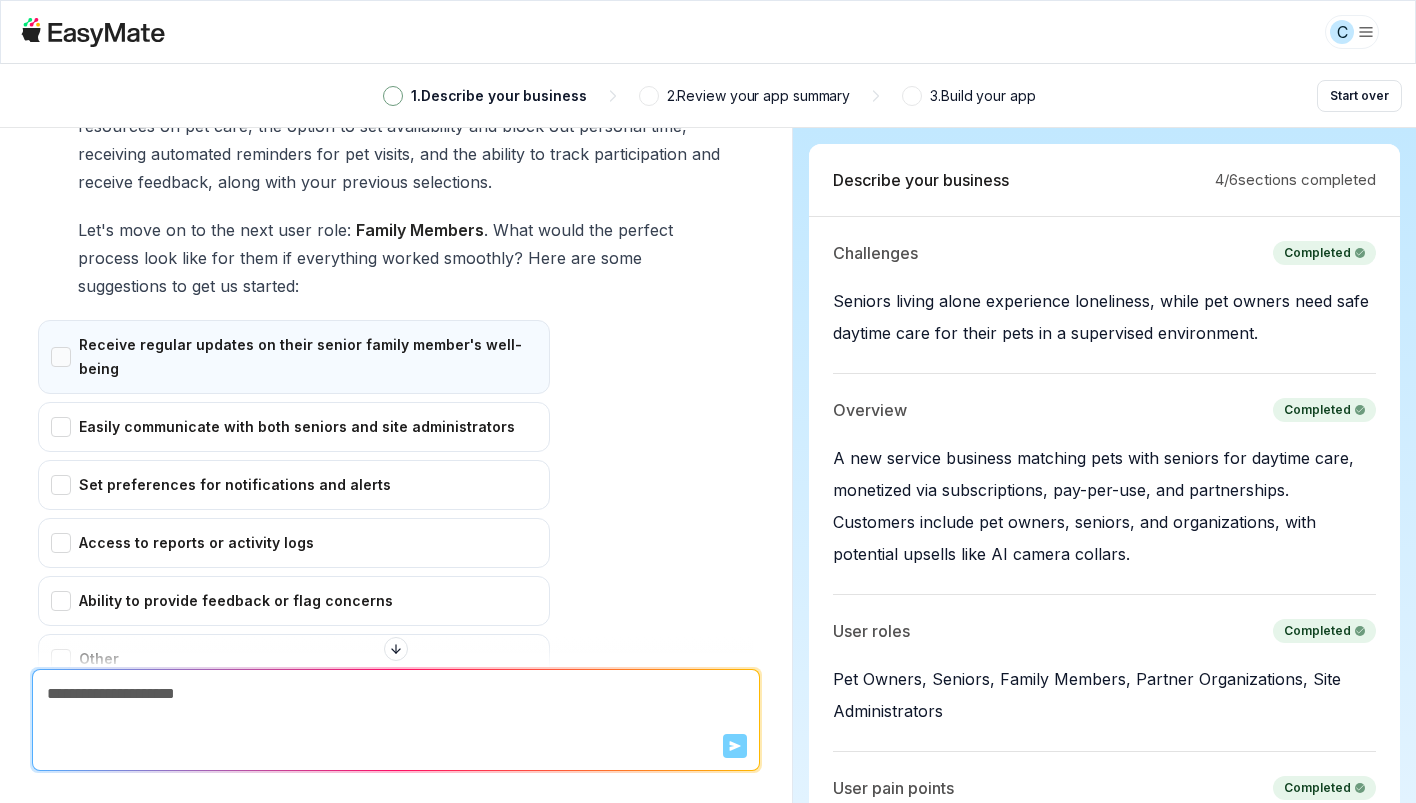 click on "Receive regular updates on their senior family member's well-being" at bounding box center [294, 357] 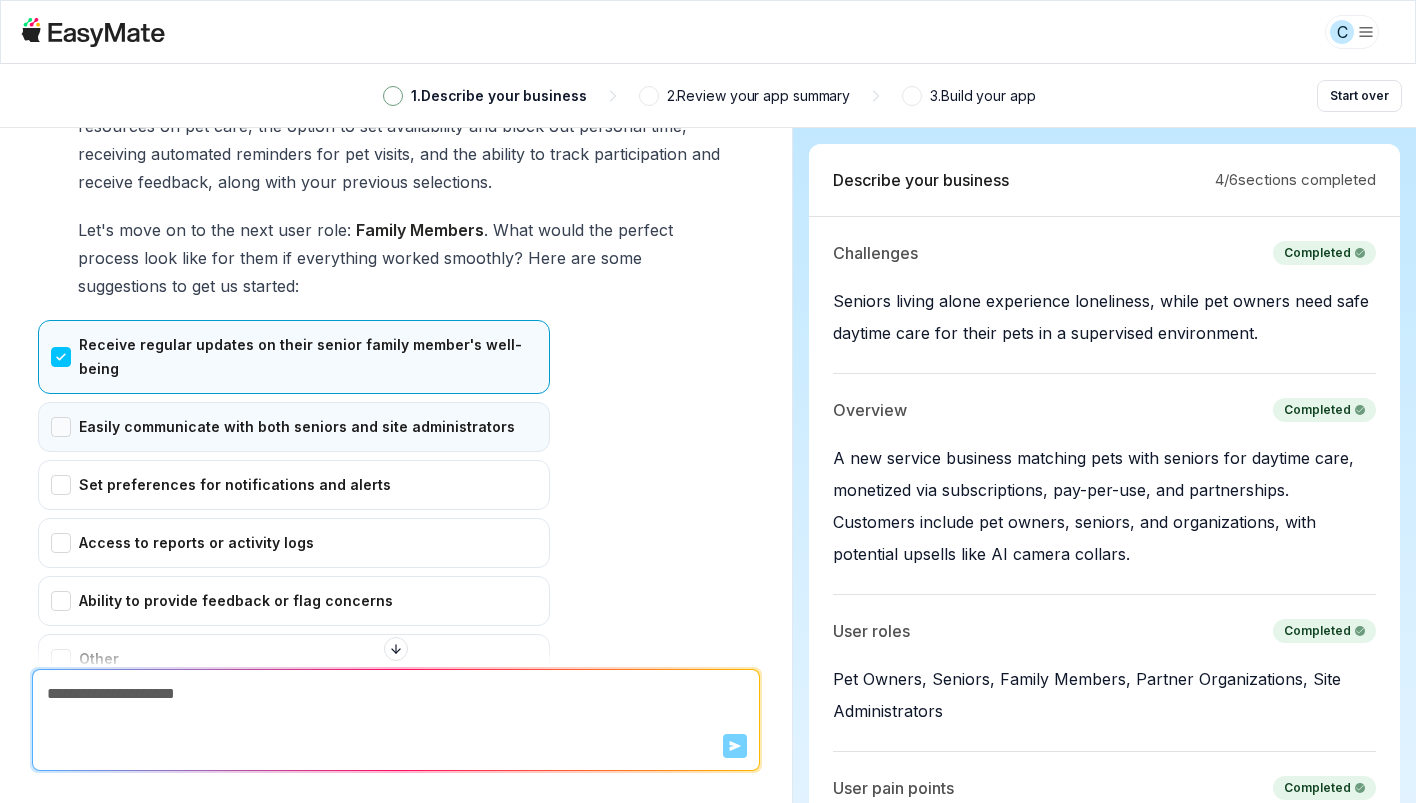 click on "Easily communicate with both seniors and site administrators" at bounding box center [294, 427] 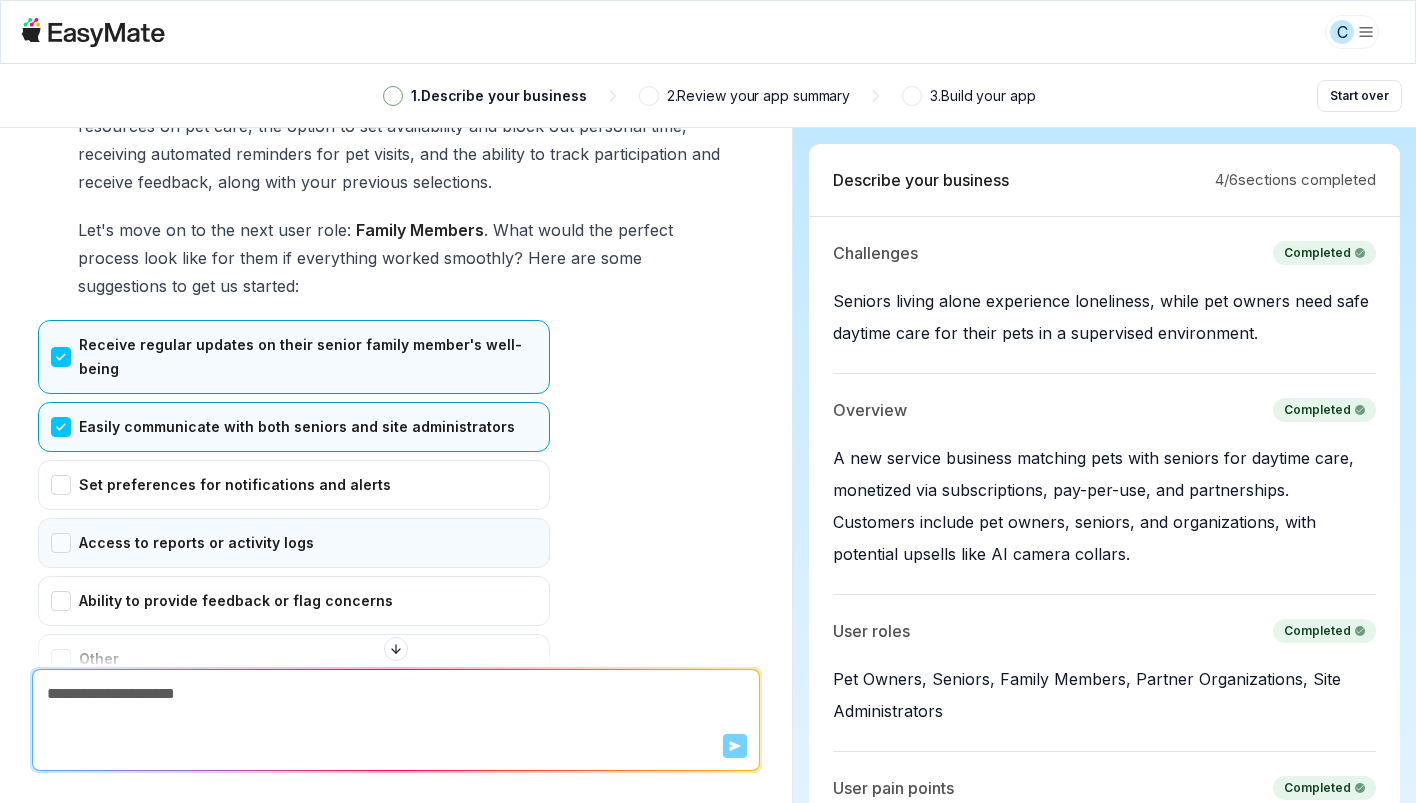 click on "Access to reports or activity logs" at bounding box center [294, 543] 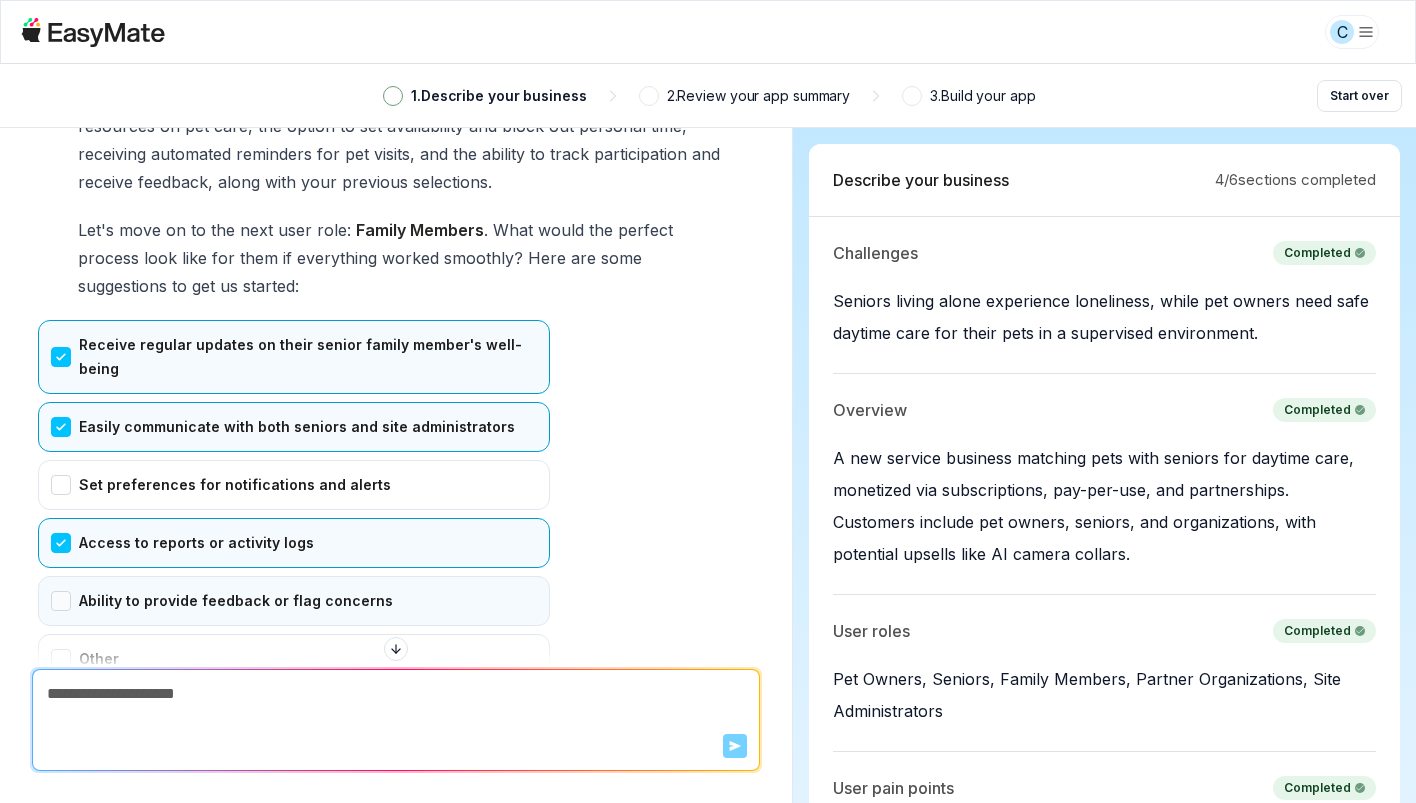 click on "Ability to provide feedback or flag concerns" at bounding box center (294, 601) 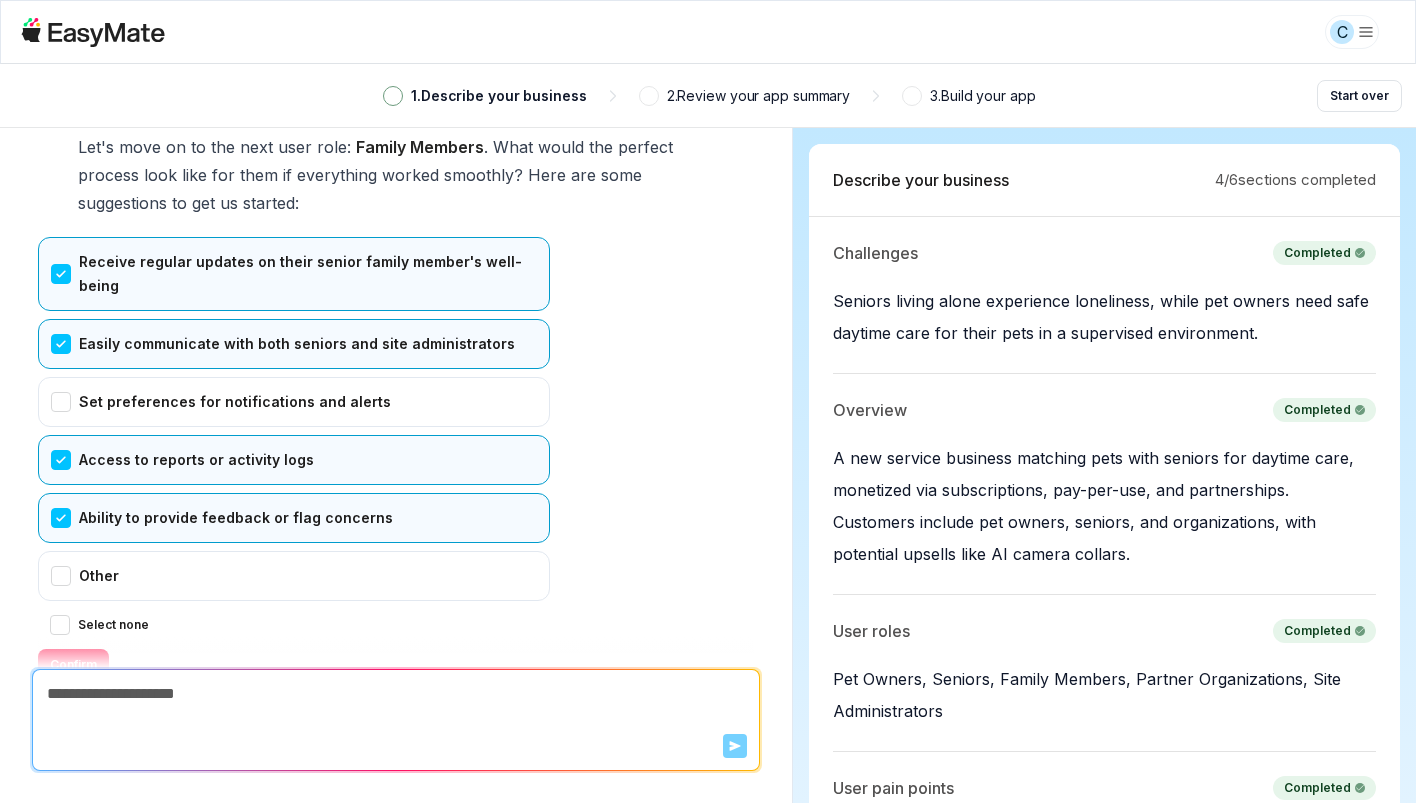 click on "Confirm" at bounding box center (73, 665) 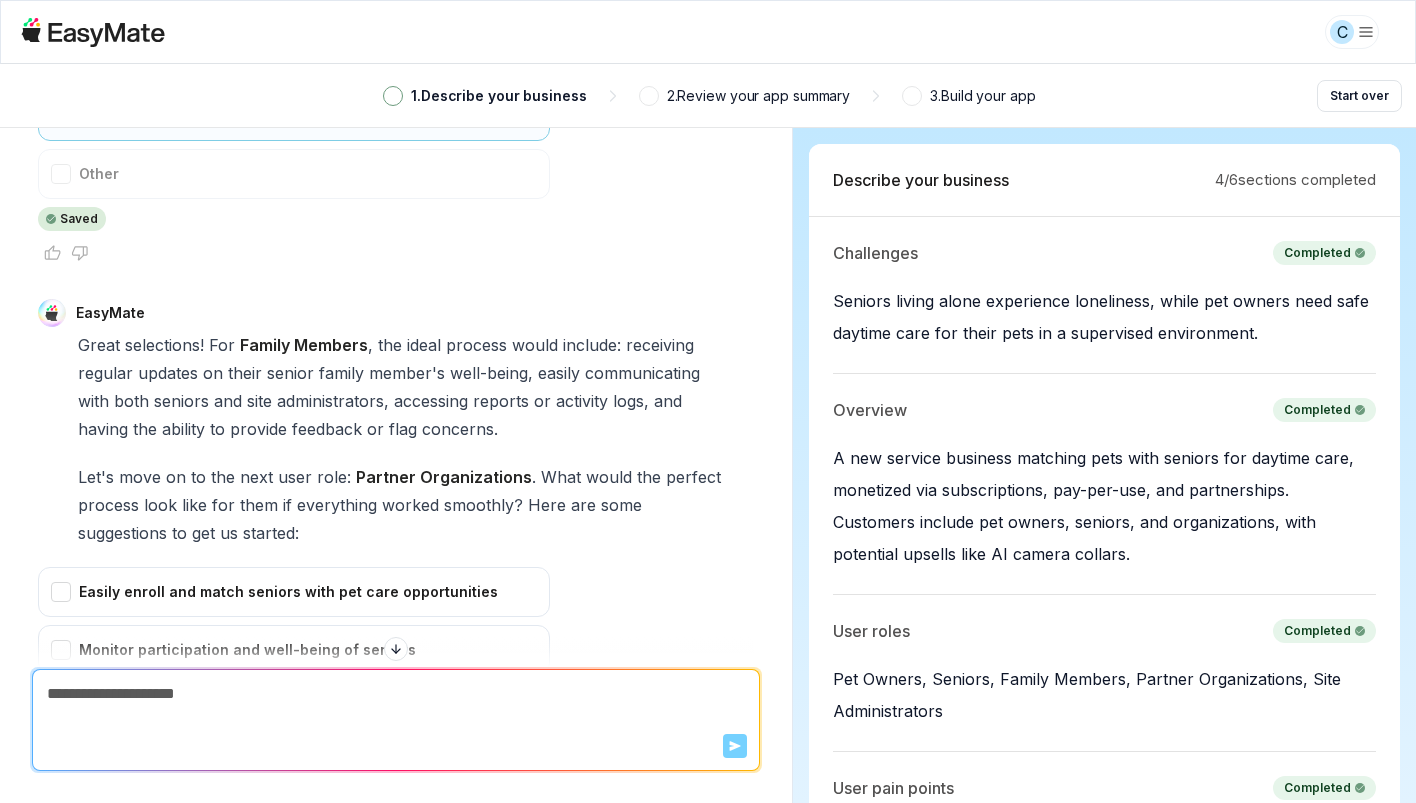 scroll, scrollTop: 4279, scrollLeft: 0, axis: vertical 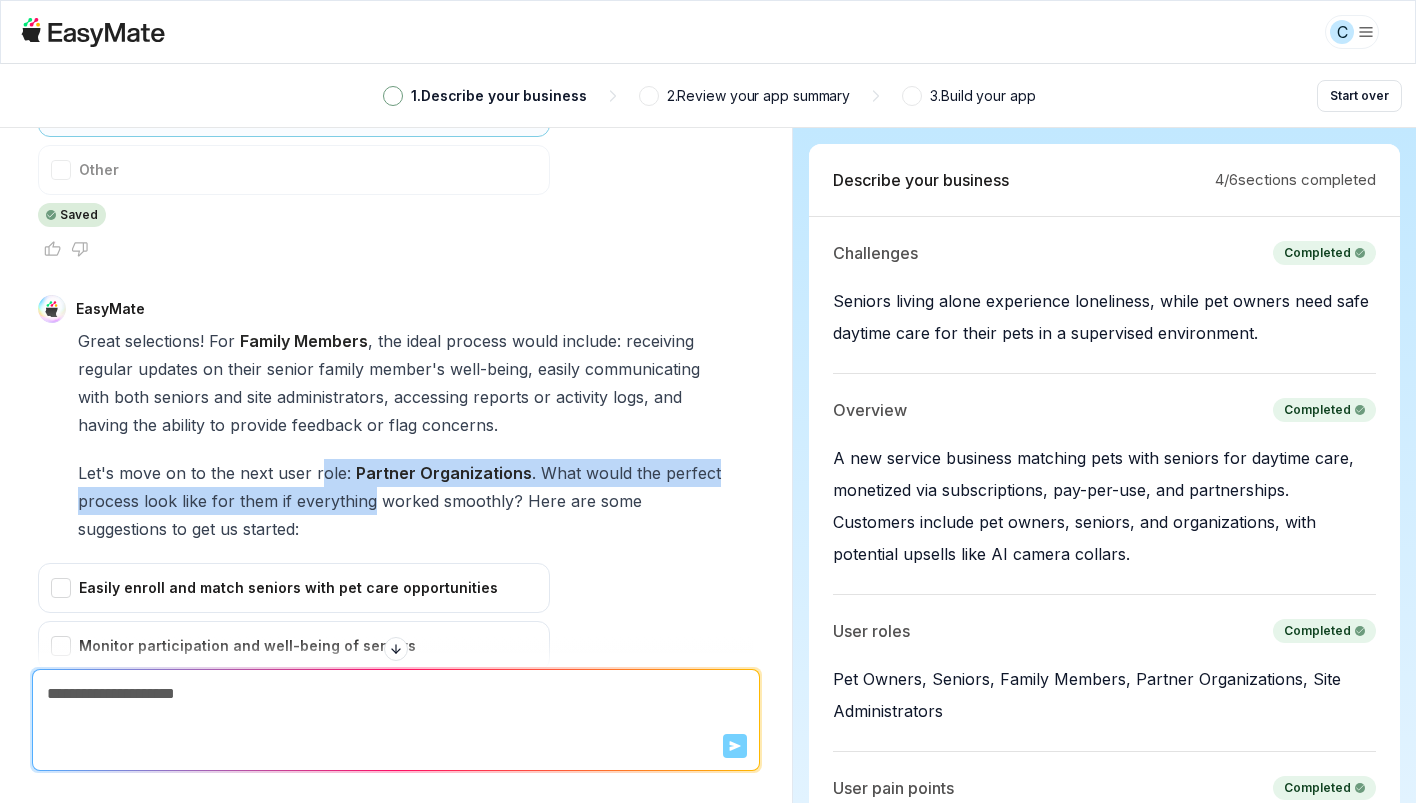 drag, startPoint x: 318, startPoint y: 390, endPoint x: 369, endPoint y: 425, distance: 61.854668 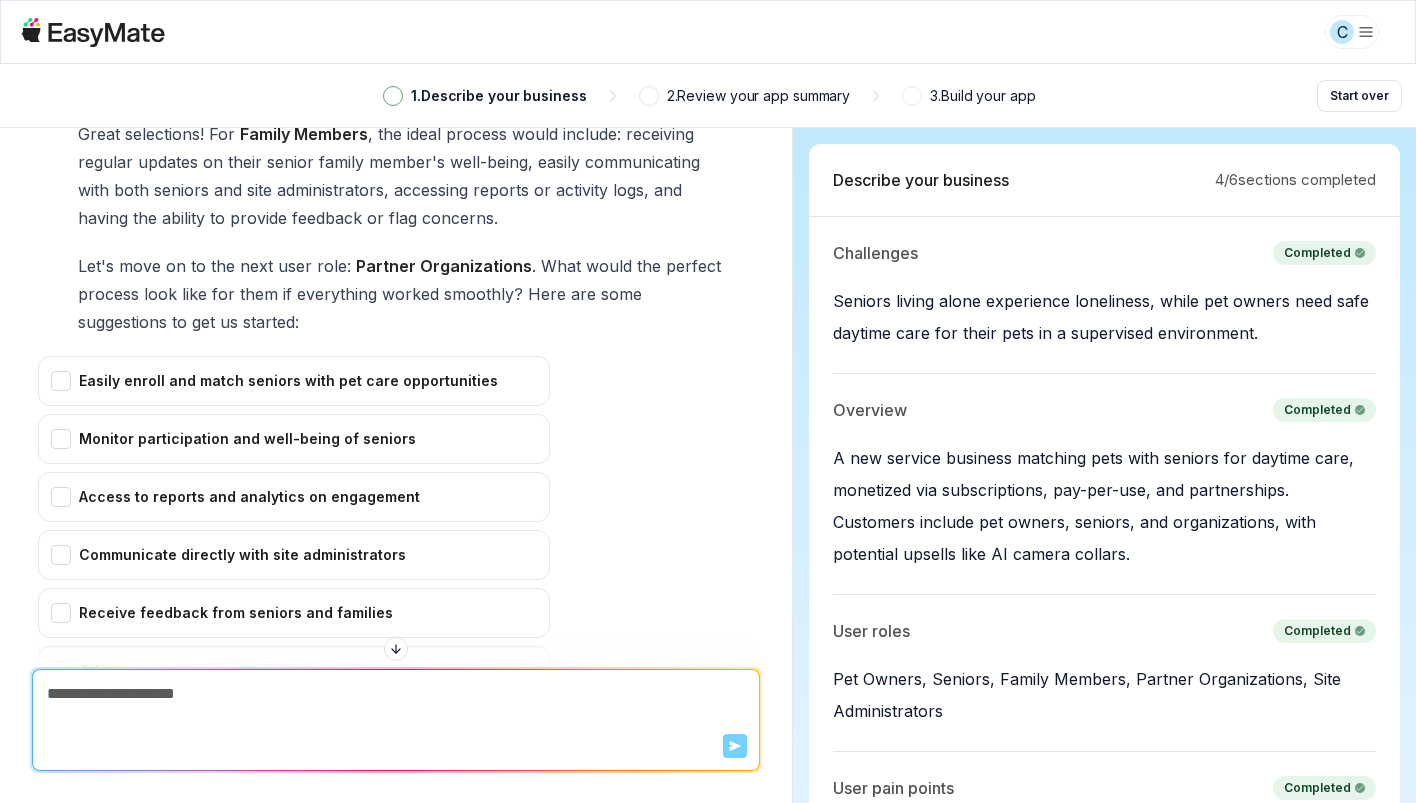 scroll, scrollTop: 4487, scrollLeft: 0, axis: vertical 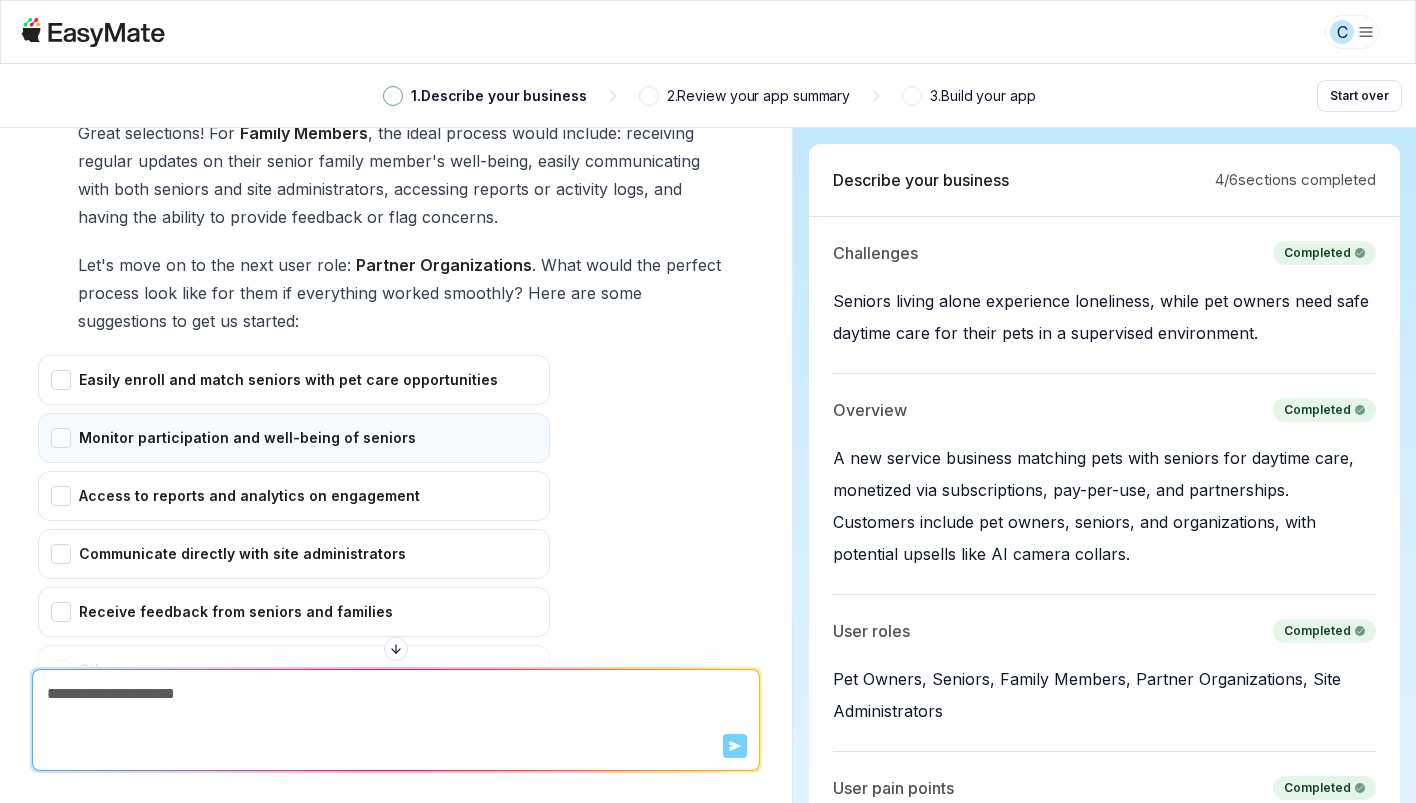 click on "Monitor participation and well-being of seniors" at bounding box center (294, 438) 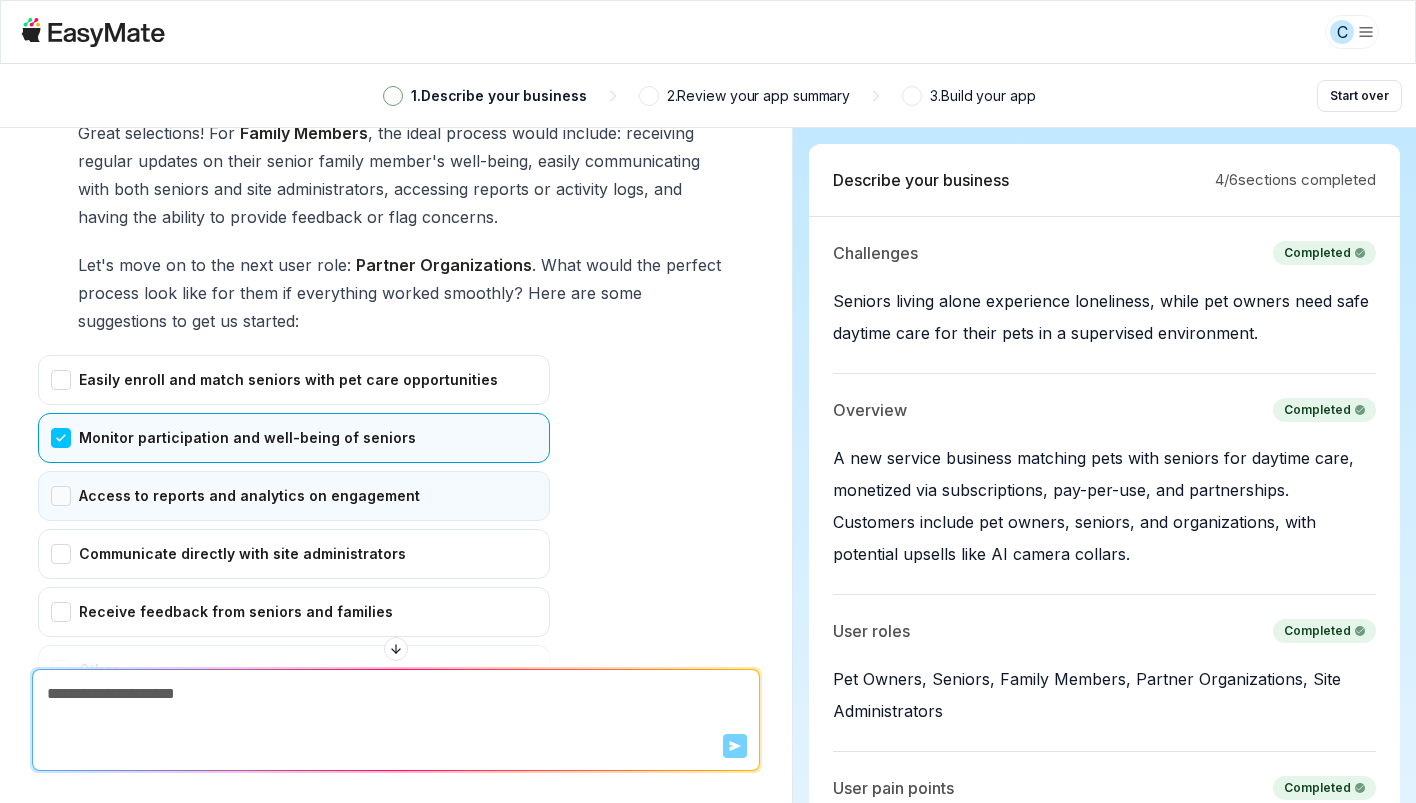 click on "Access to reports and analytics on engagement" at bounding box center [294, 496] 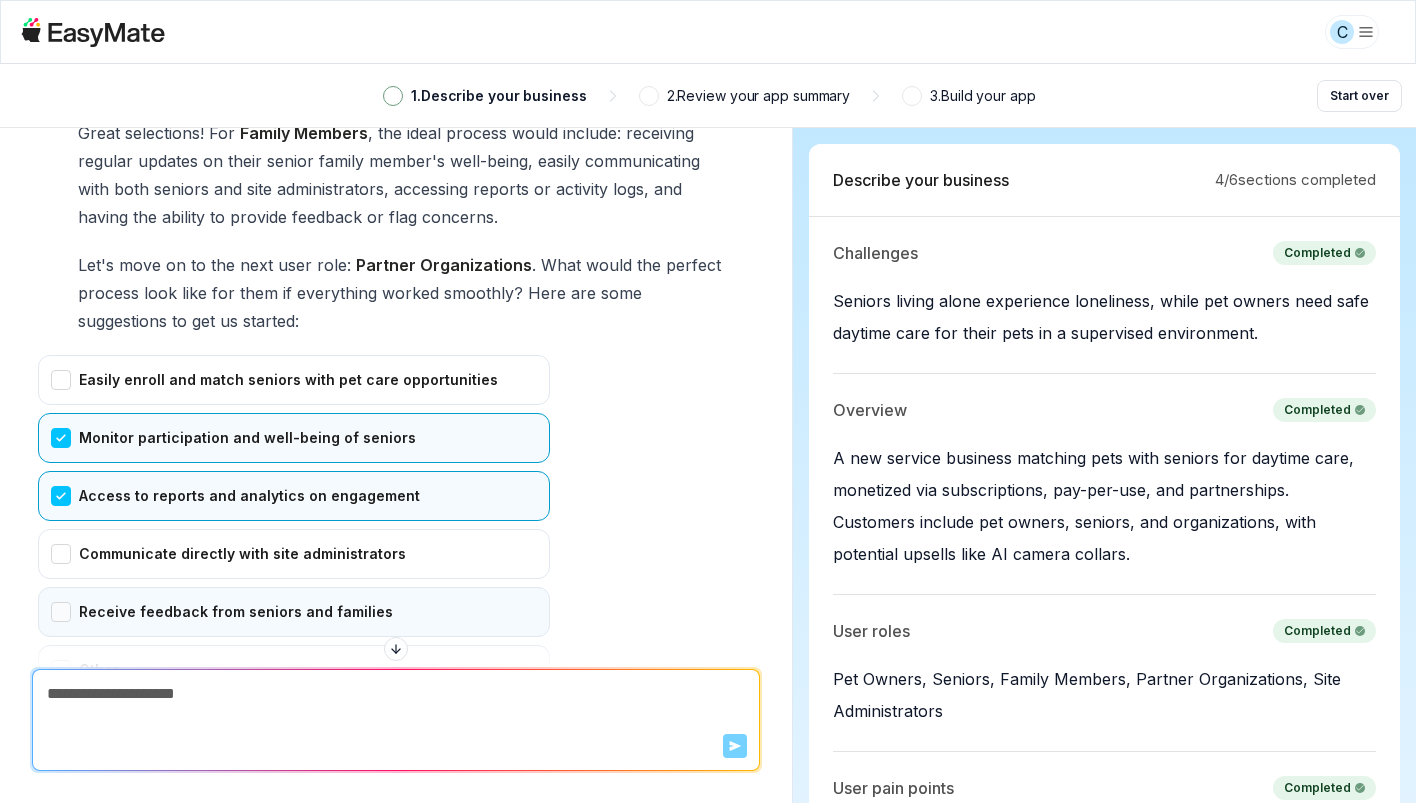 click on "Receive feedback from seniors and families" at bounding box center [294, 612] 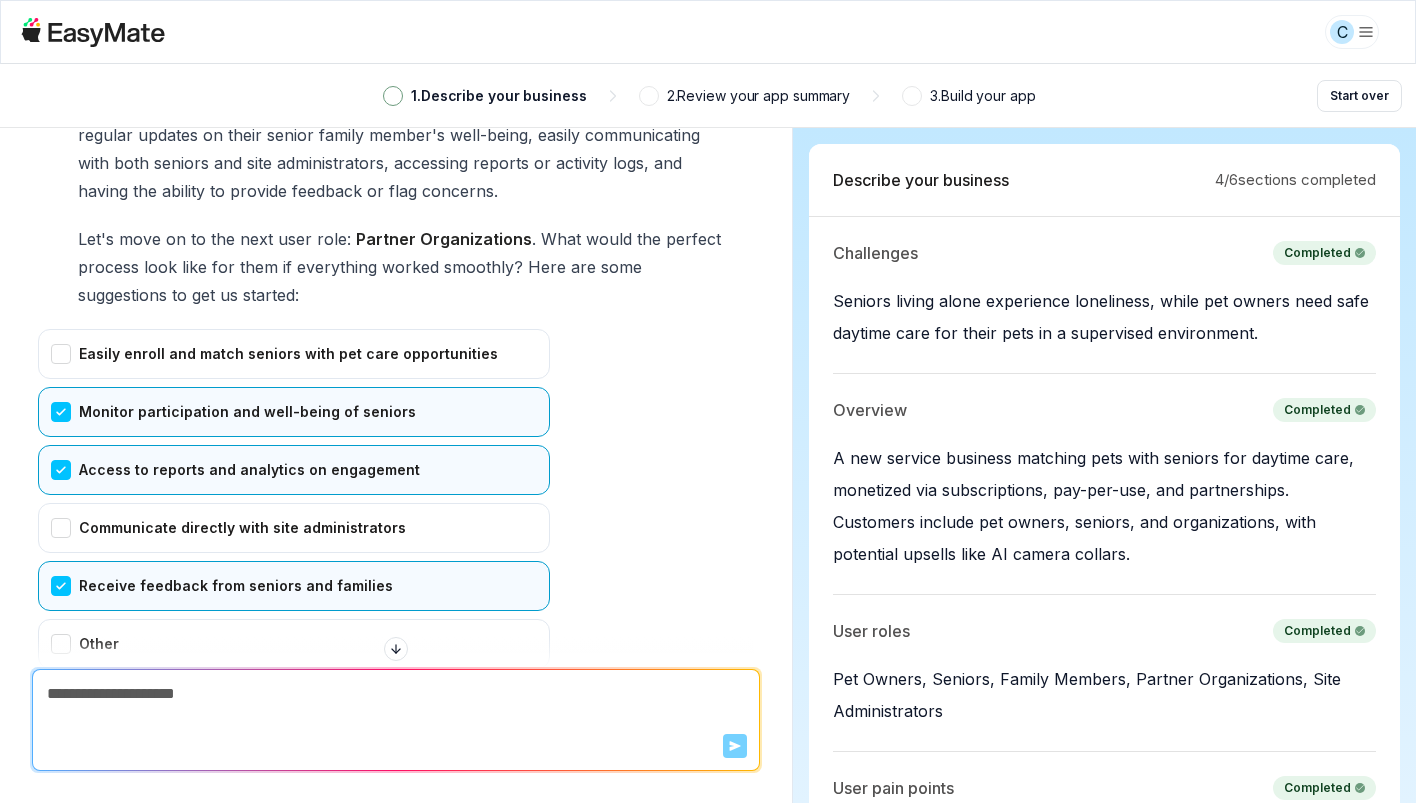 scroll, scrollTop: 4489, scrollLeft: 0, axis: vertical 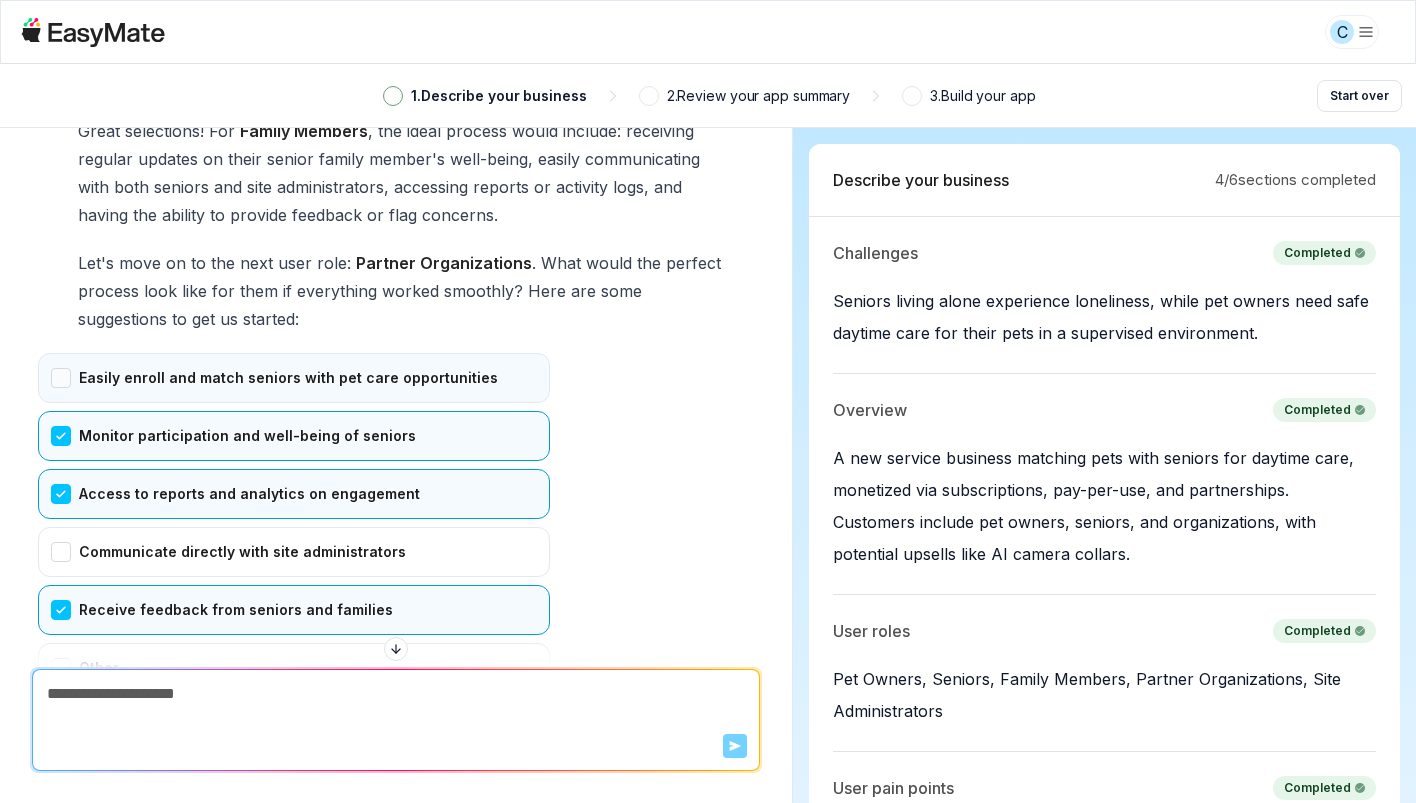 click on "Easily enroll and match seniors with pet care opportunities" at bounding box center [294, 378] 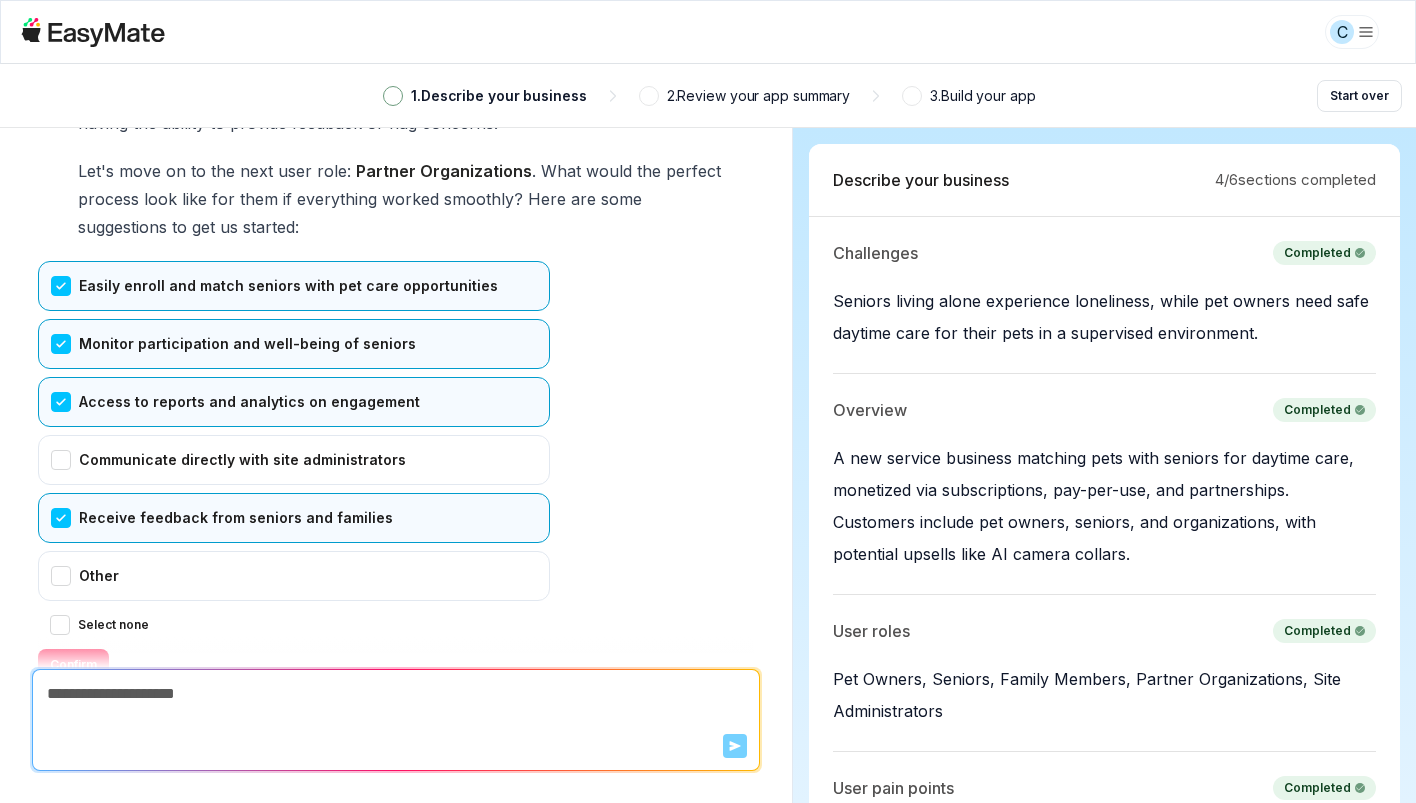 click on "Confirm" at bounding box center [73, 665] 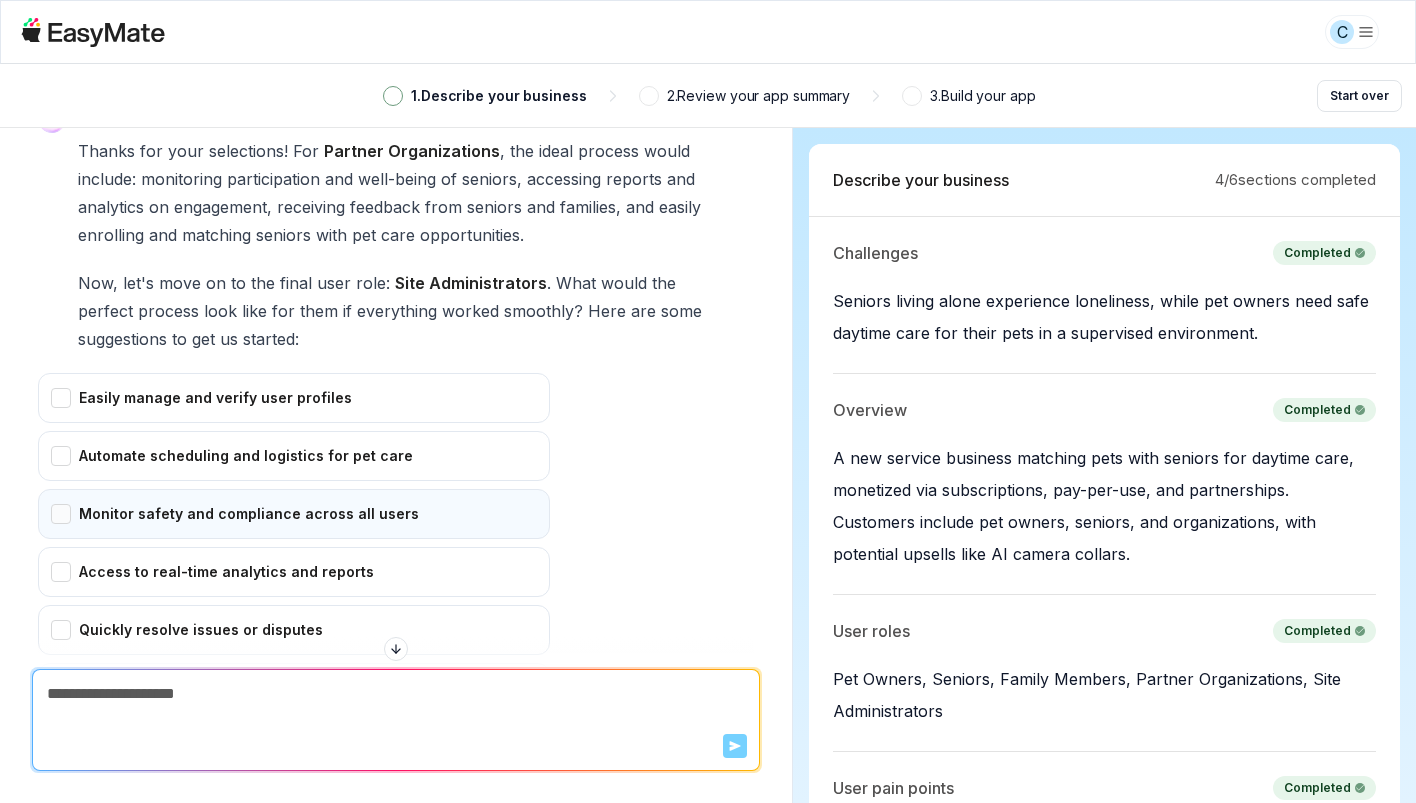 scroll, scrollTop: 5176, scrollLeft: 0, axis: vertical 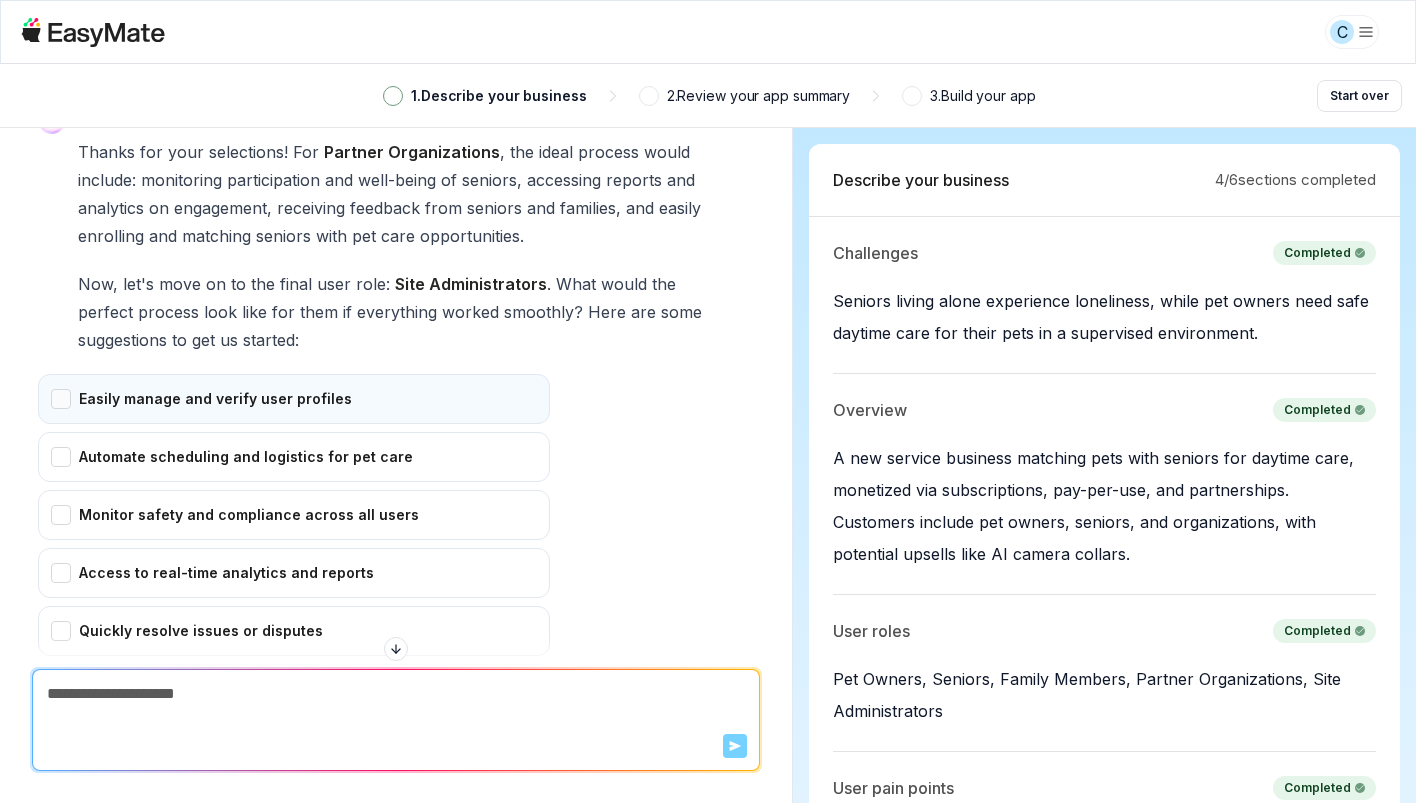 click on "Easily manage and verify user profiles" at bounding box center (294, 399) 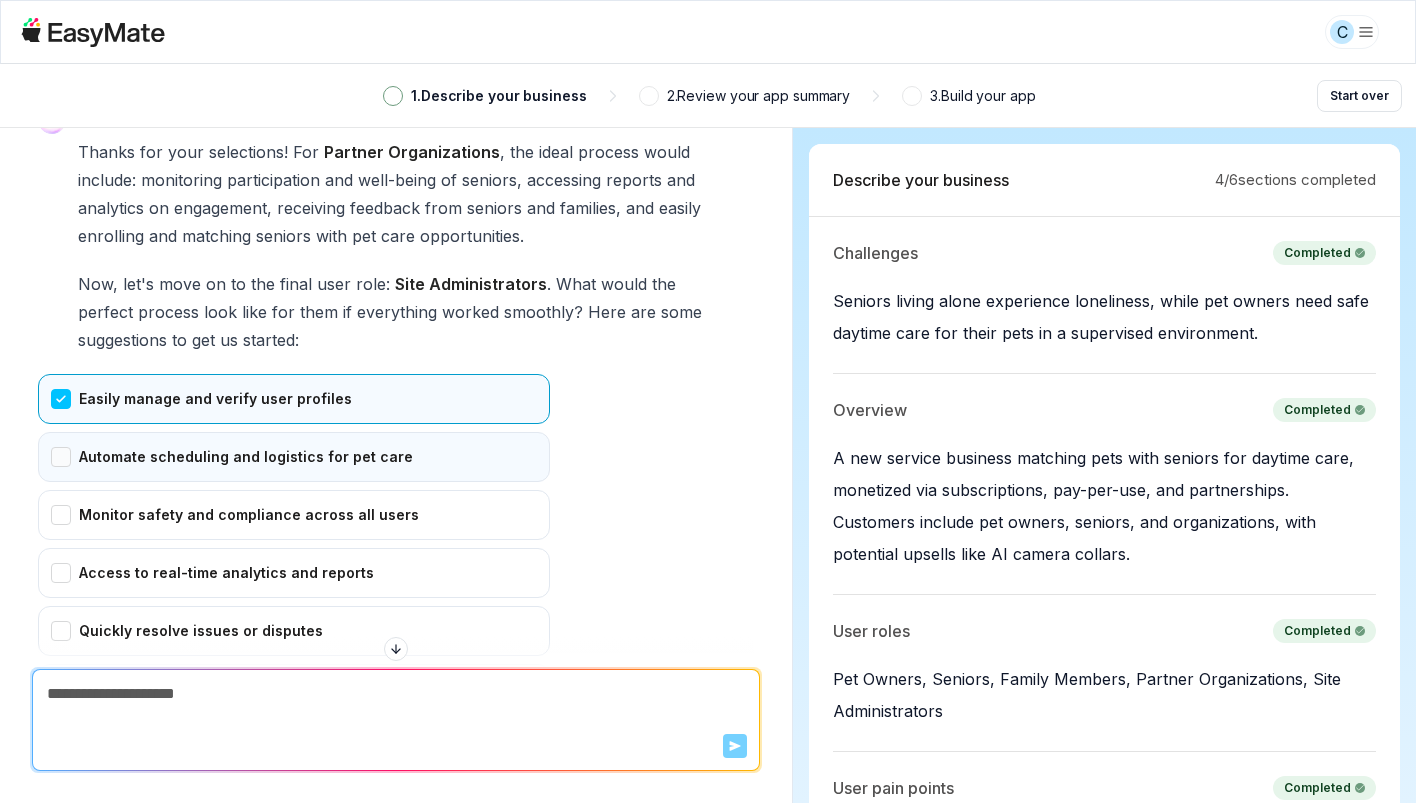 click on "Automate scheduling and logistics for pet care" at bounding box center [294, 457] 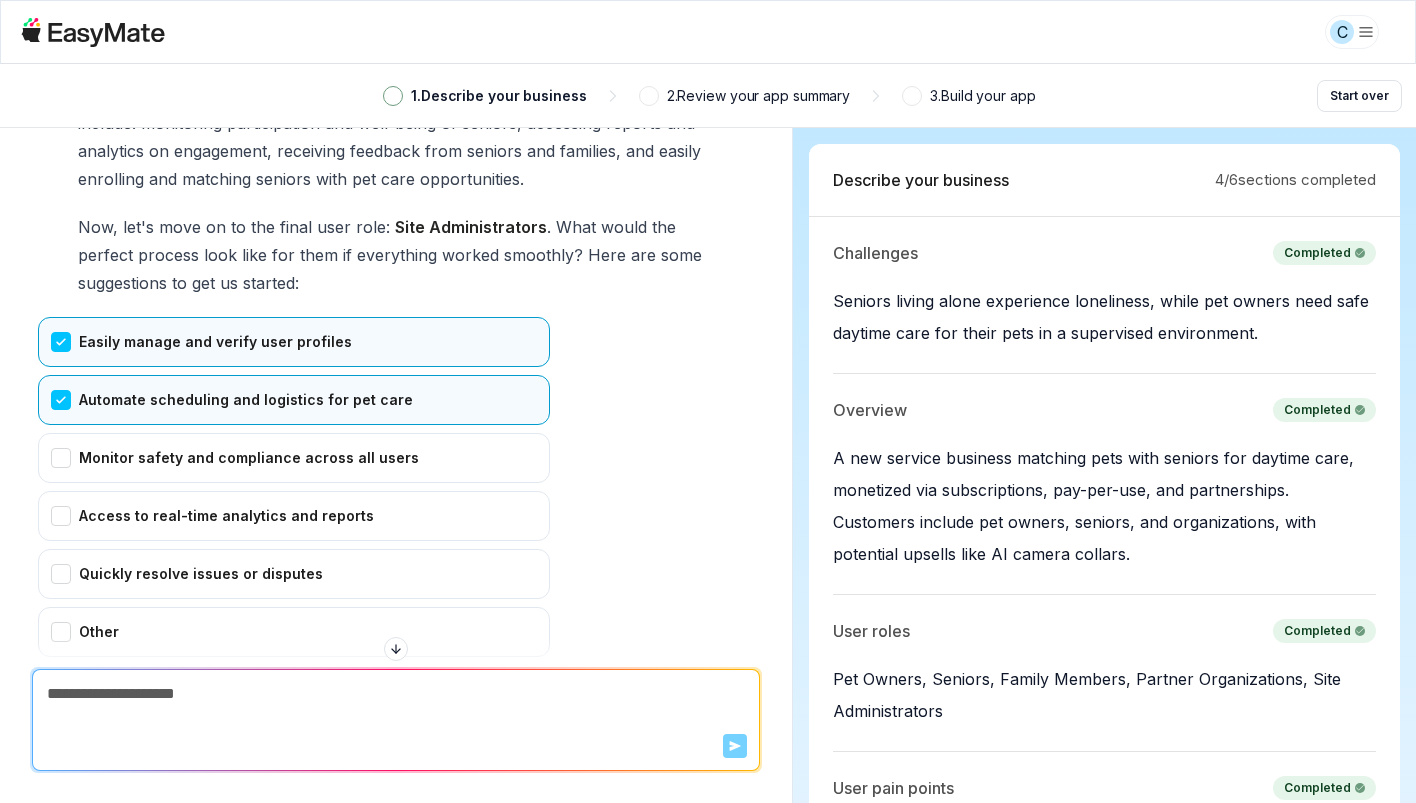 scroll, scrollTop: 5234, scrollLeft: 0, axis: vertical 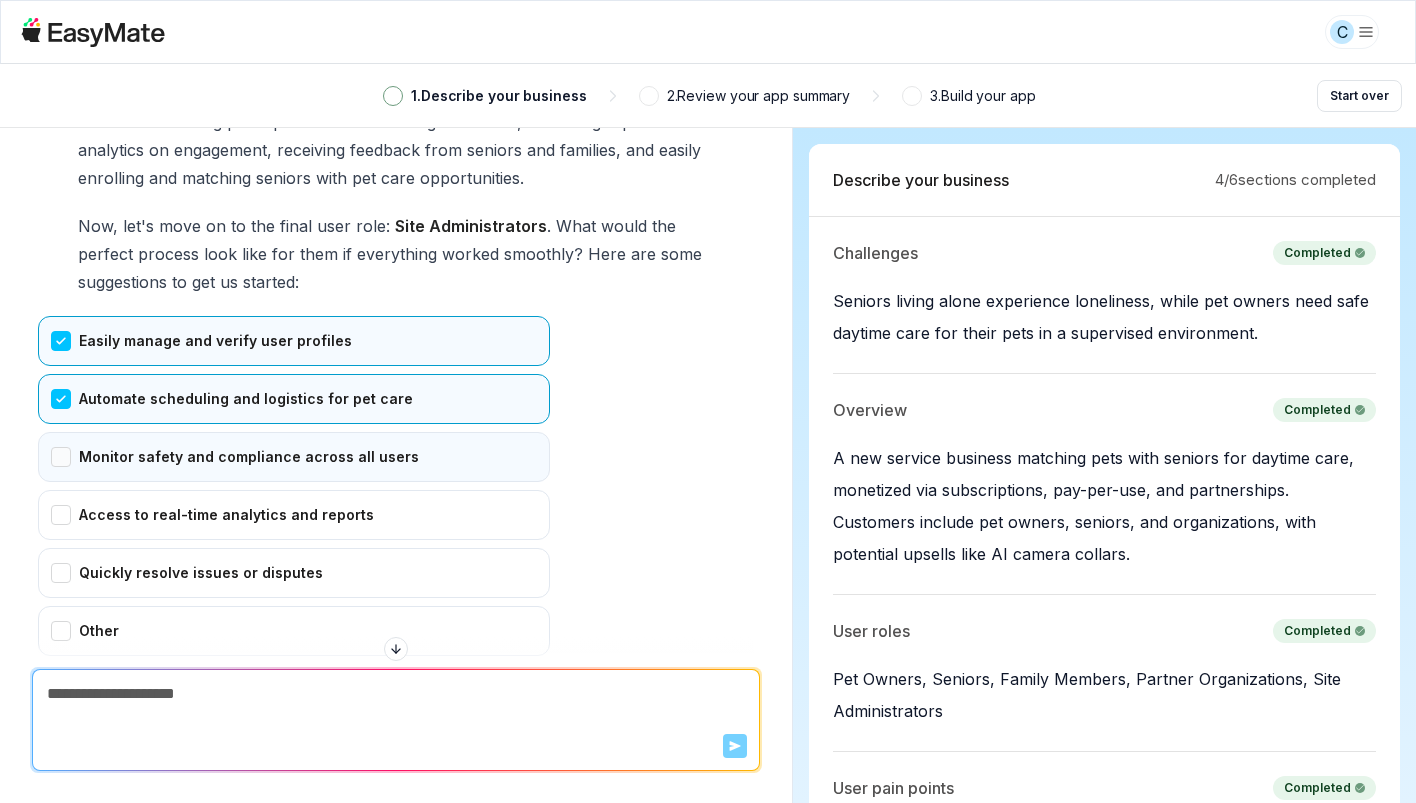 click on "Monitor safety and compliance across all users" at bounding box center (294, 457) 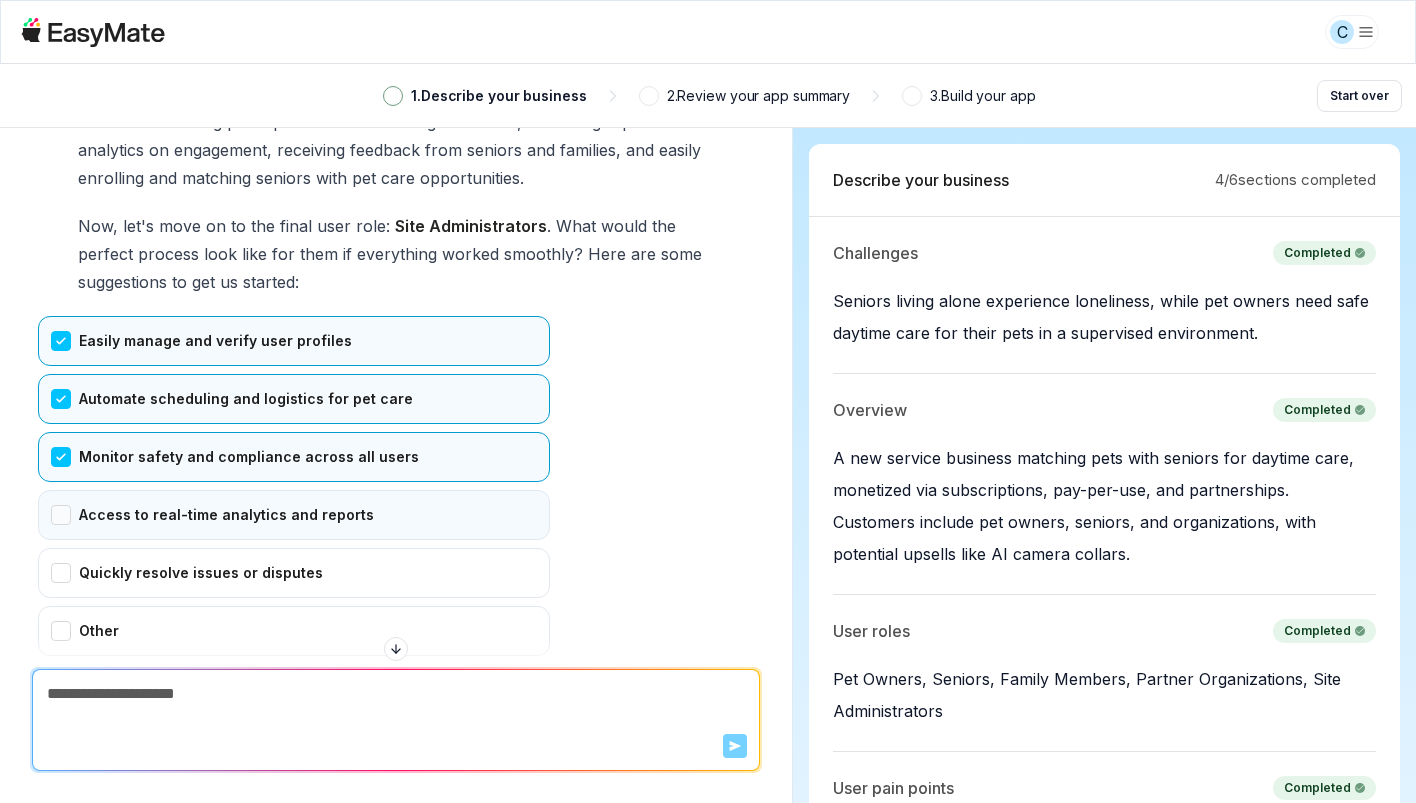 click on "Access to real-time analytics and reports" at bounding box center [294, 515] 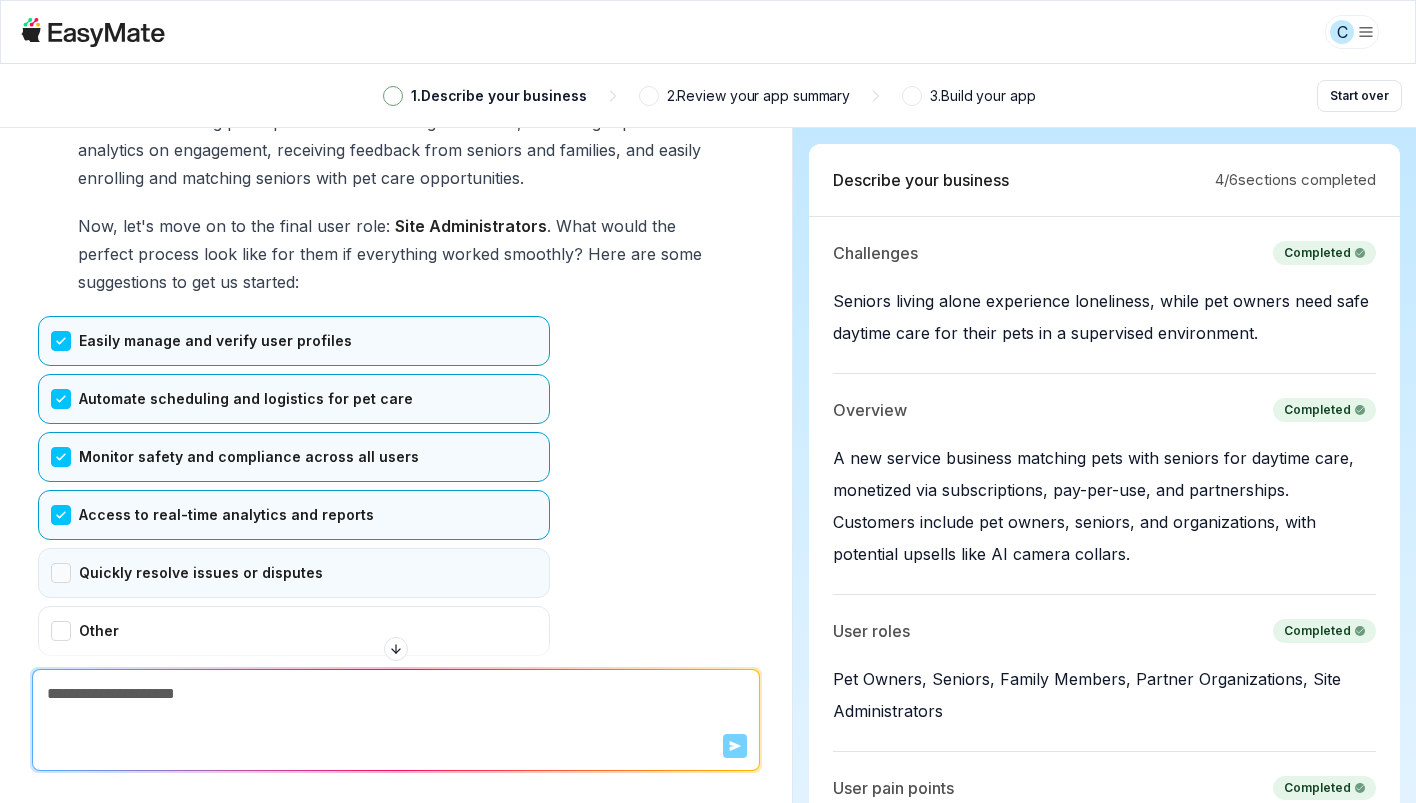 click on "Quickly resolve issues or disputes" at bounding box center (294, 573) 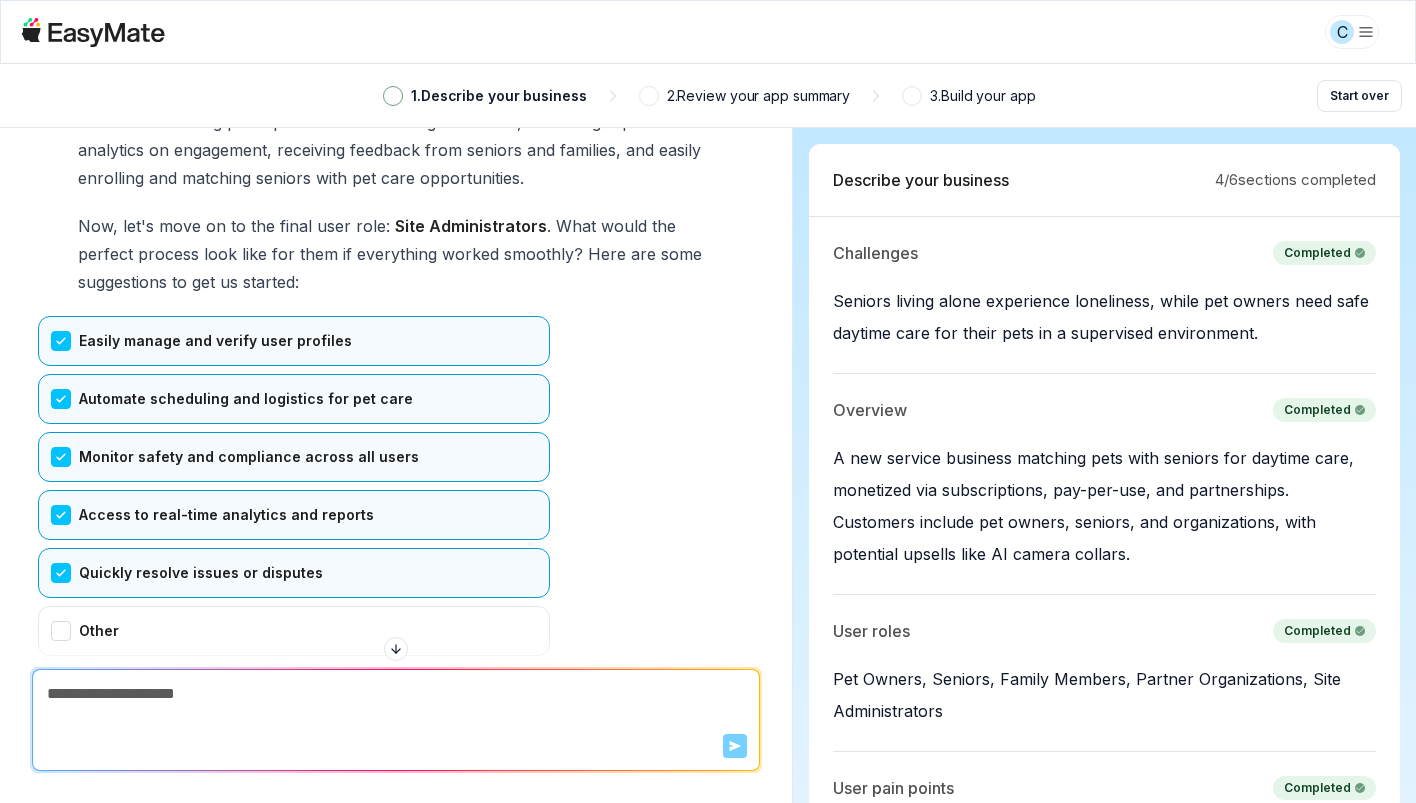 click at bounding box center [396, 653] 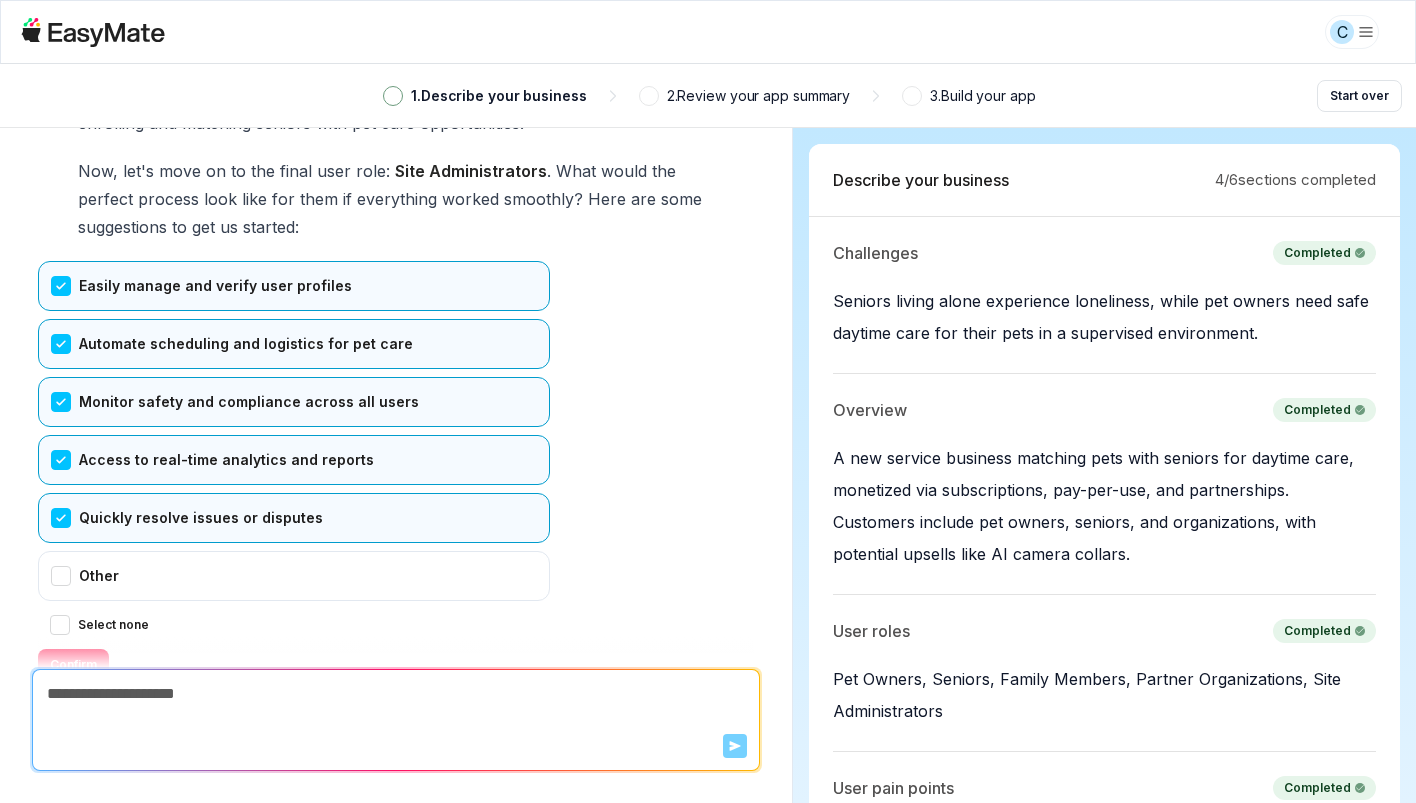 click on "Confirm" at bounding box center [73, 665] 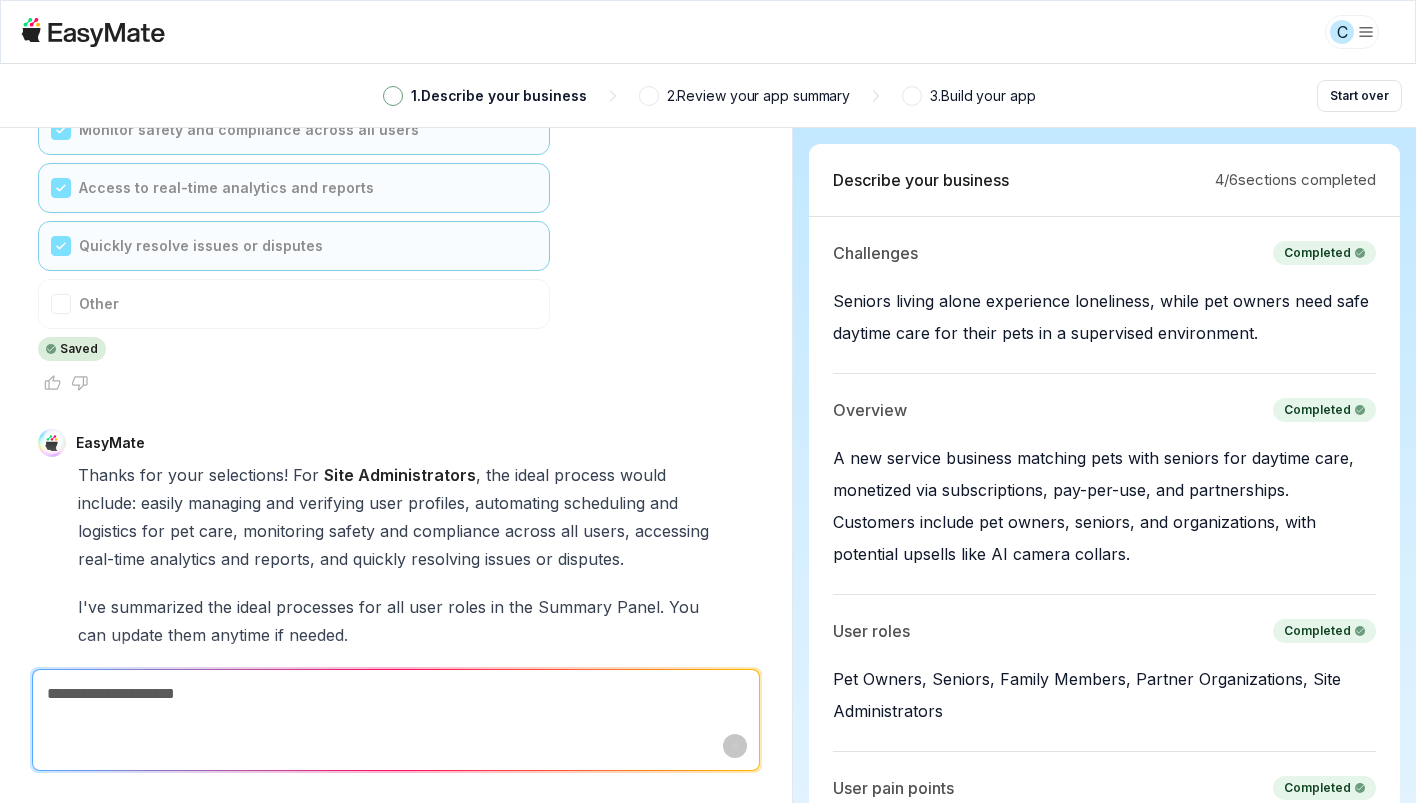 scroll, scrollTop: 5589, scrollLeft: 0, axis: vertical 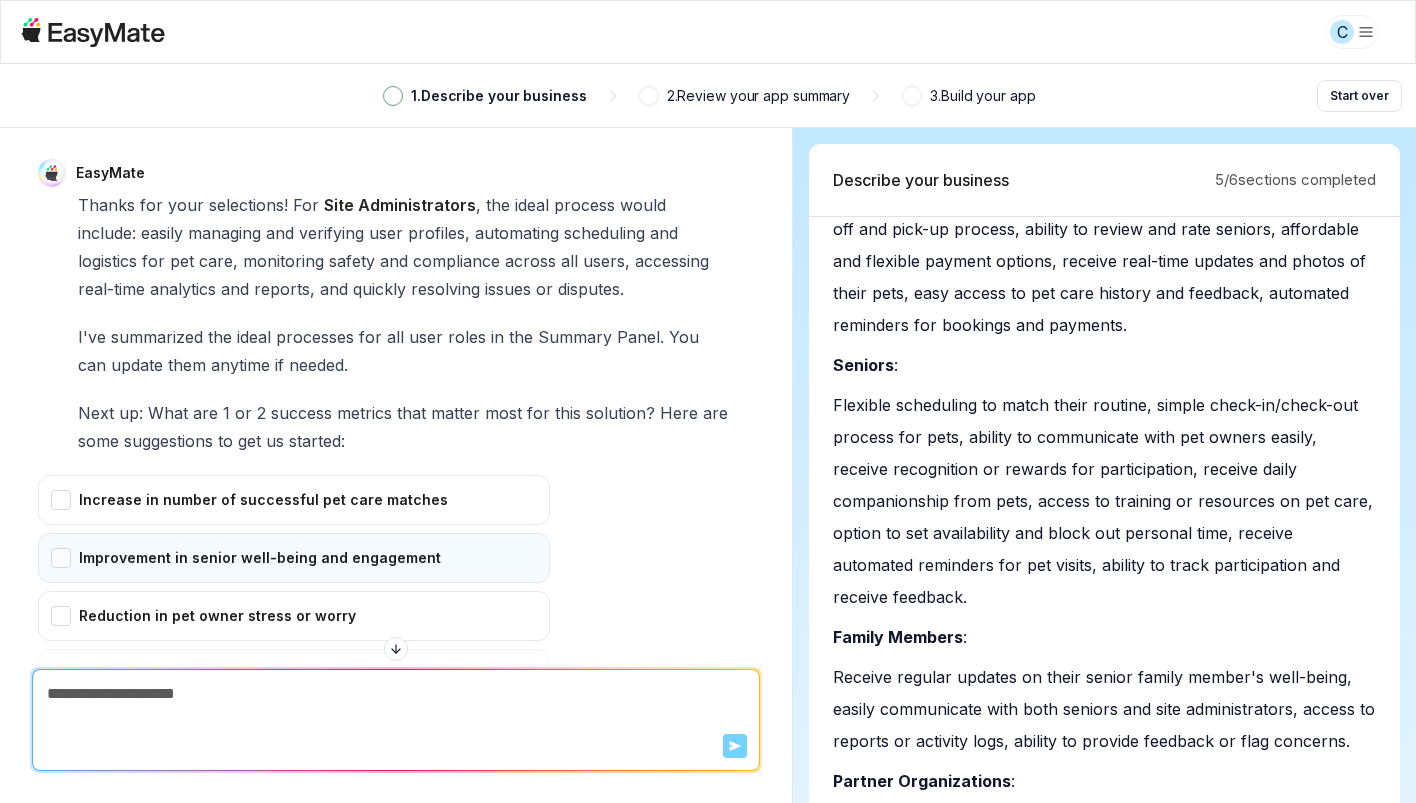 click on "Improvement in senior well-being and engagement" at bounding box center (294, 558) 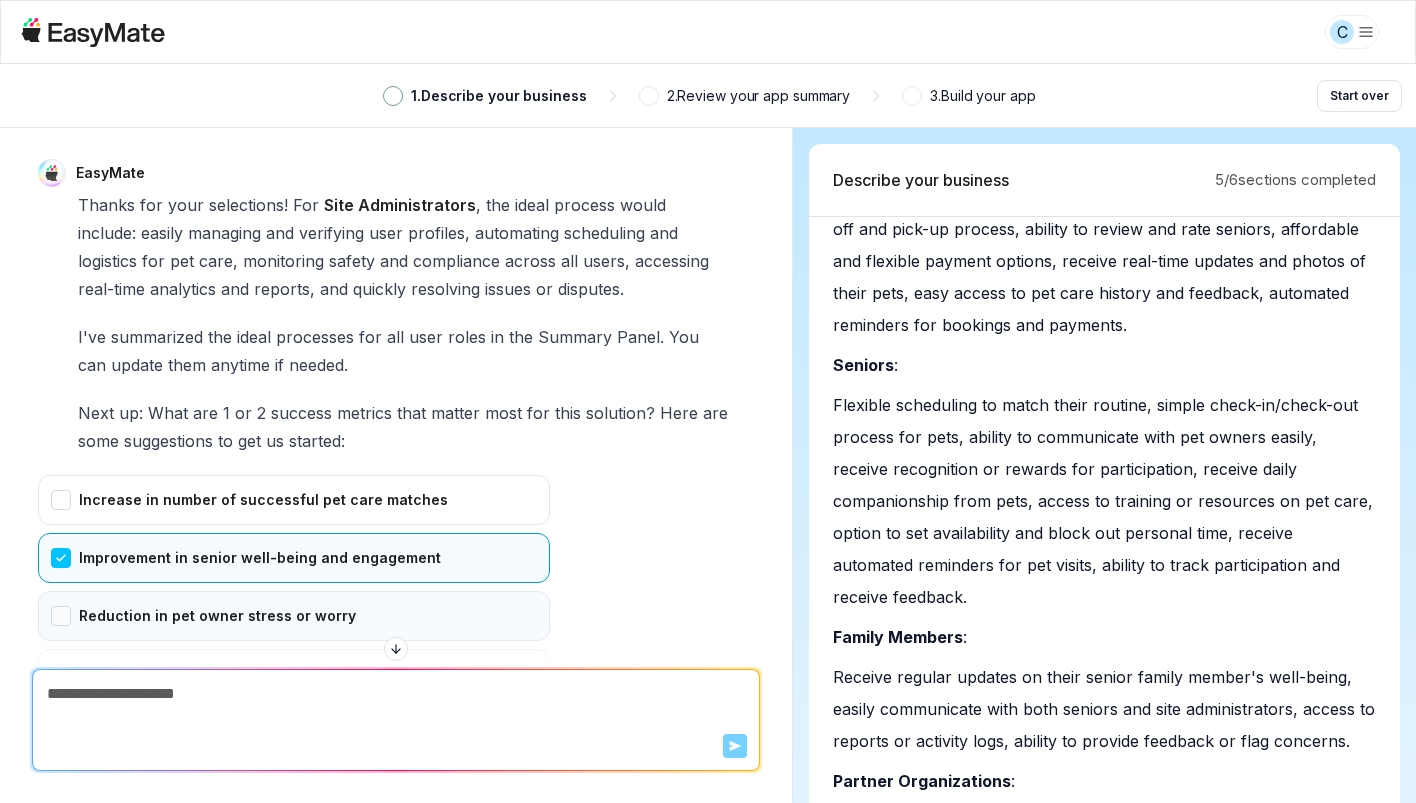 click on "Reduction in pet owner stress or worry" at bounding box center (294, 616) 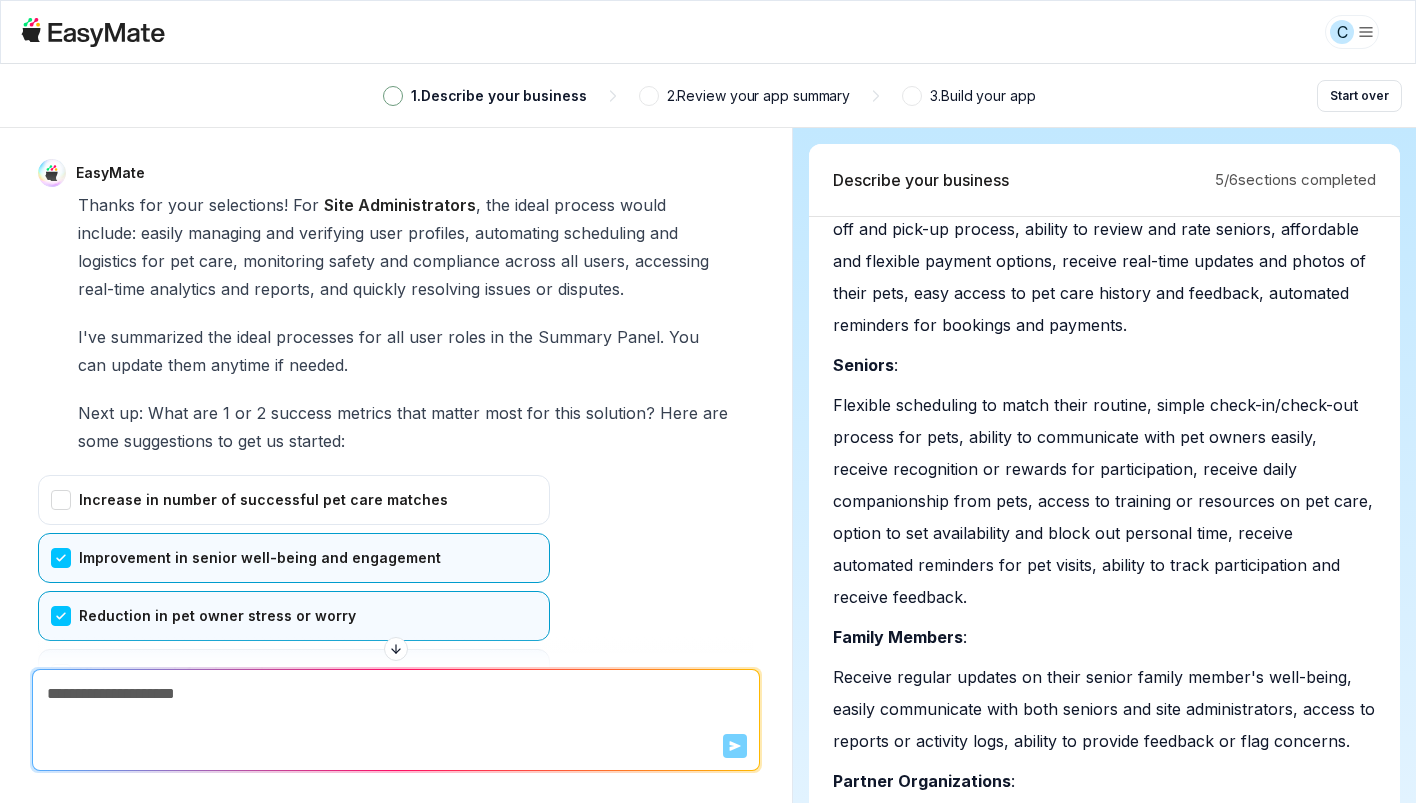 click on "High user satisfaction ratings" at bounding box center (294, 674) 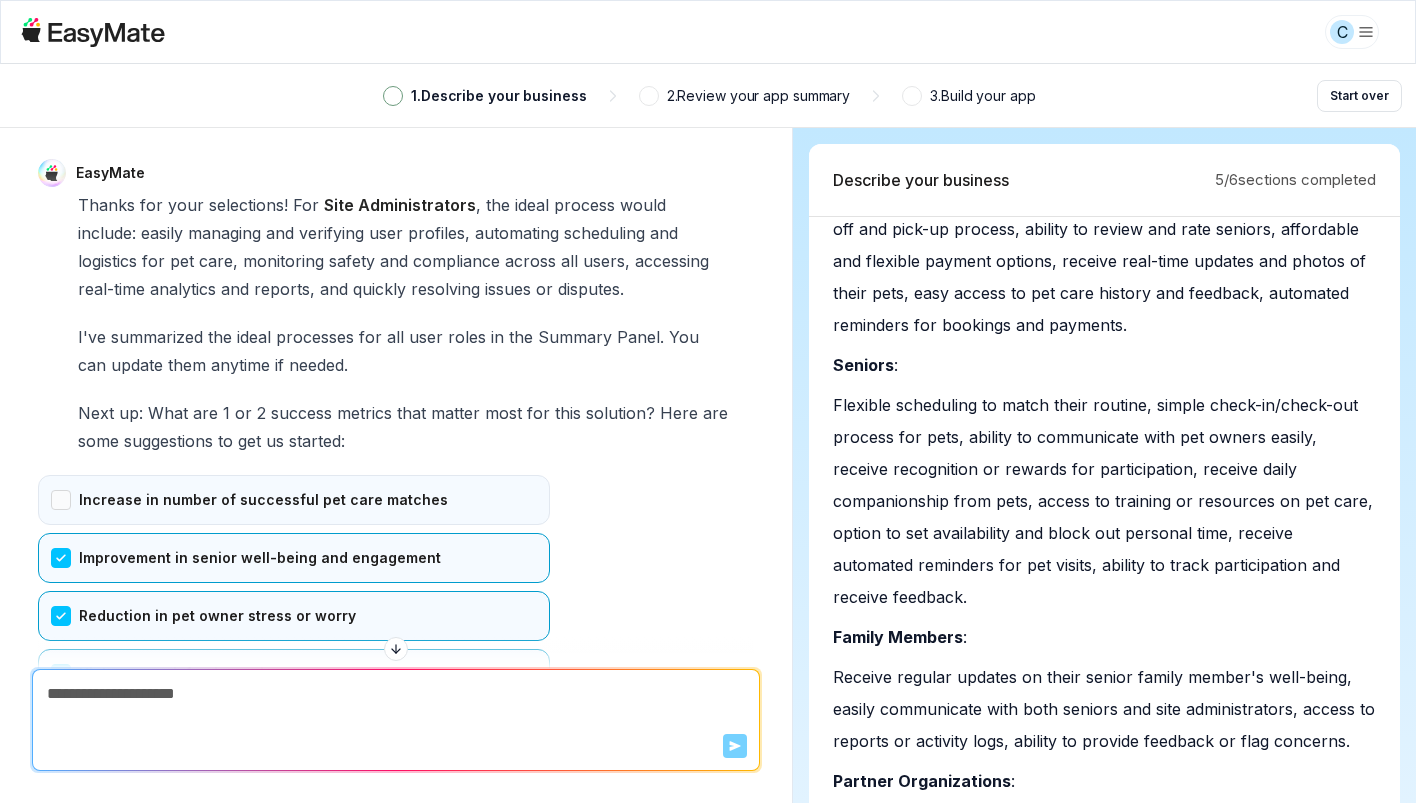 click on "Increase in number of successful pet care matches" at bounding box center [294, 500] 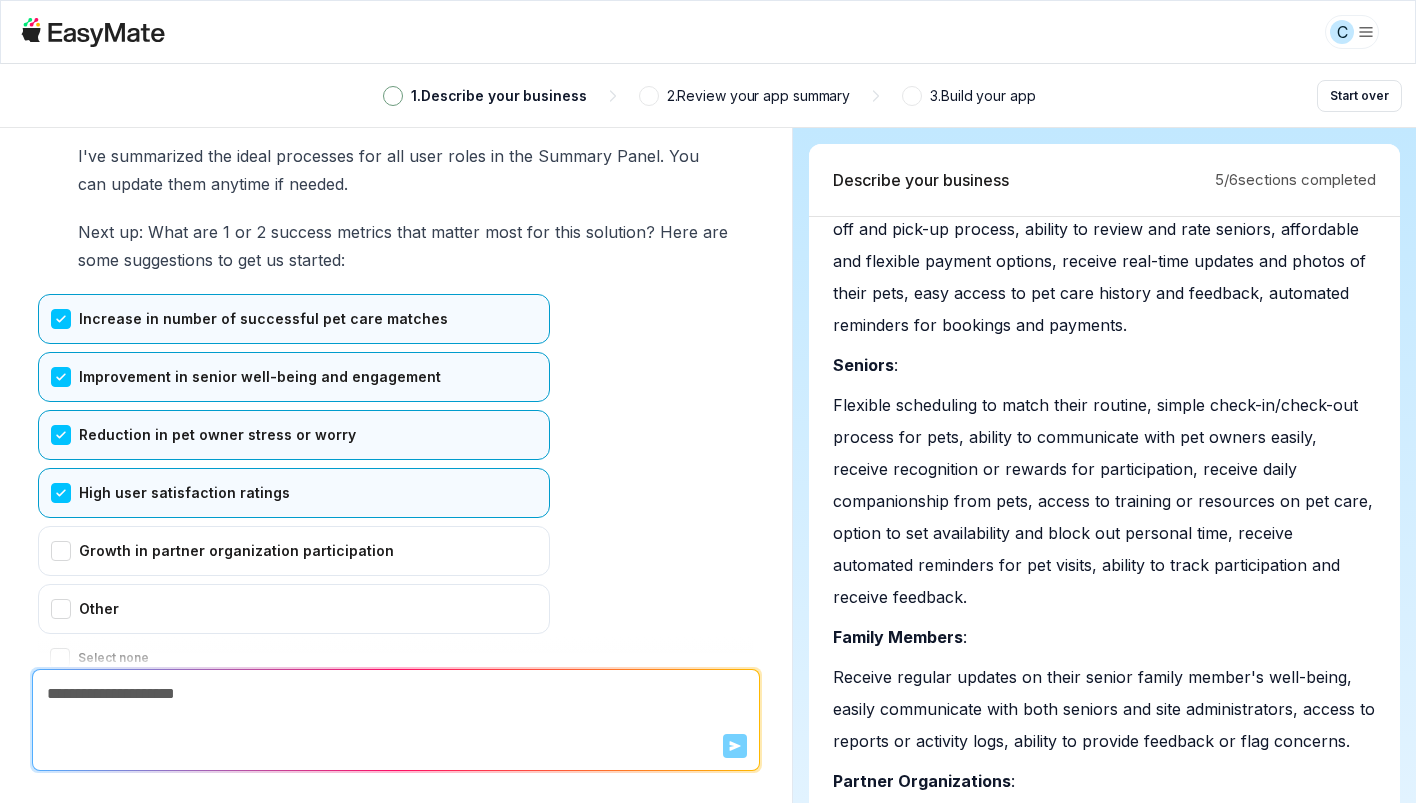 scroll, scrollTop: 6045, scrollLeft: 0, axis: vertical 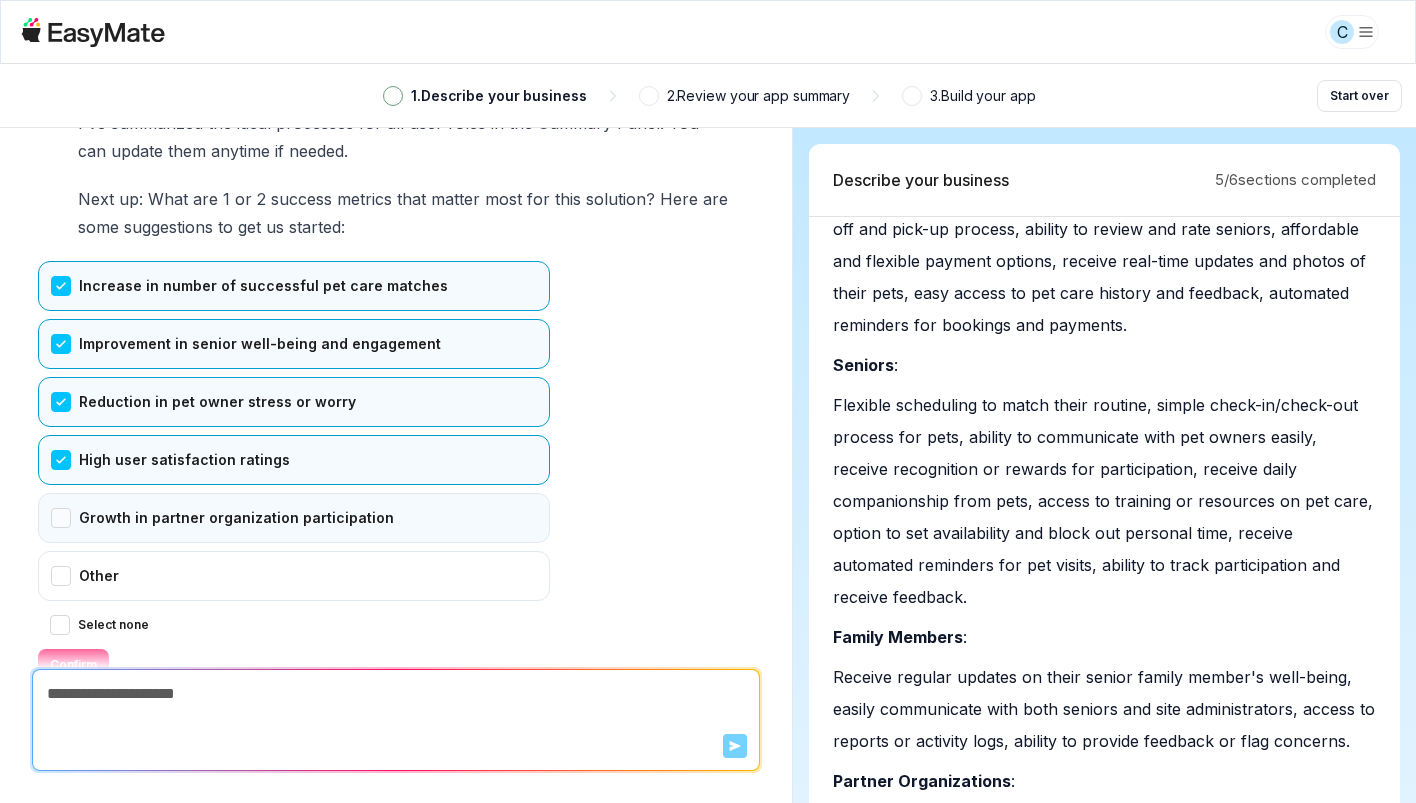 click on "Growth in partner organization participation" at bounding box center (294, 518) 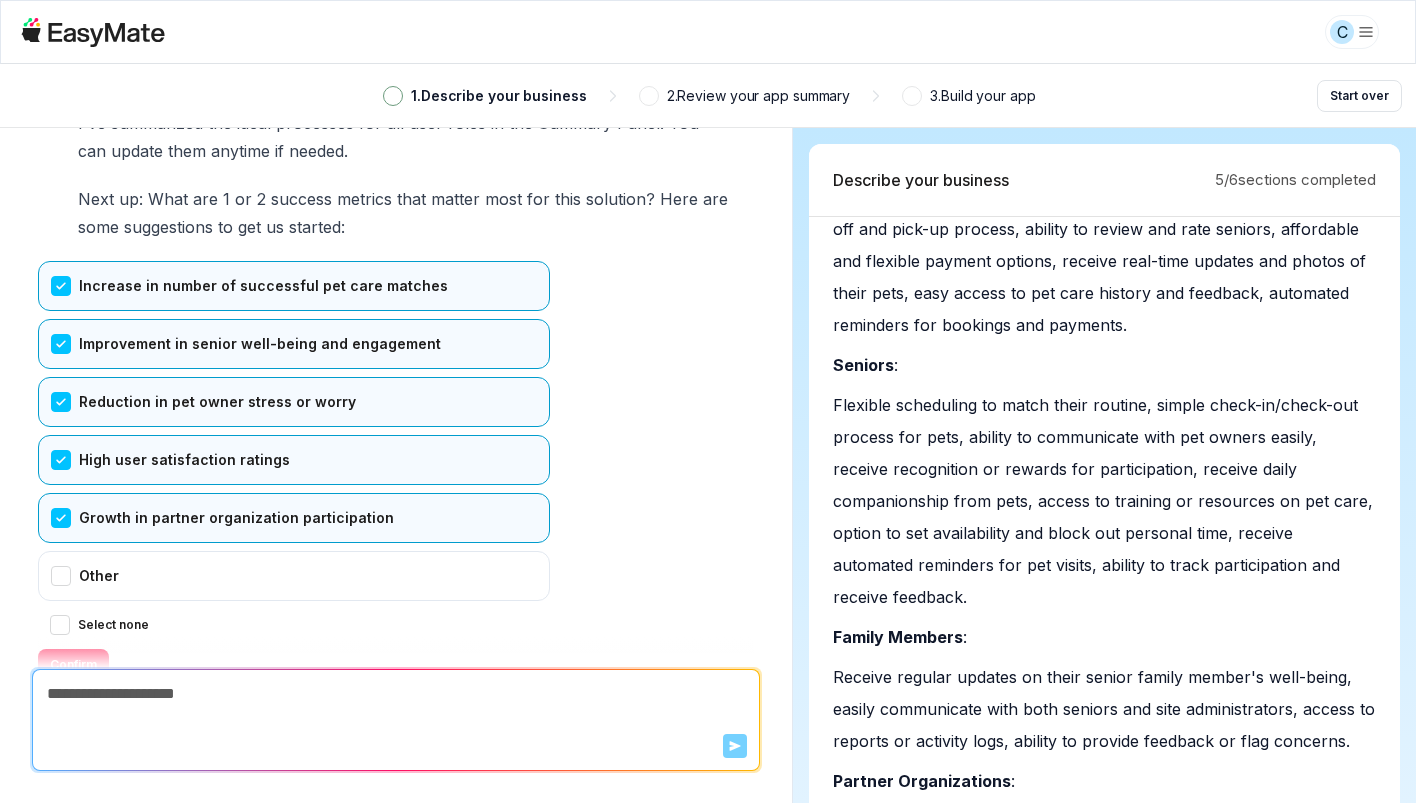 click on "Confirm" at bounding box center [73, 665] 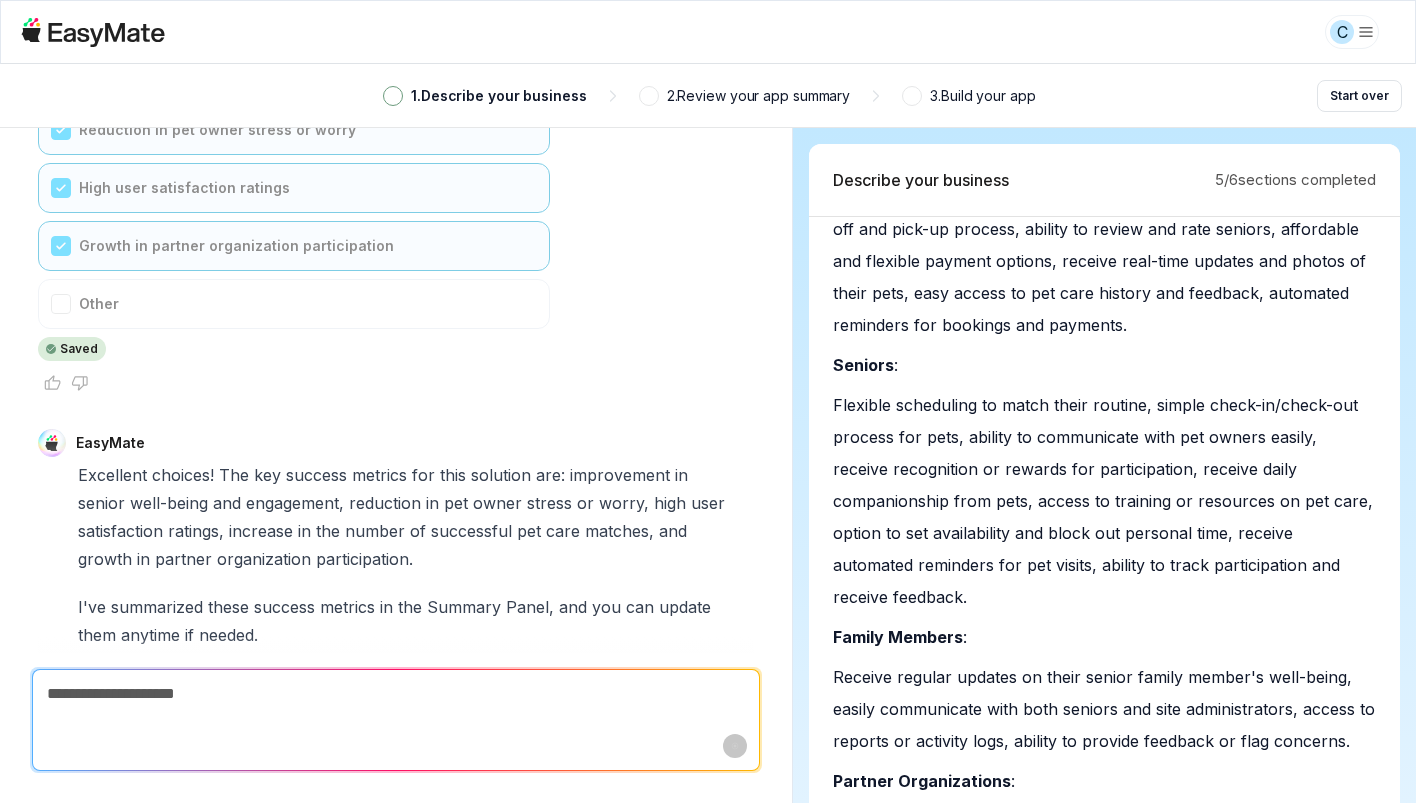 scroll, scrollTop: 6345, scrollLeft: 0, axis: vertical 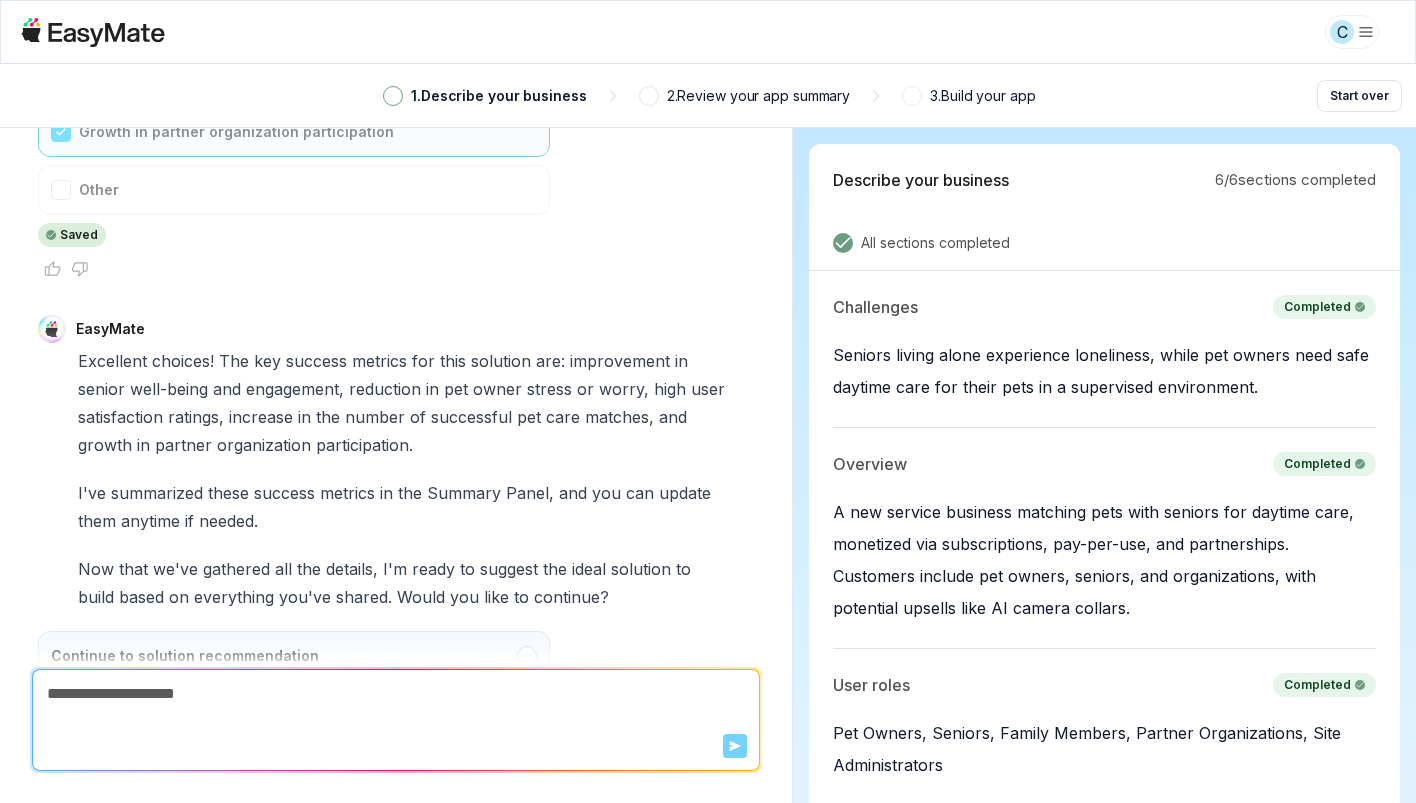 click on "Continue to solution recommendation" at bounding box center (294, 656) 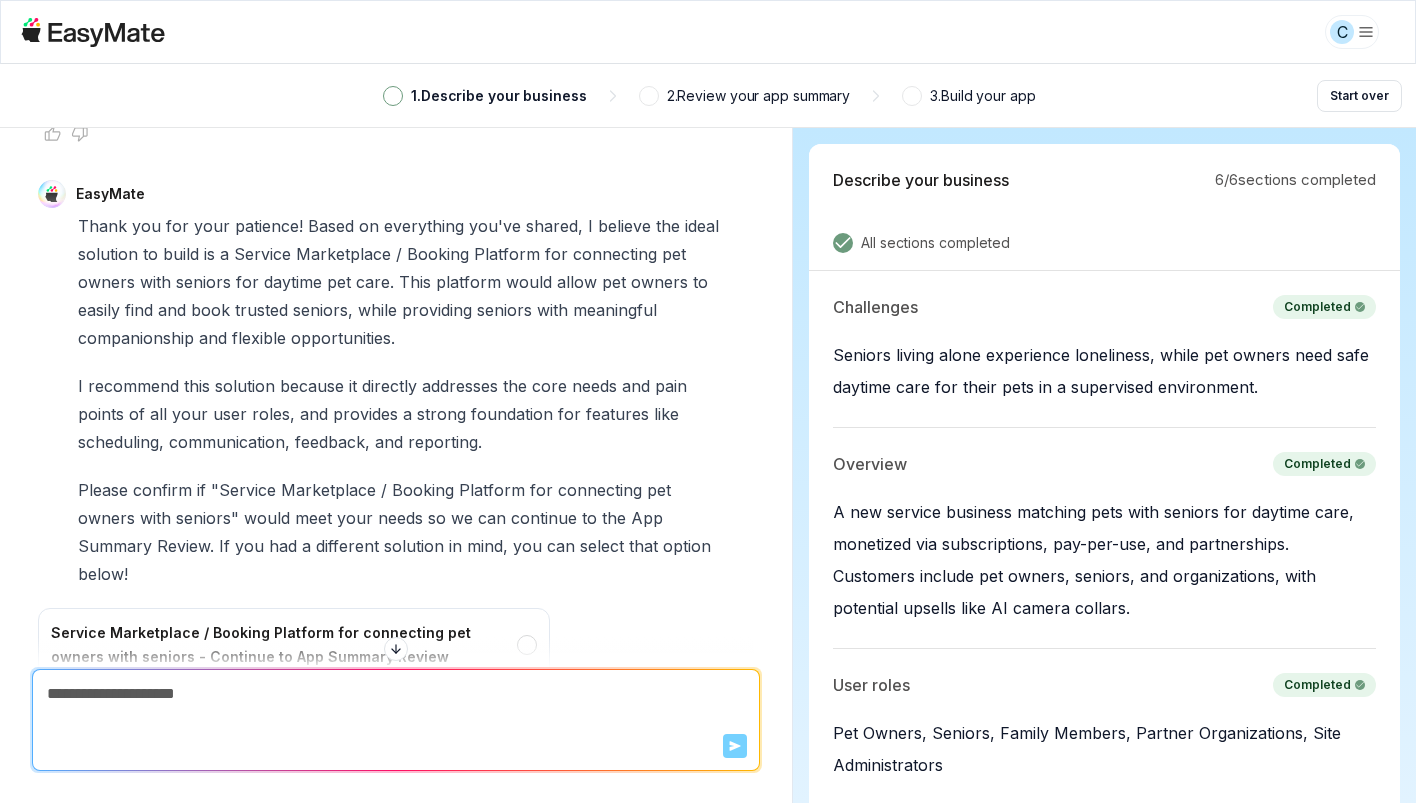 scroll, scrollTop: 7003, scrollLeft: 0, axis: vertical 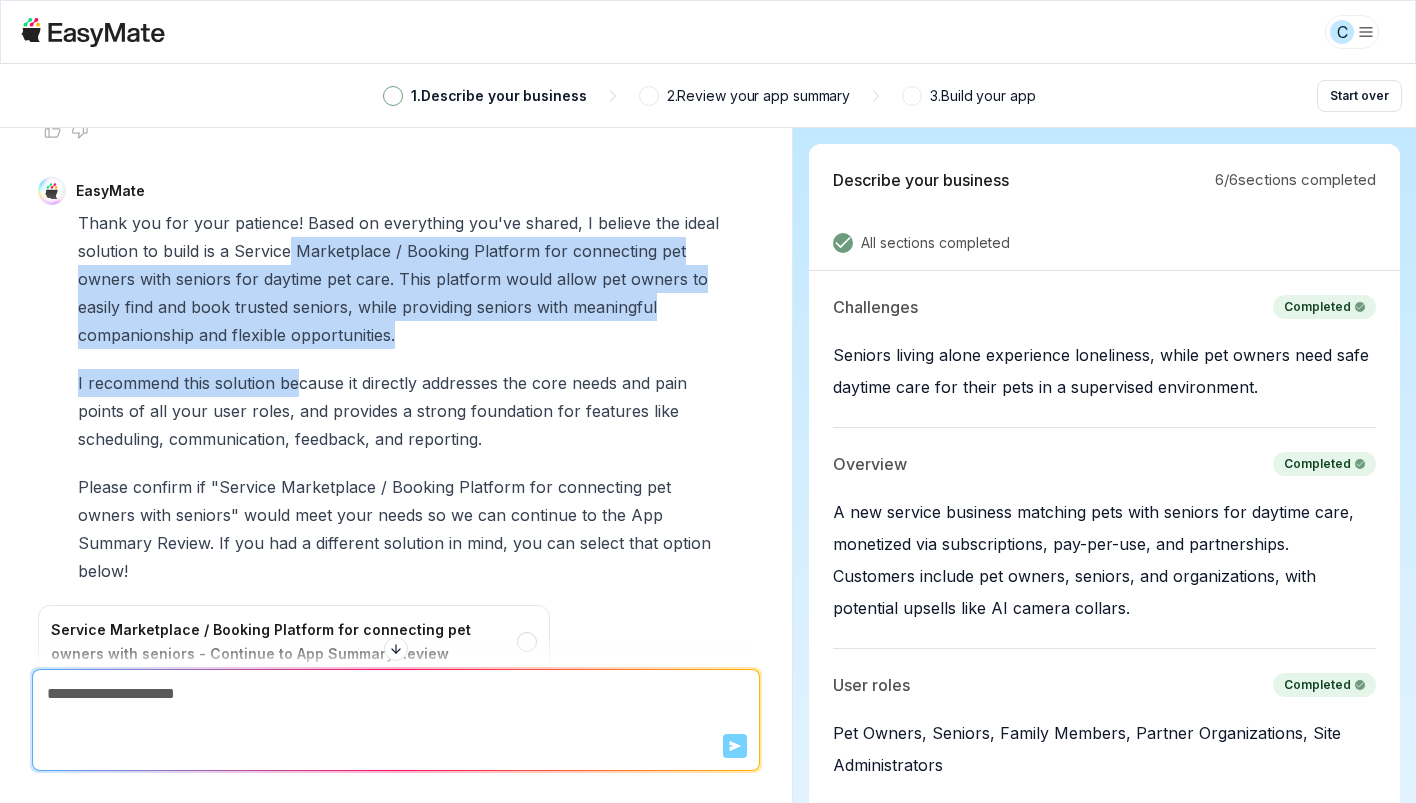 drag, startPoint x: 291, startPoint y: 176, endPoint x: 296, endPoint y: 304, distance: 128.09763 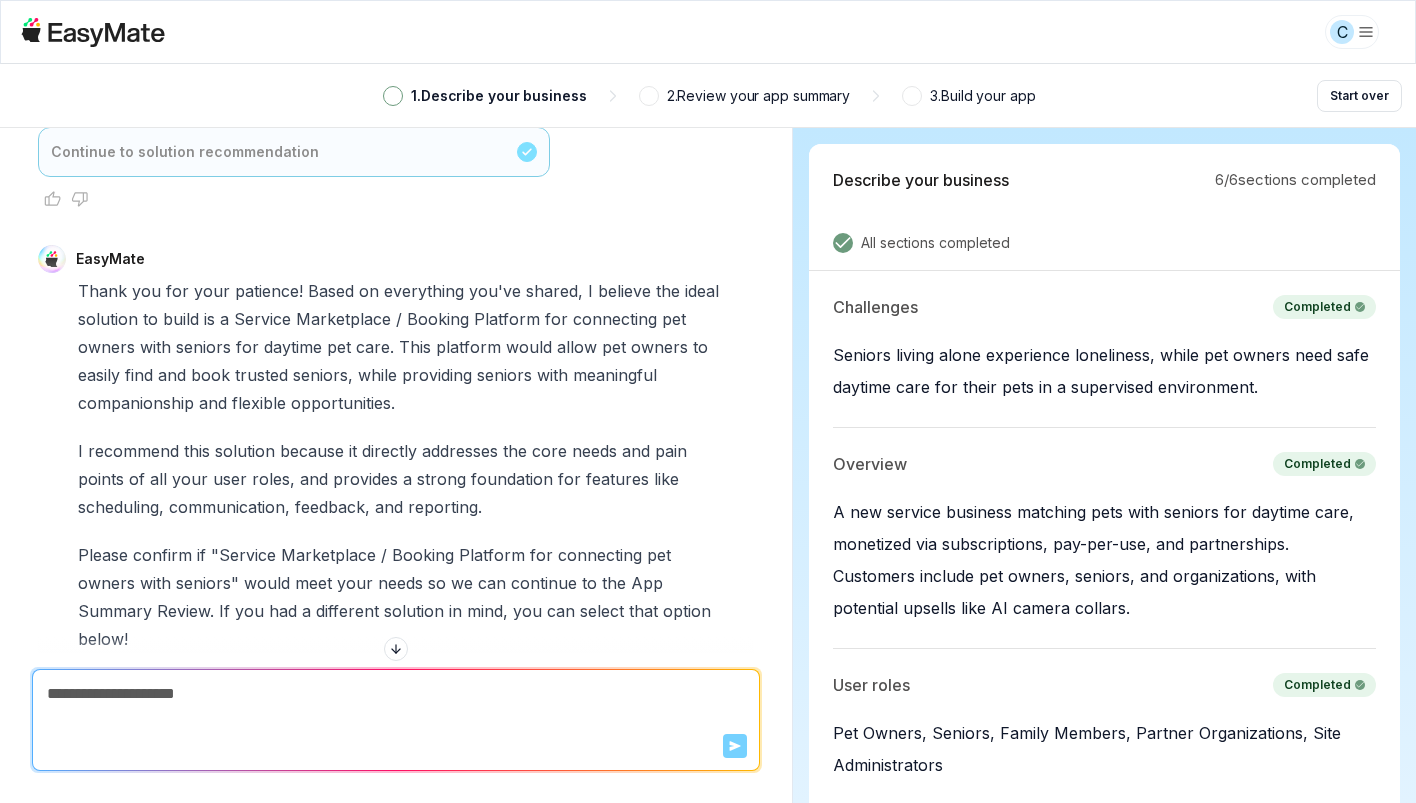 scroll, scrollTop: 6928, scrollLeft: 0, axis: vertical 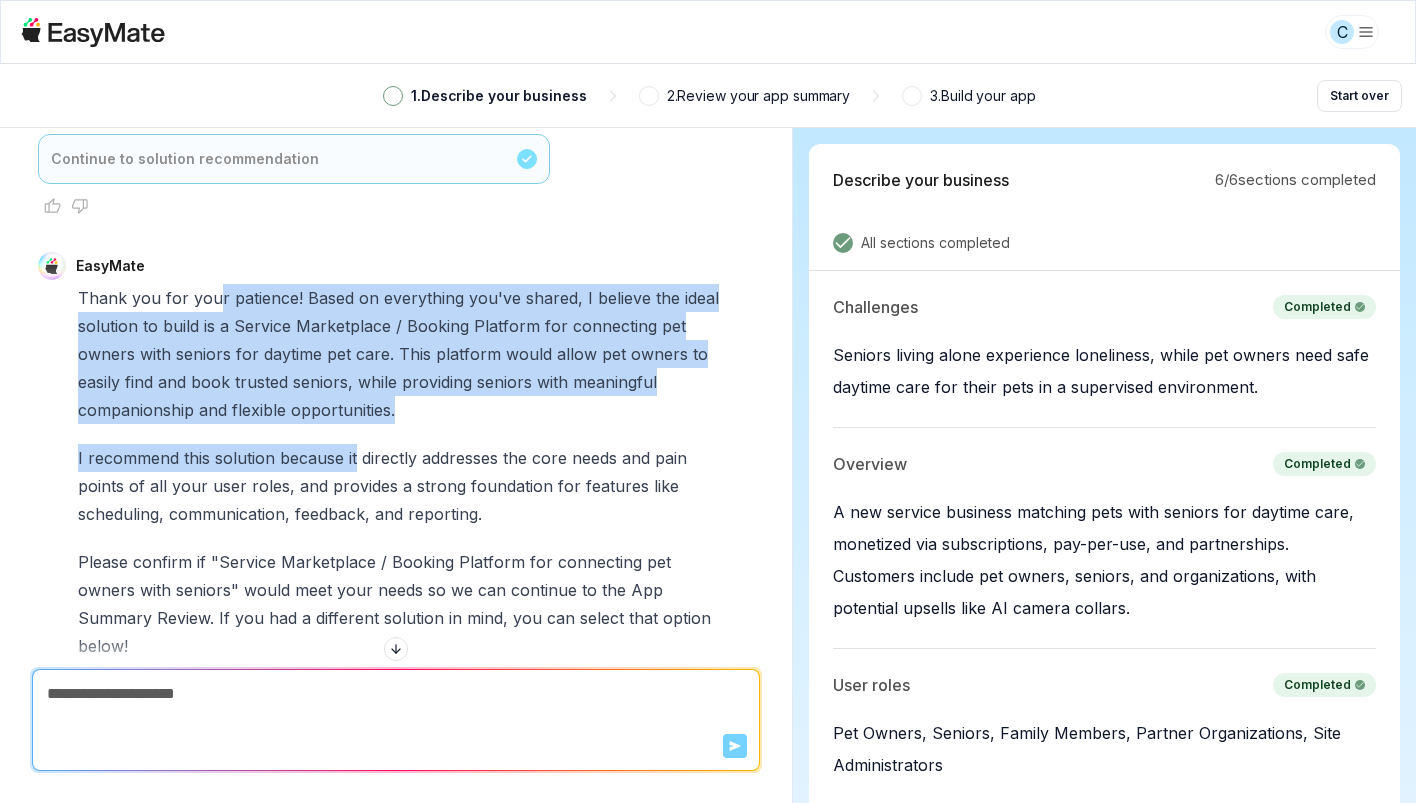 drag, startPoint x: 214, startPoint y: 216, endPoint x: 353, endPoint y: 382, distance: 216.51097 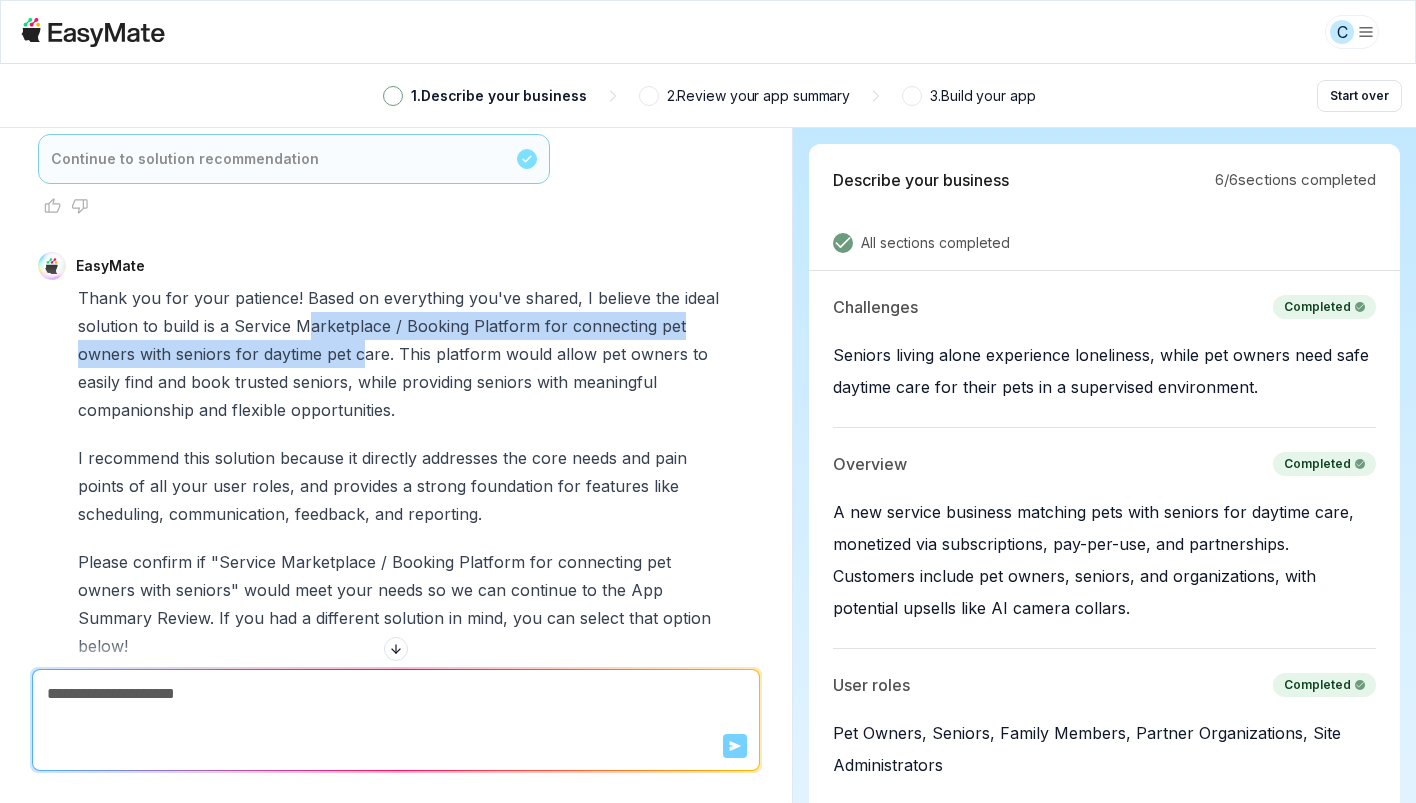 drag, startPoint x: 308, startPoint y: 241, endPoint x: 358, endPoint y: 279, distance: 62.801273 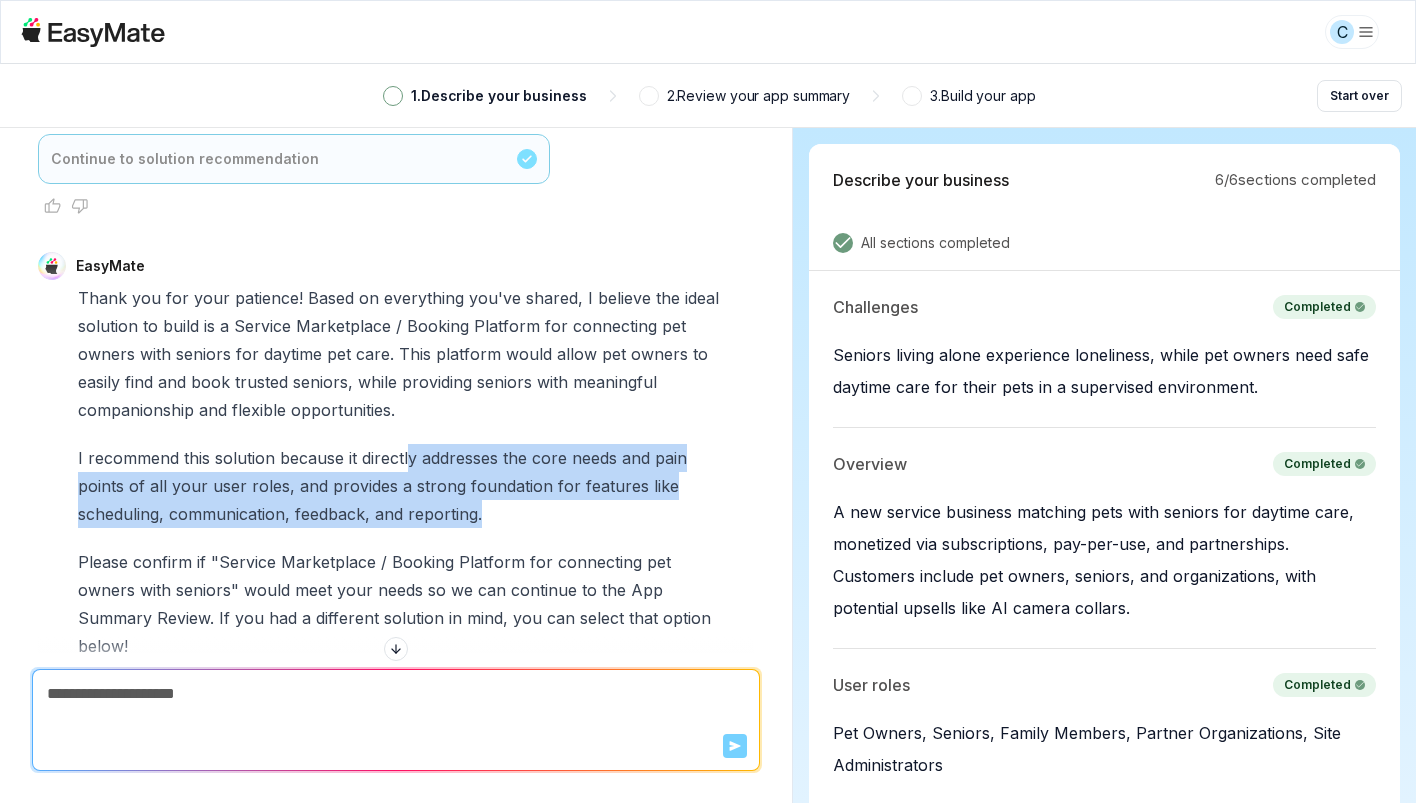 drag, startPoint x: 409, startPoint y: 382, endPoint x: 419, endPoint y: 460, distance: 78.63841 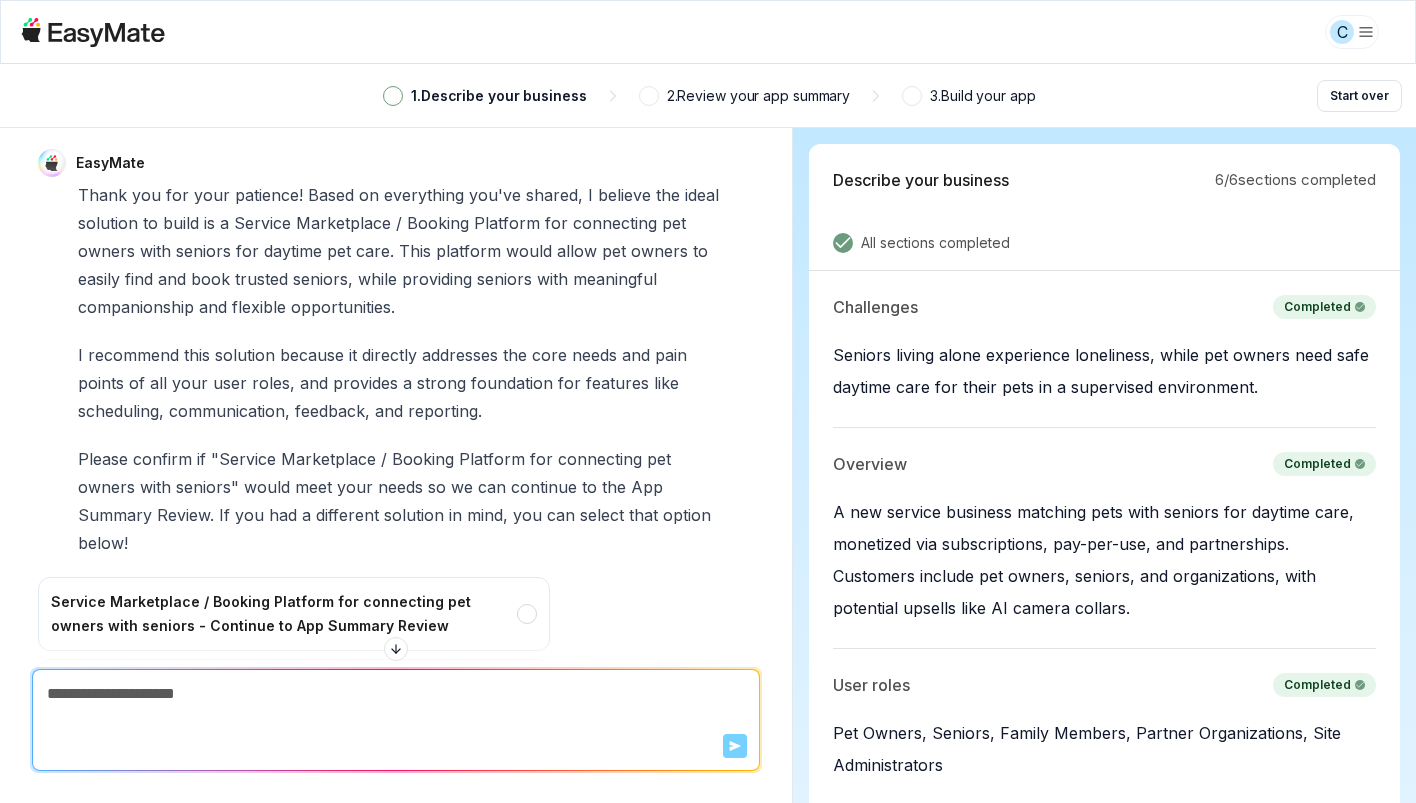 scroll, scrollTop: 7033, scrollLeft: 0, axis: vertical 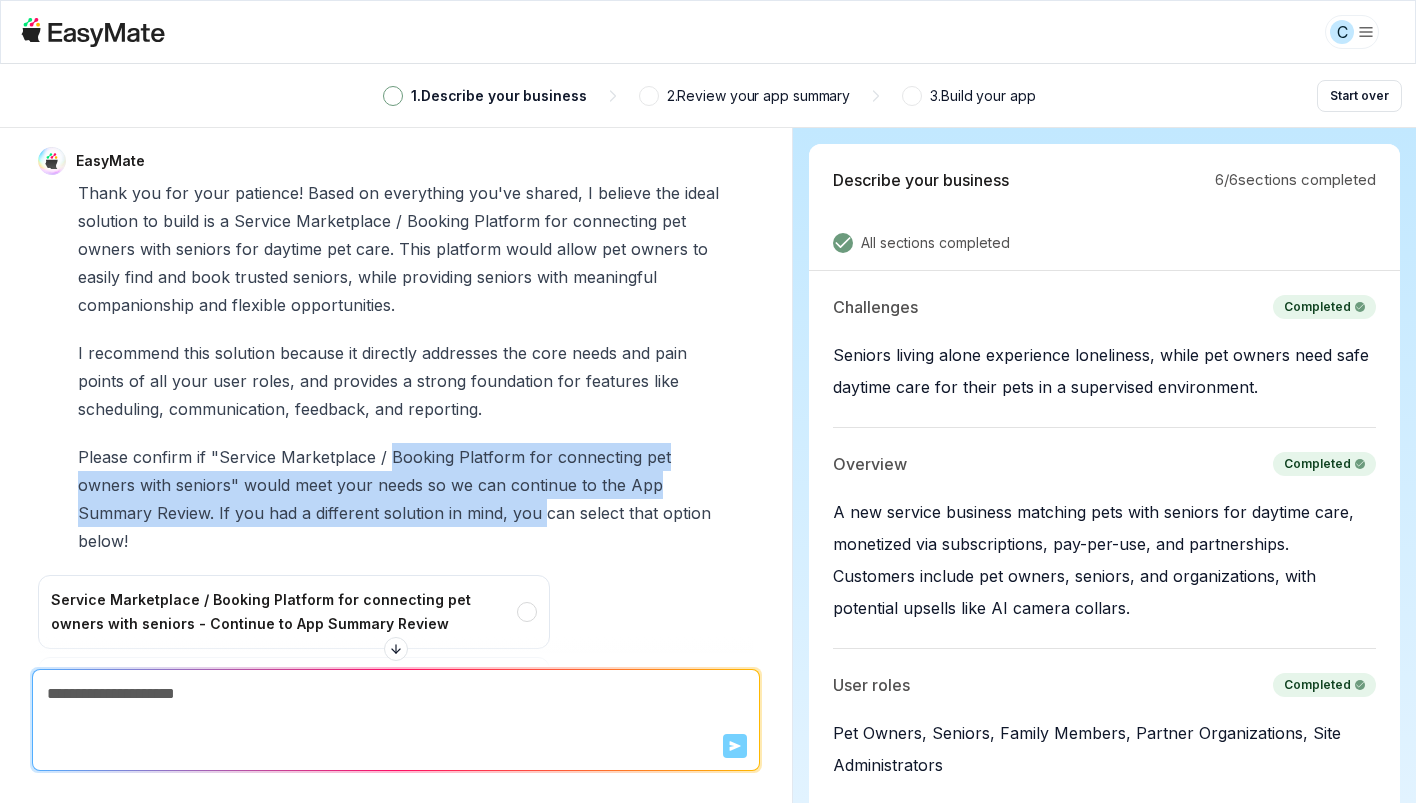 drag, startPoint x: 385, startPoint y: 381, endPoint x: 401, endPoint y: 426, distance: 47.759815 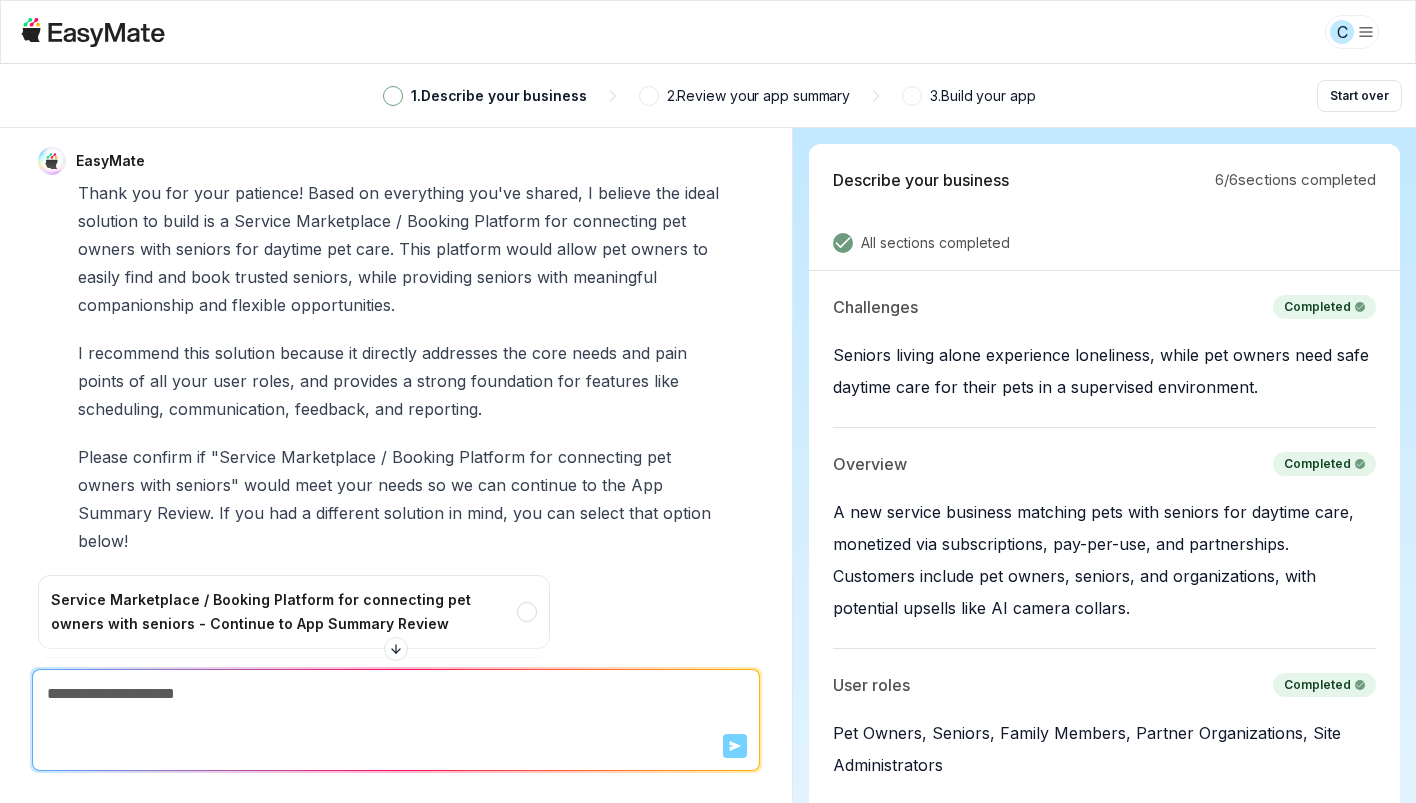 click on "can" at bounding box center (561, 513) 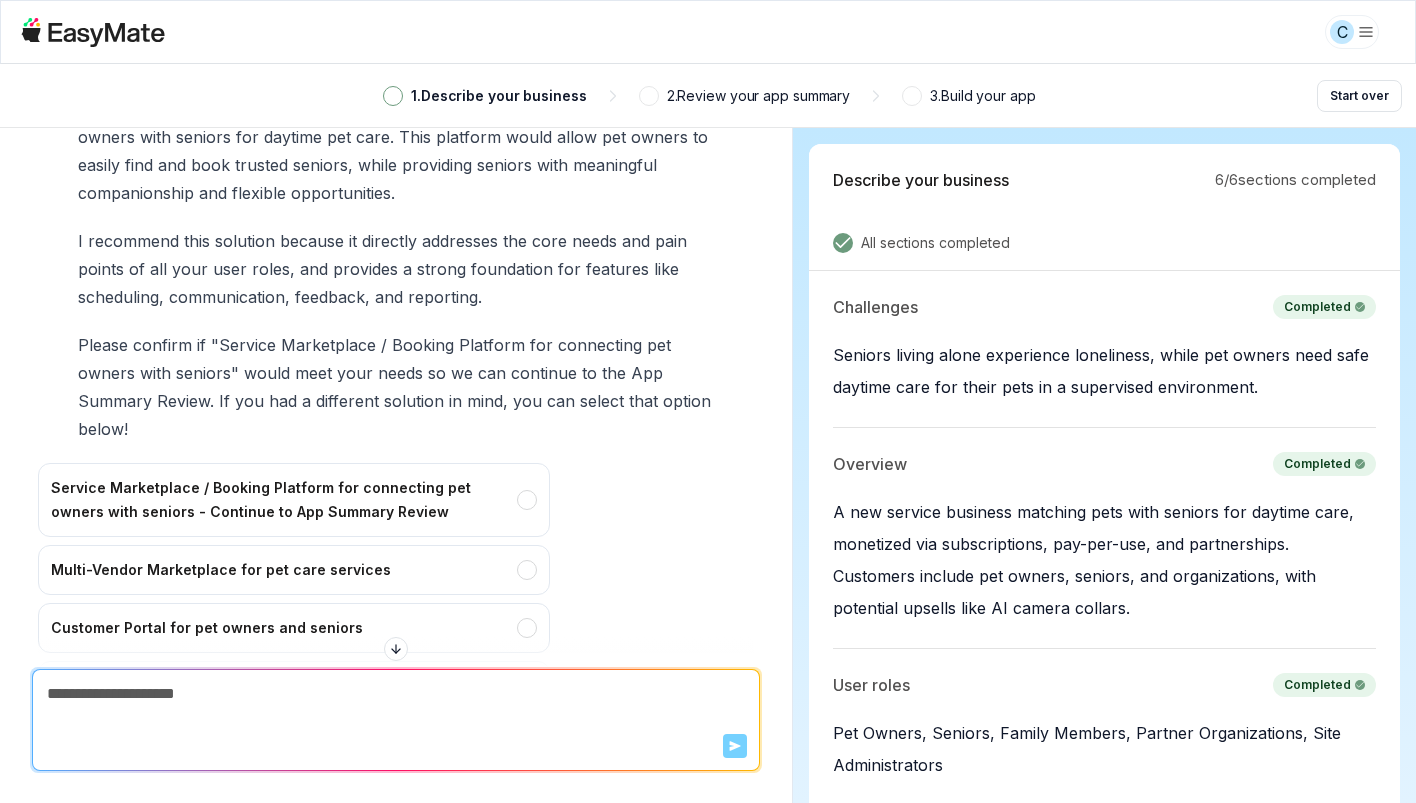 scroll, scrollTop: 7147, scrollLeft: 0, axis: vertical 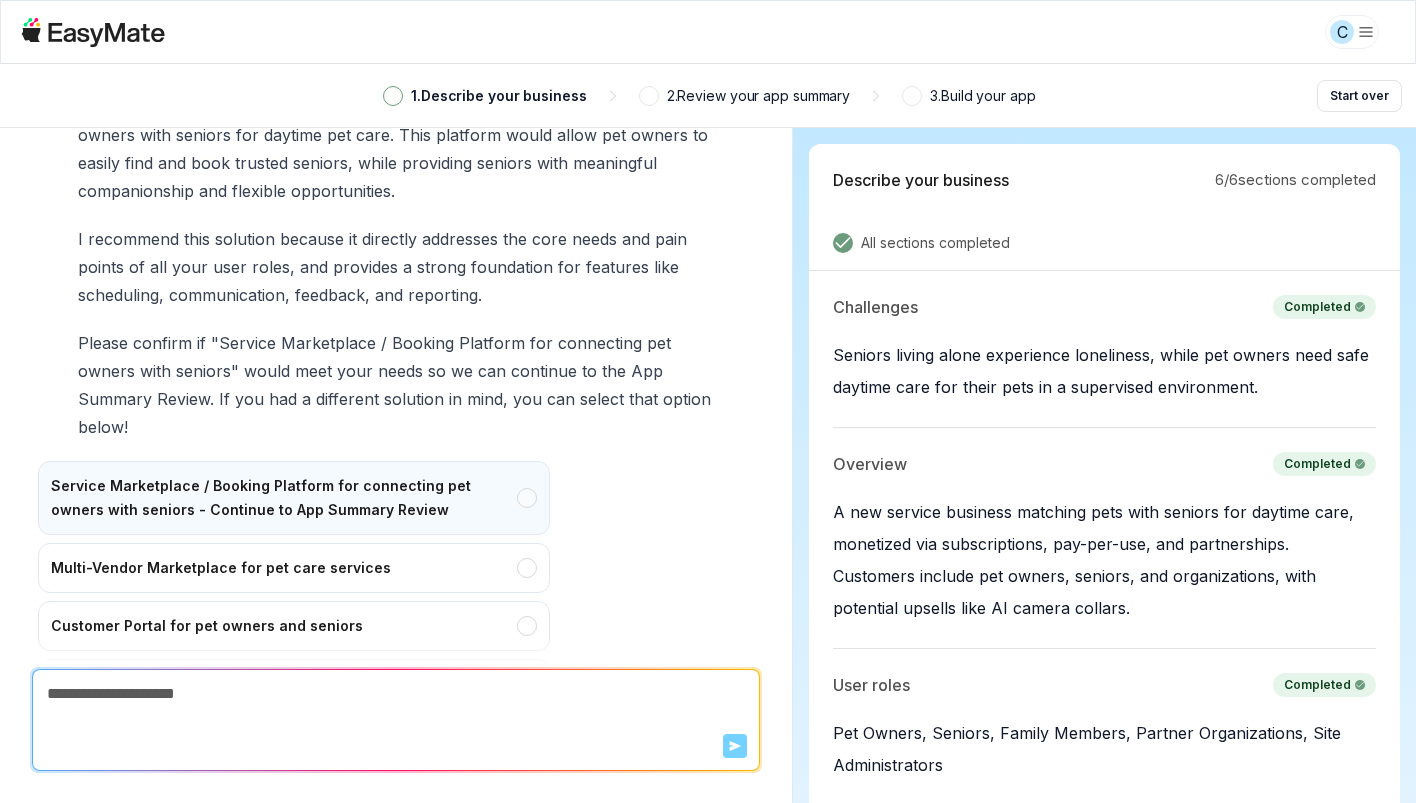 click on "Service Marketplace / Booking Platform for connecting pet owners with seniors - Continue to App Summary Review" at bounding box center (294, 498) 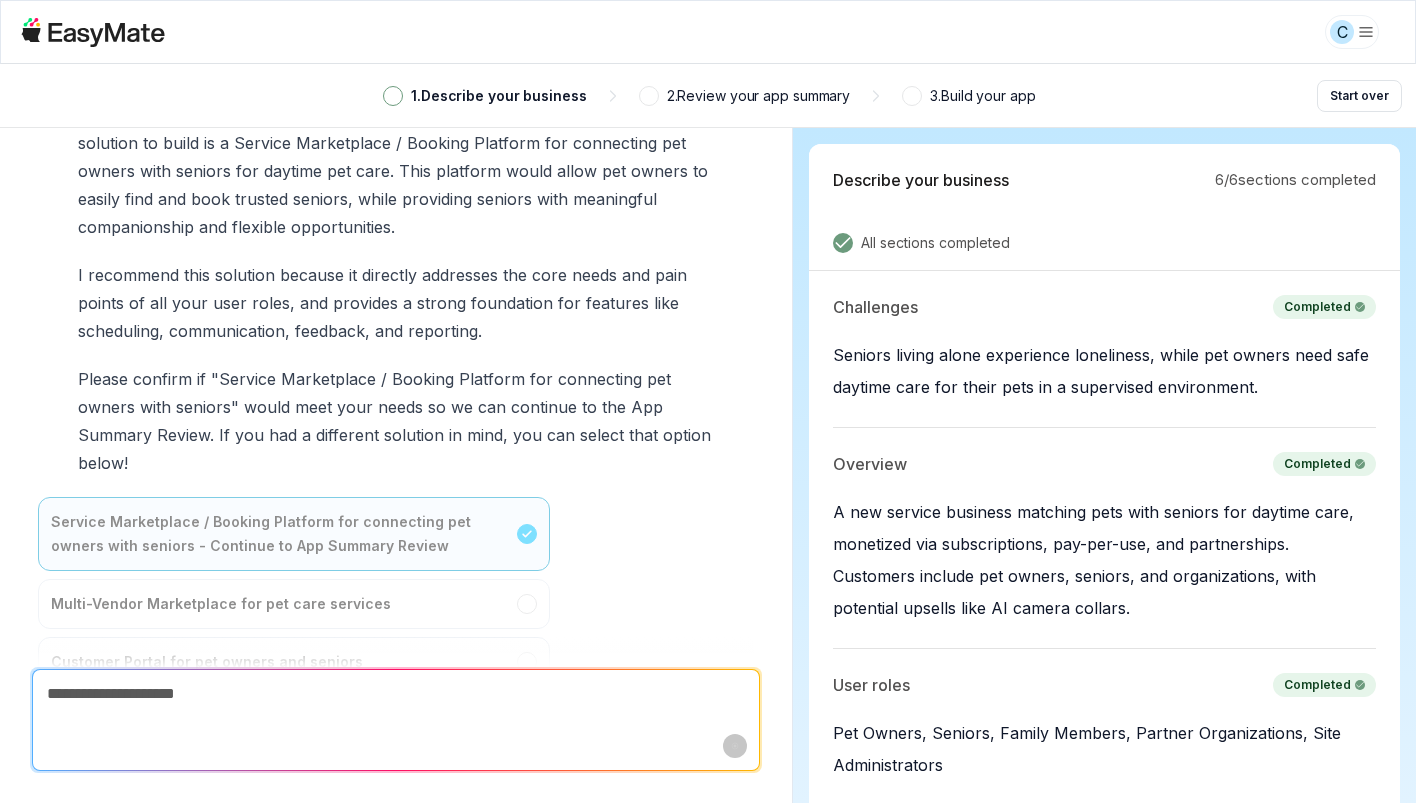 type on "*" 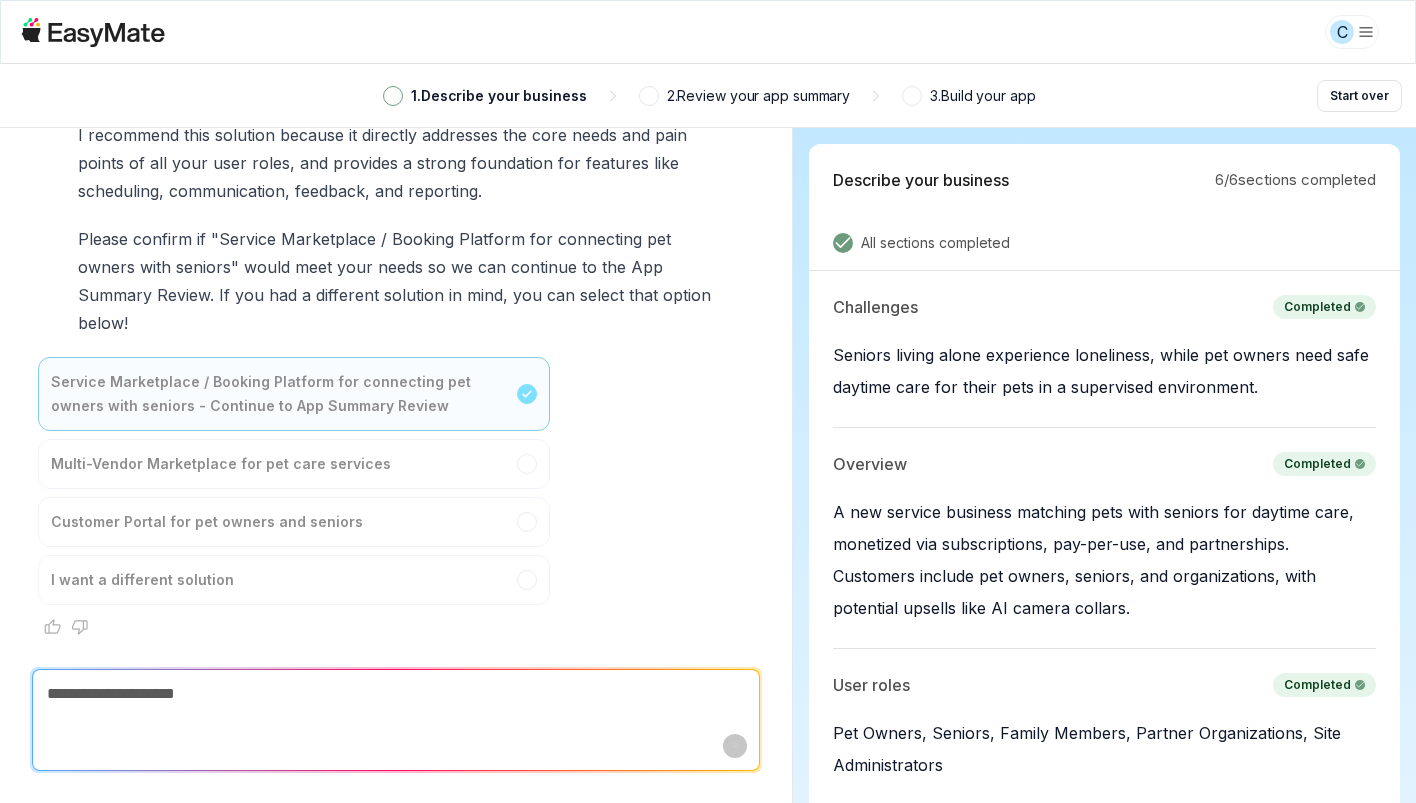 scroll, scrollTop: 7259, scrollLeft: 0, axis: vertical 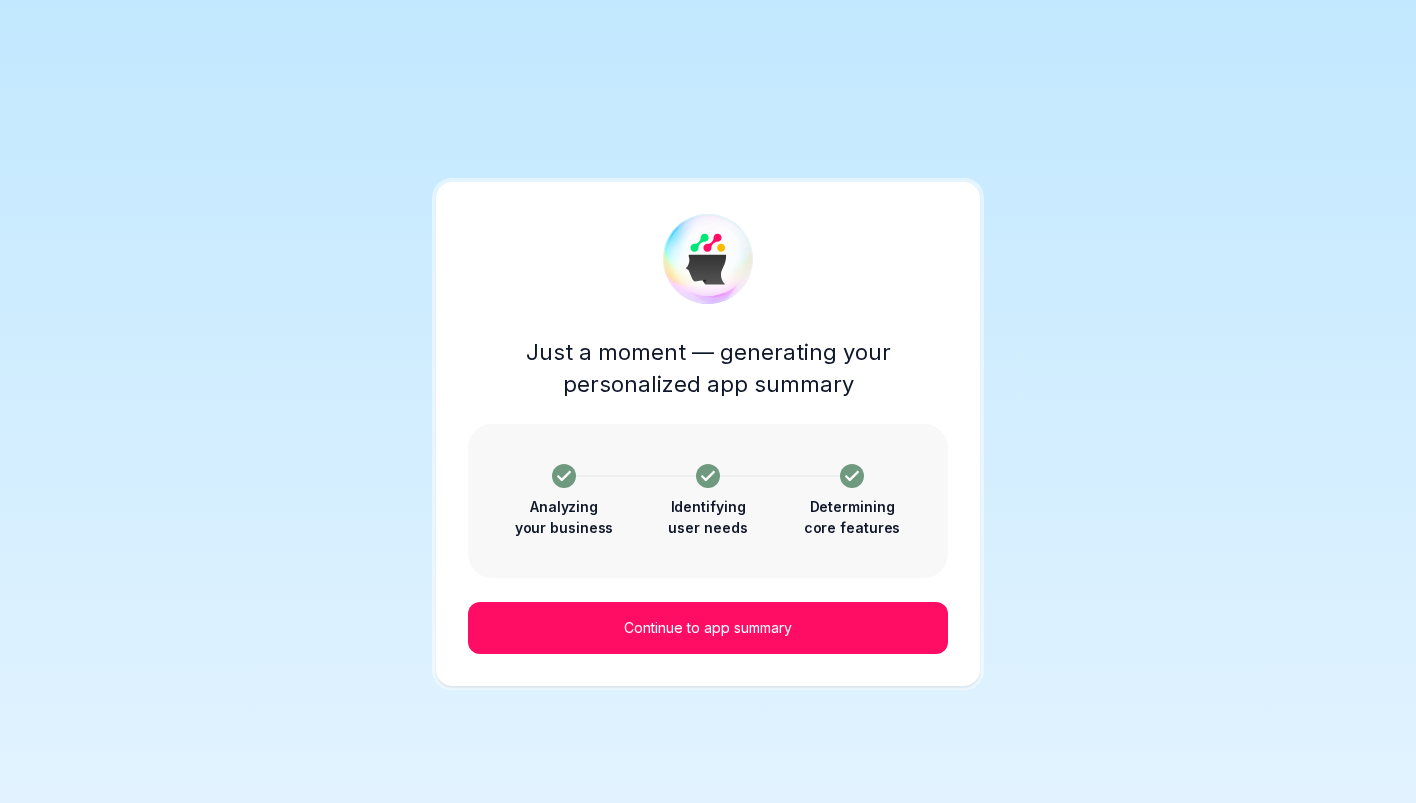 click on "Just a moment — generating your personalized app summary Analyzing your business Identifying user needs Determining core features Continue to app summary" at bounding box center [708, 434] 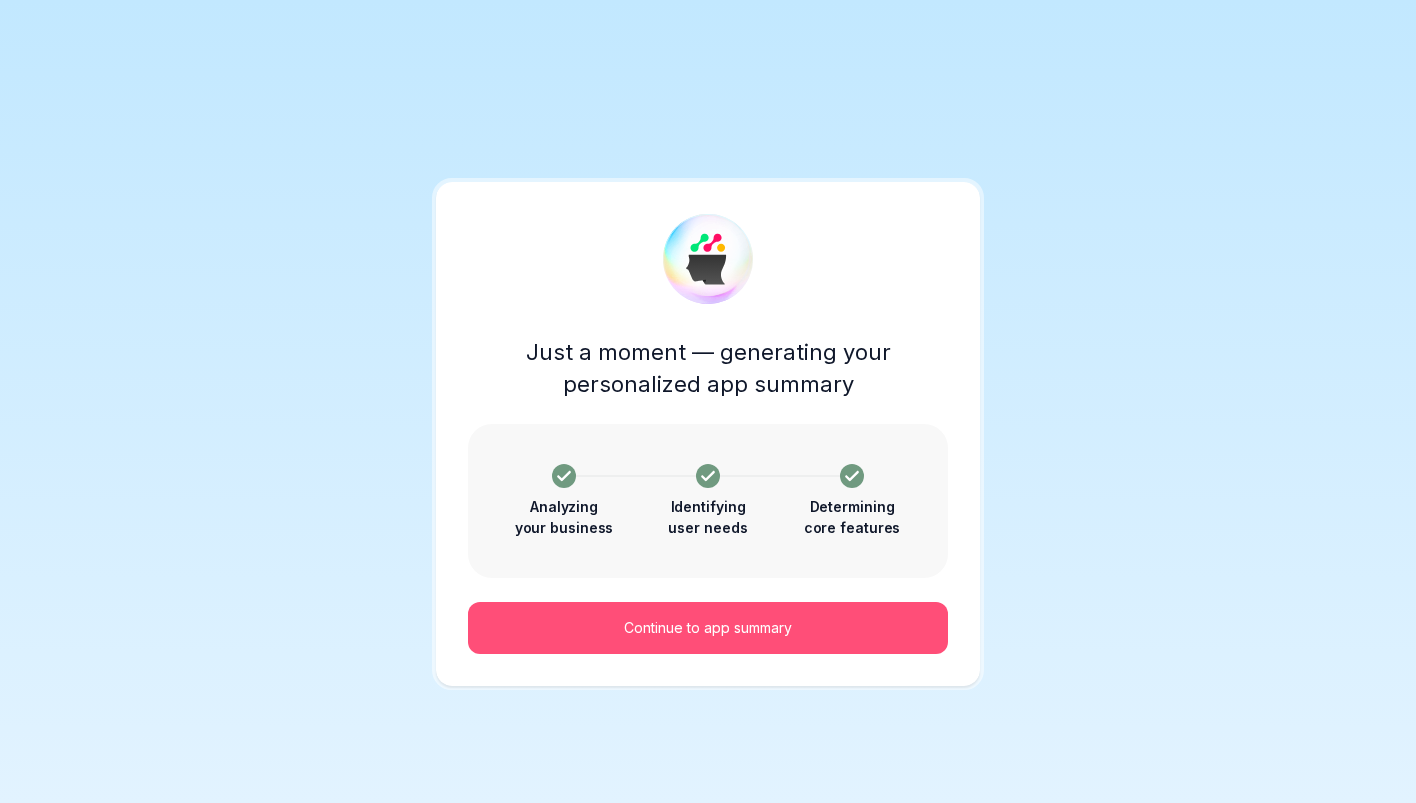 click on "Continue to app summary" at bounding box center [708, 628] 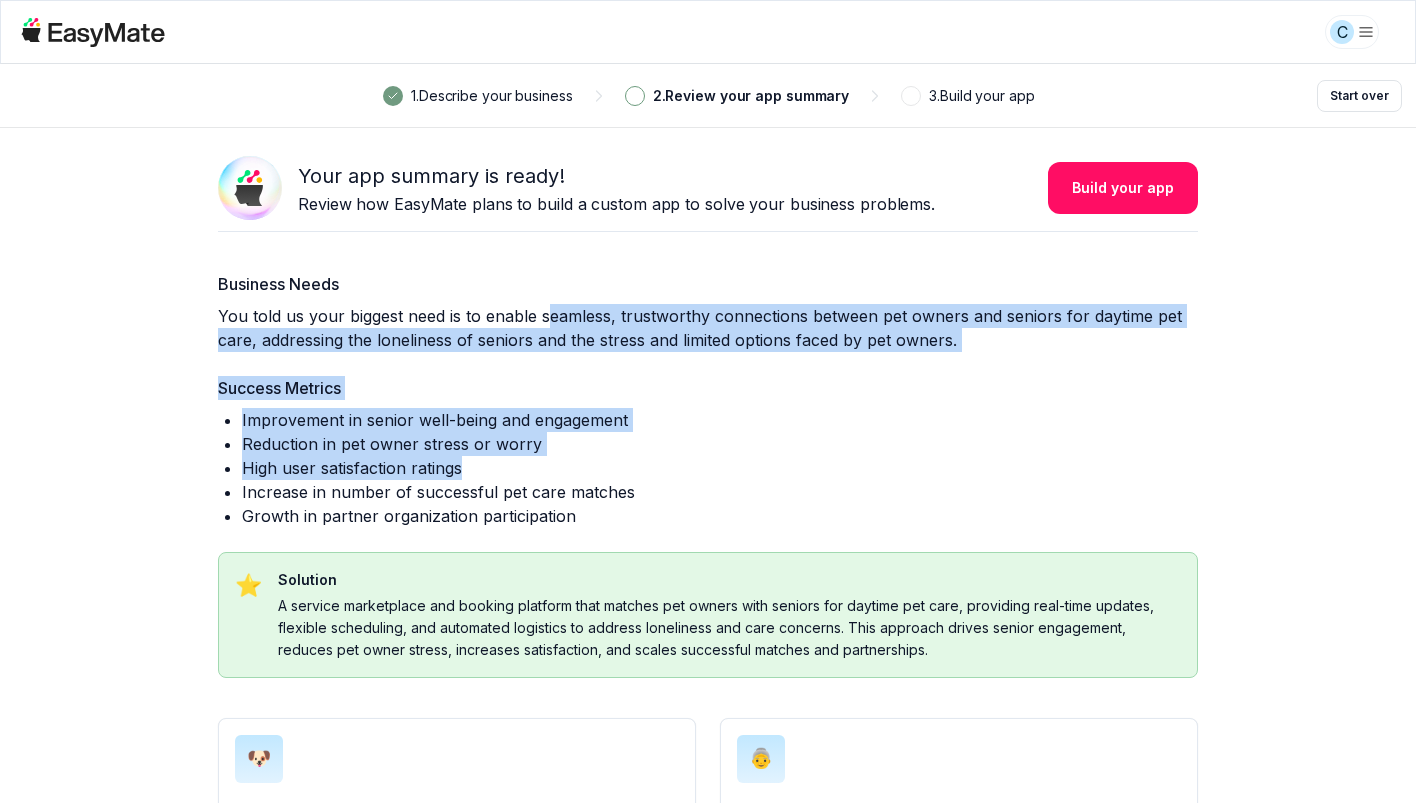 drag, startPoint x: 548, startPoint y: 310, endPoint x: 497, endPoint y: 467, distance: 165.07574 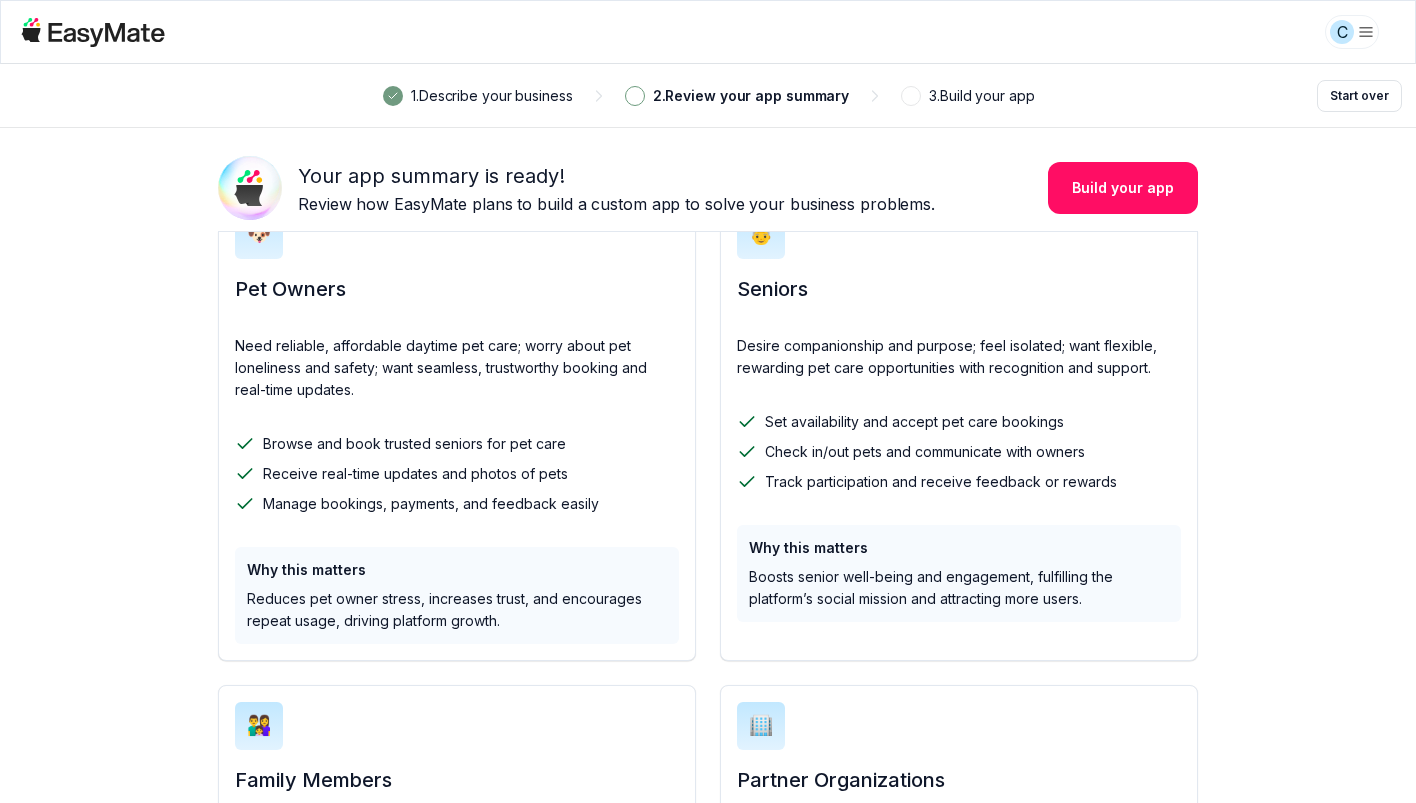 scroll, scrollTop: 530, scrollLeft: 0, axis: vertical 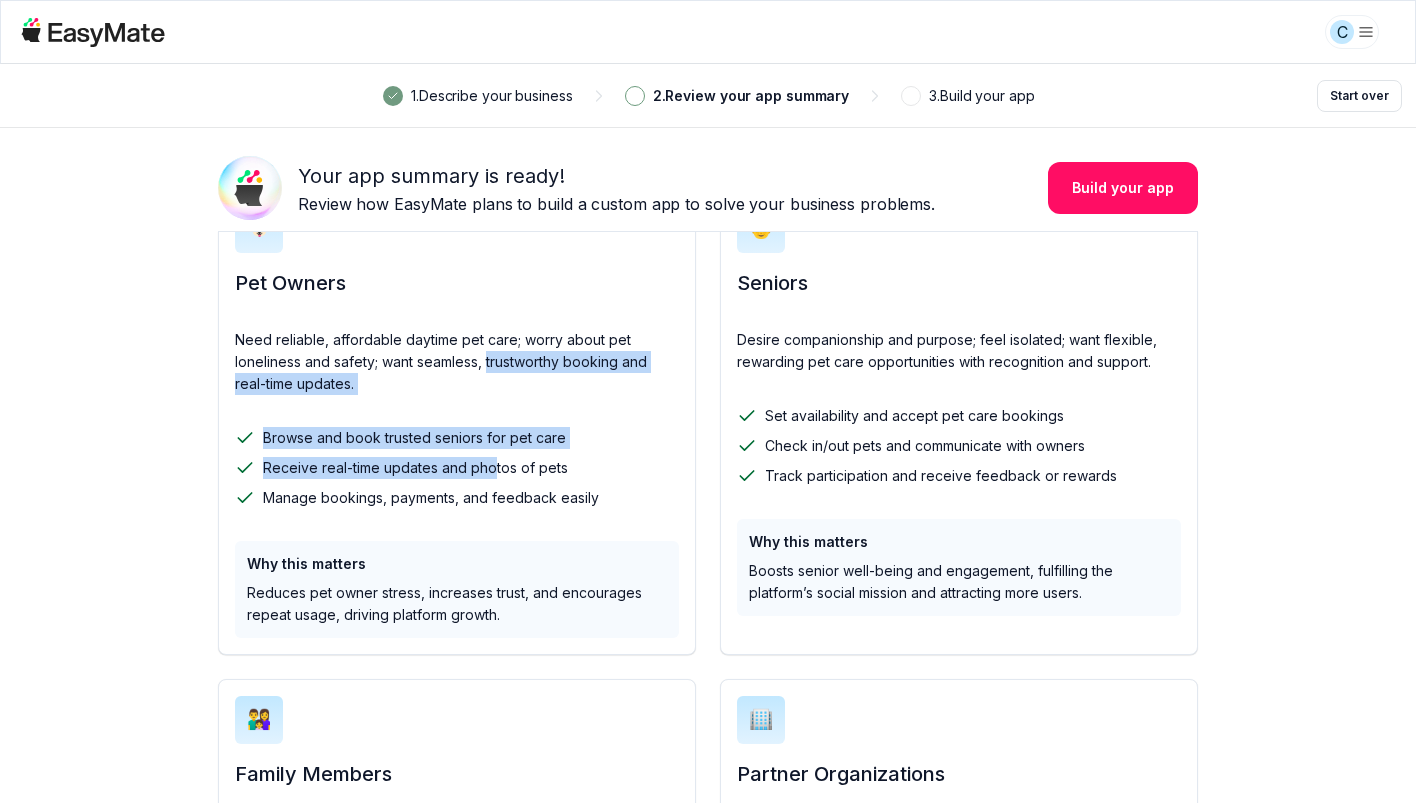 drag, startPoint x: 487, startPoint y: 353, endPoint x: 488, endPoint y: 463, distance: 110.00455 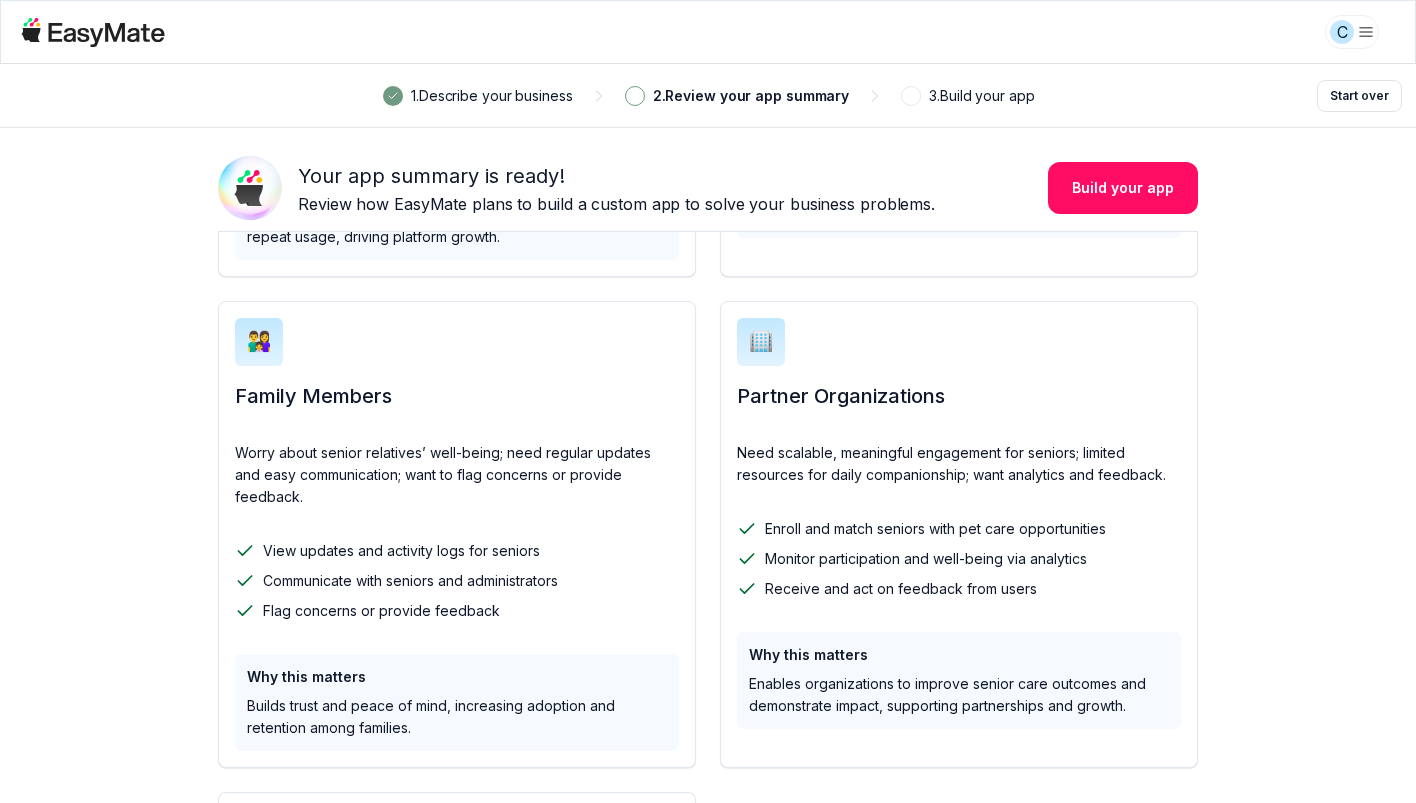 scroll, scrollTop: 911, scrollLeft: 0, axis: vertical 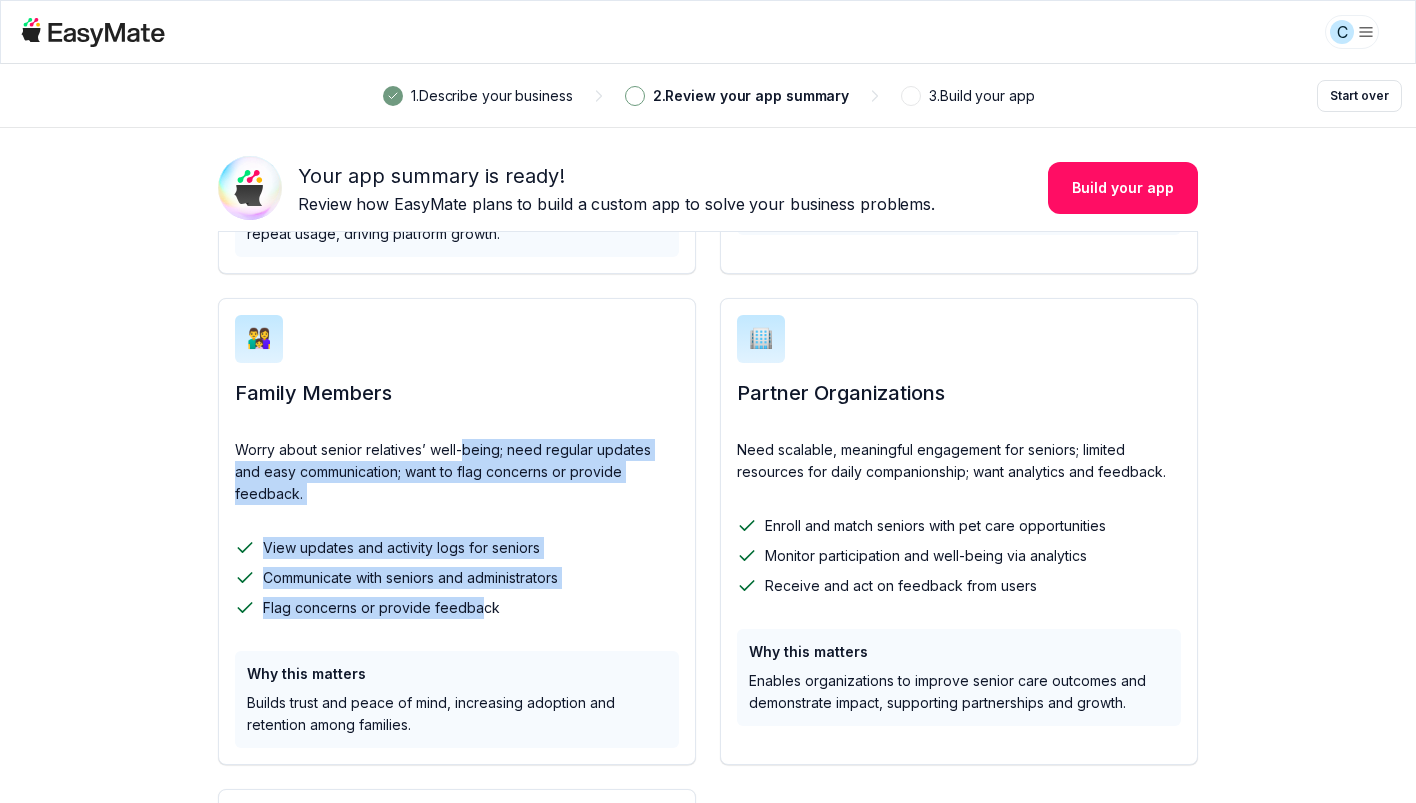 drag, startPoint x: 461, startPoint y: 456, endPoint x: 475, endPoint y: 577, distance: 121.80723 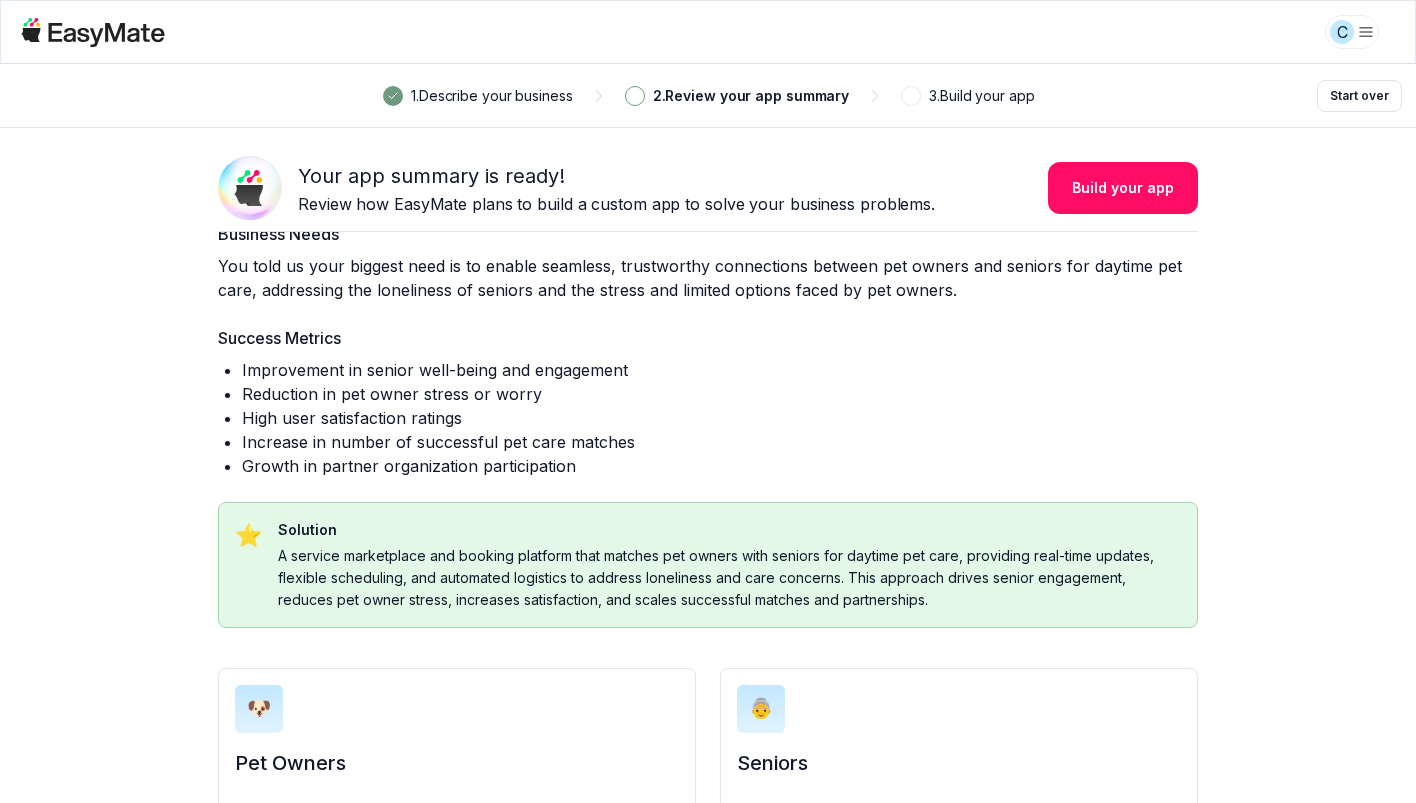 scroll, scrollTop: 0, scrollLeft: 0, axis: both 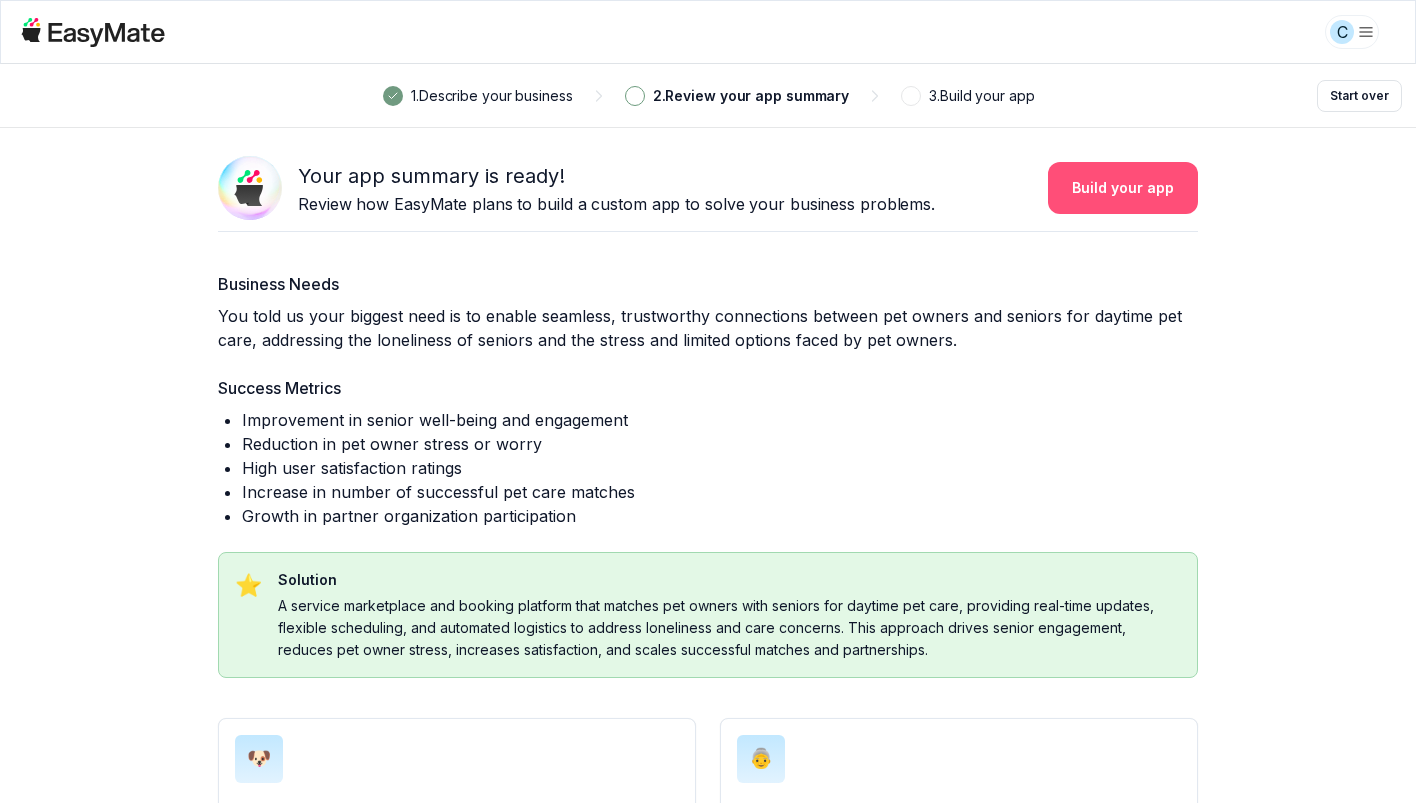 click on "Build your app" at bounding box center (1123, 188) 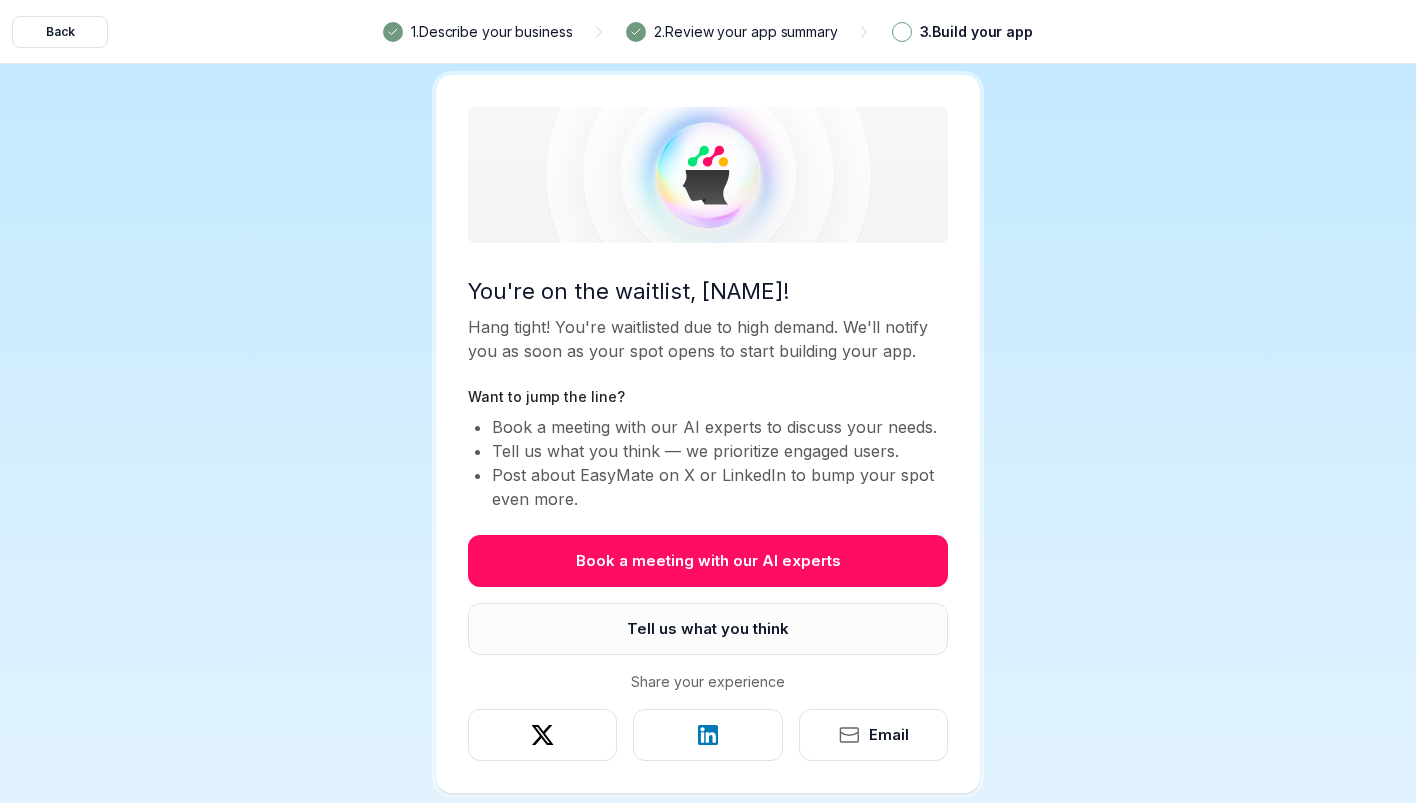 click on "Tell us what you think" at bounding box center [708, 629] 